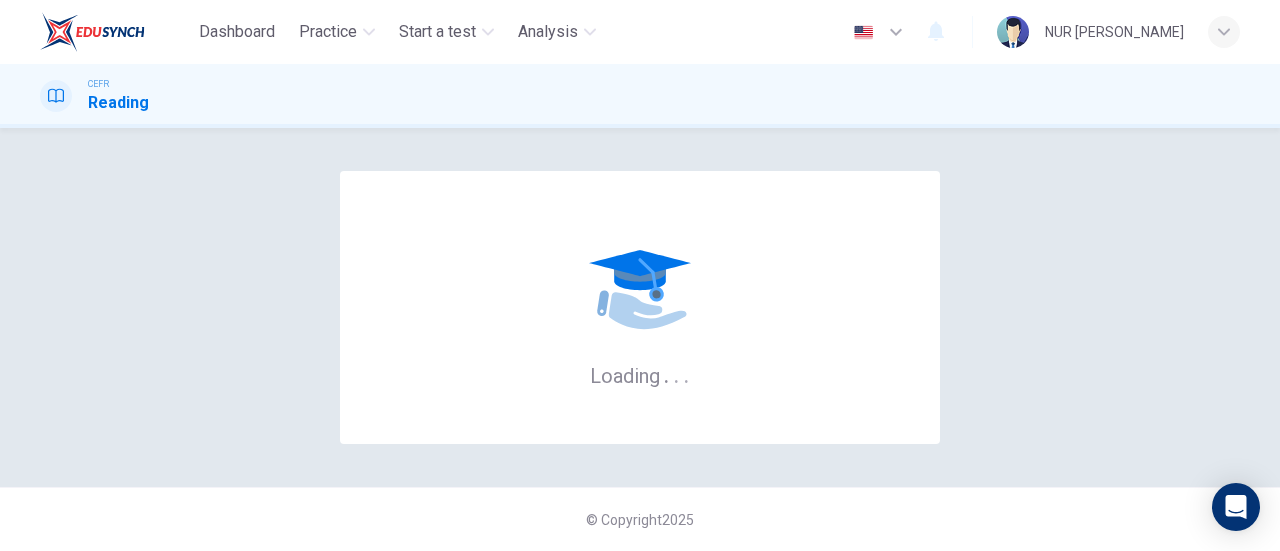scroll, scrollTop: 0, scrollLeft: 0, axis: both 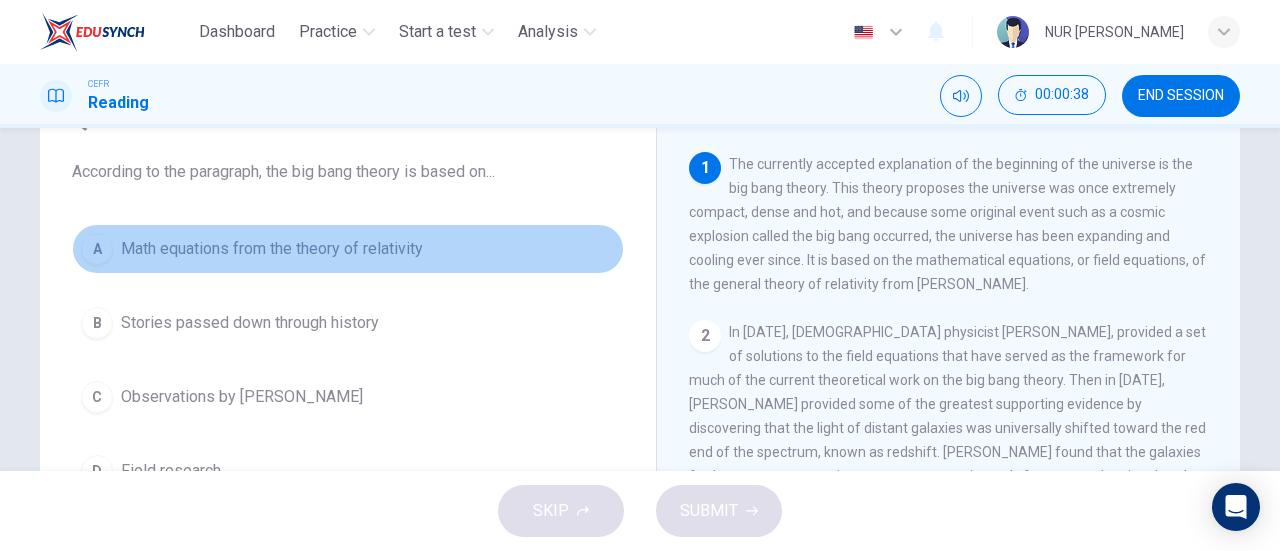 click on "Math equations from the theory of relativity" at bounding box center [272, 249] 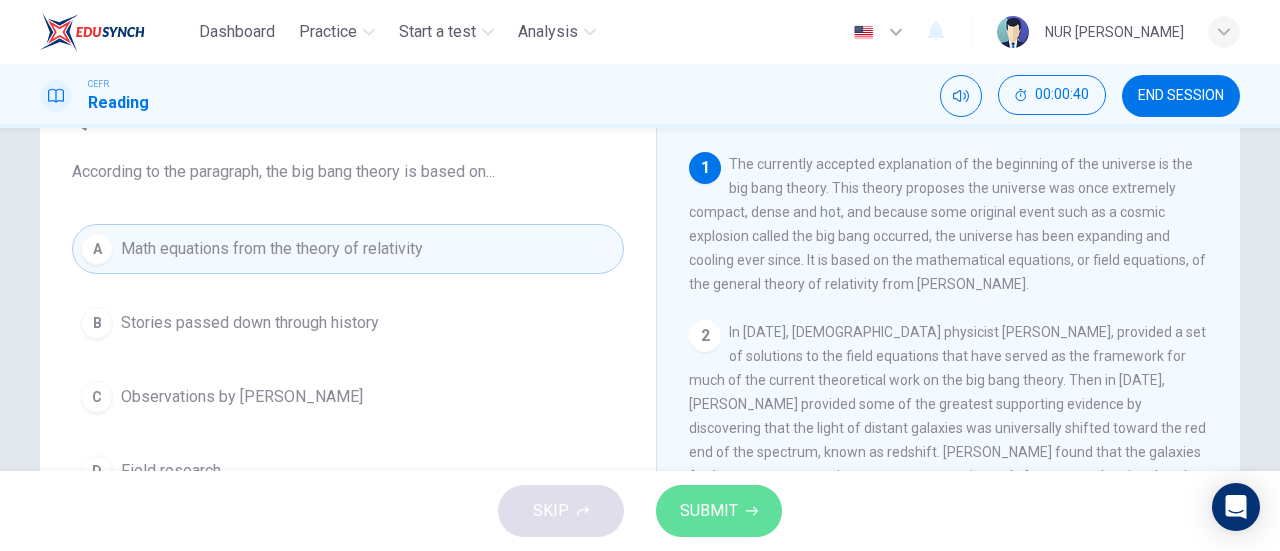 click on "SUBMIT" at bounding box center (709, 511) 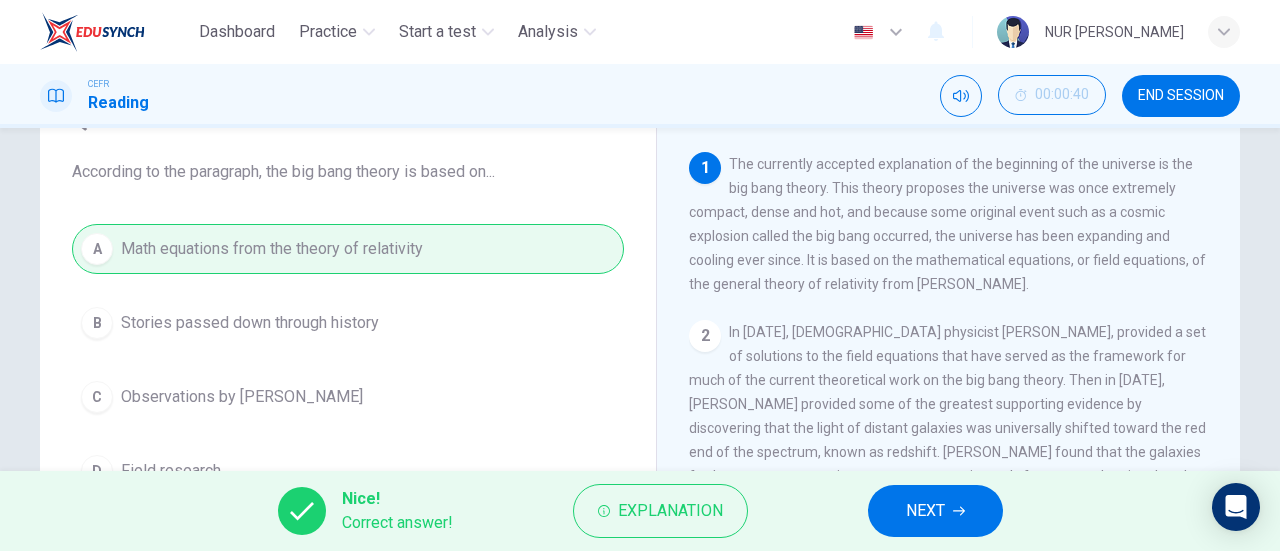 click on "NEXT" at bounding box center [925, 511] 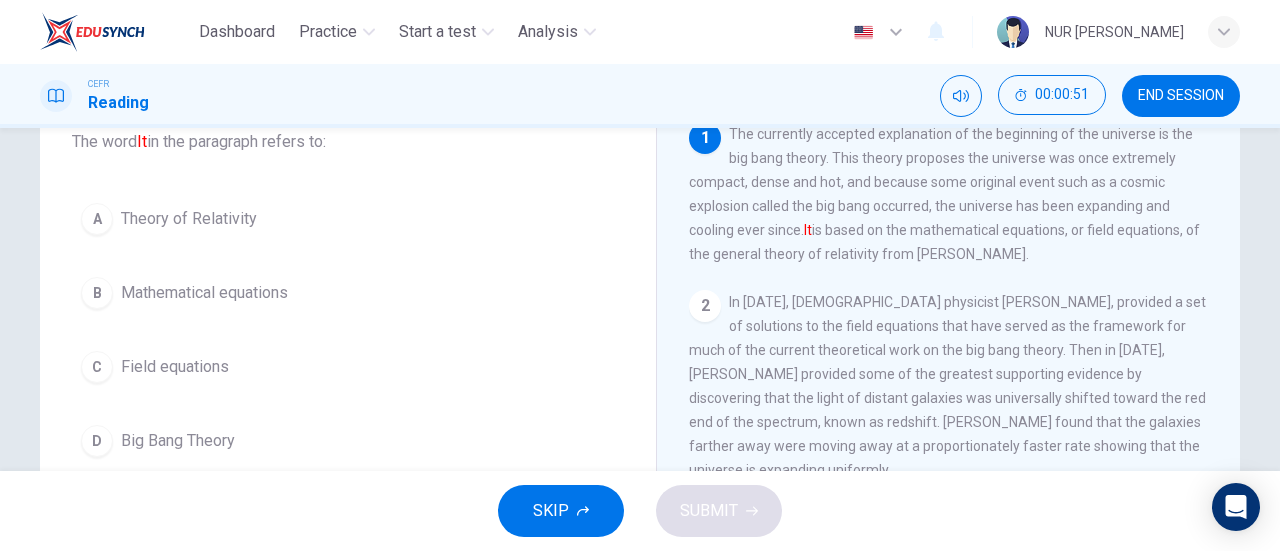 scroll, scrollTop: 128, scrollLeft: 0, axis: vertical 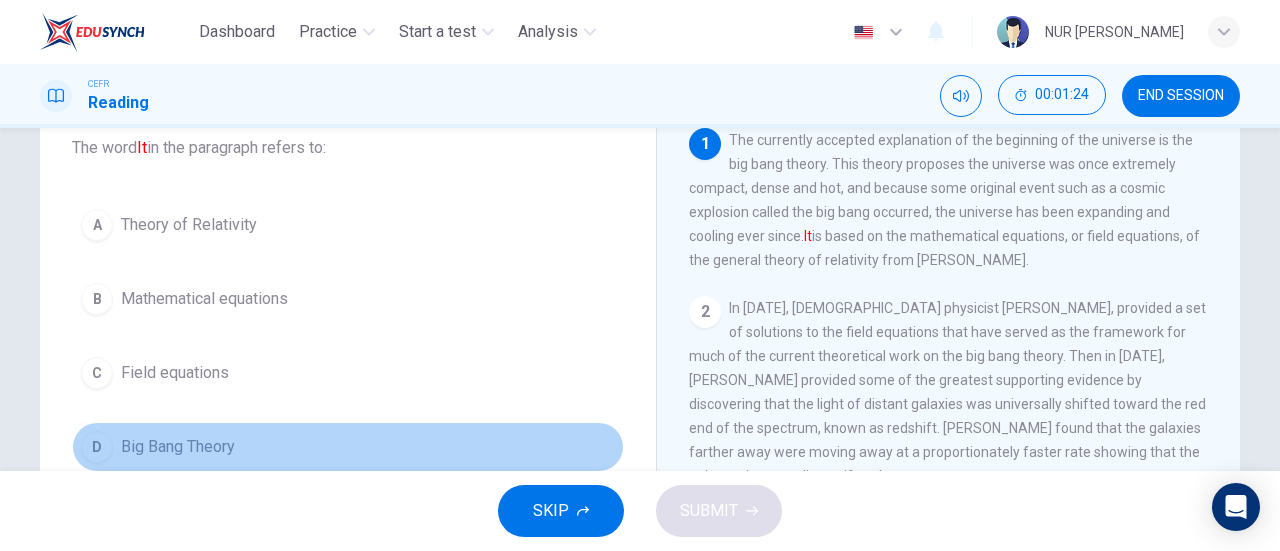 click on "Big Bang Theory" at bounding box center [178, 447] 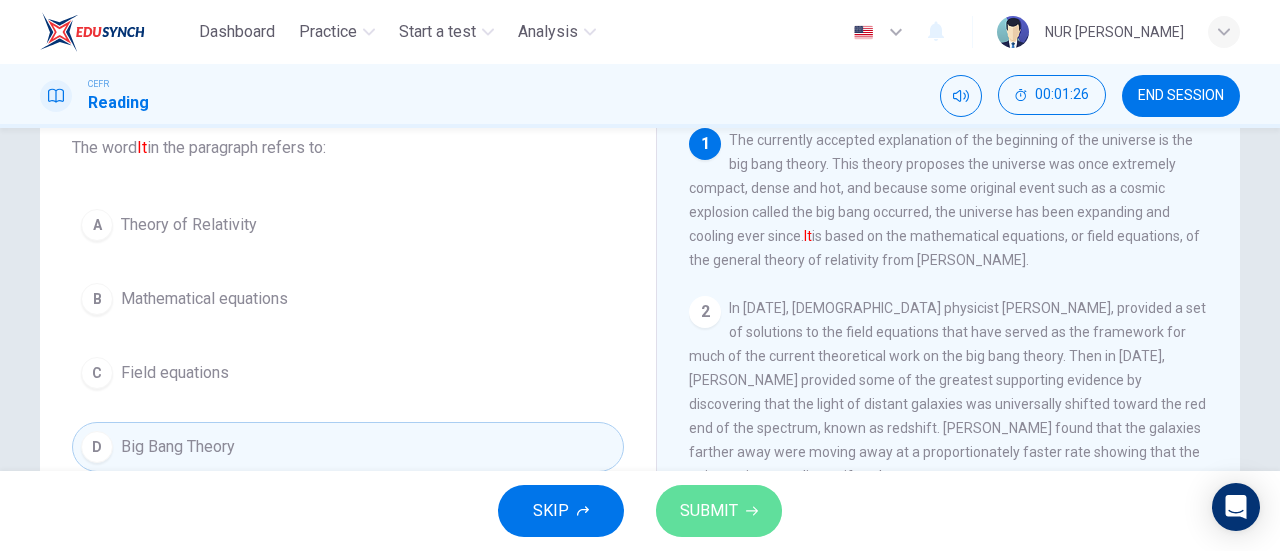 click on "SUBMIT" at bounding box center [709, 511] 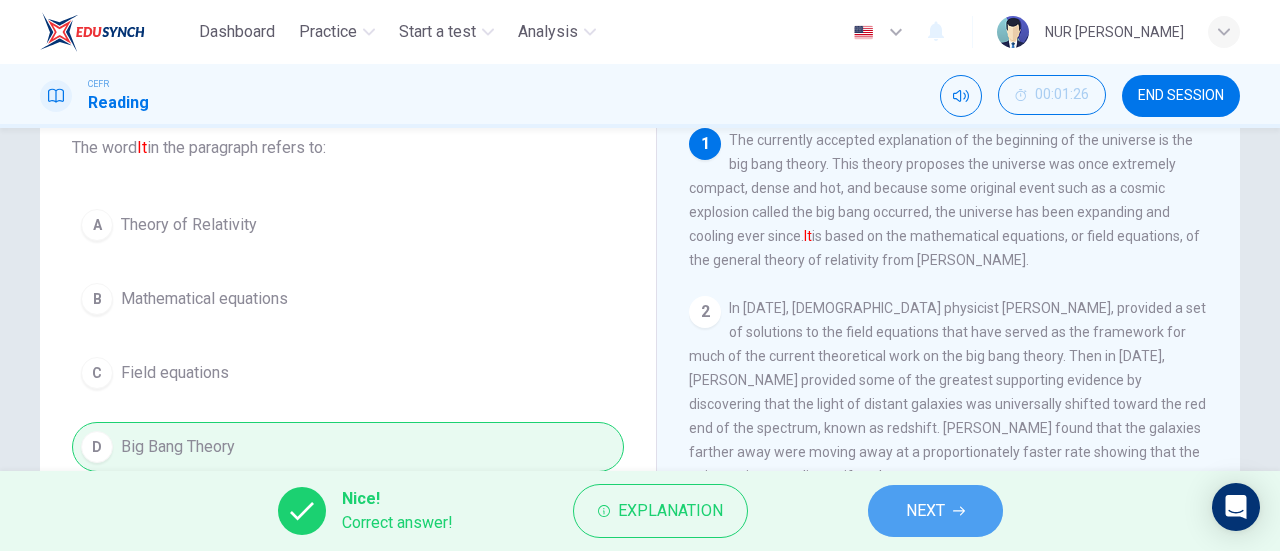 click on "NEXT" at bounding box center [925, 511] 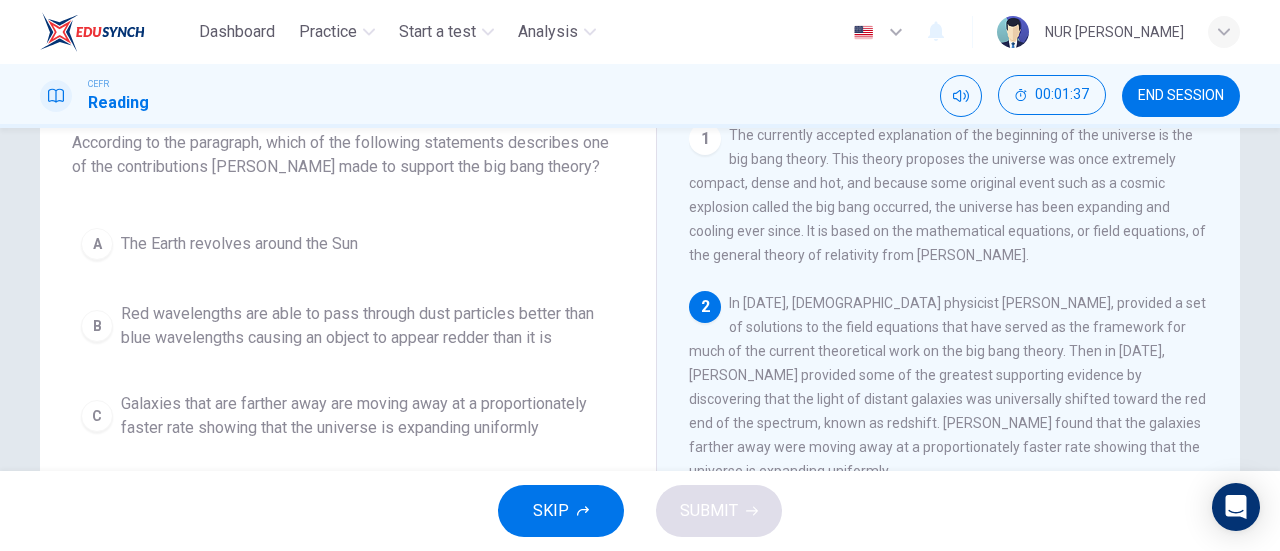 scroll, scrollTop: 132, scrollLeft: 0, axis: vertical 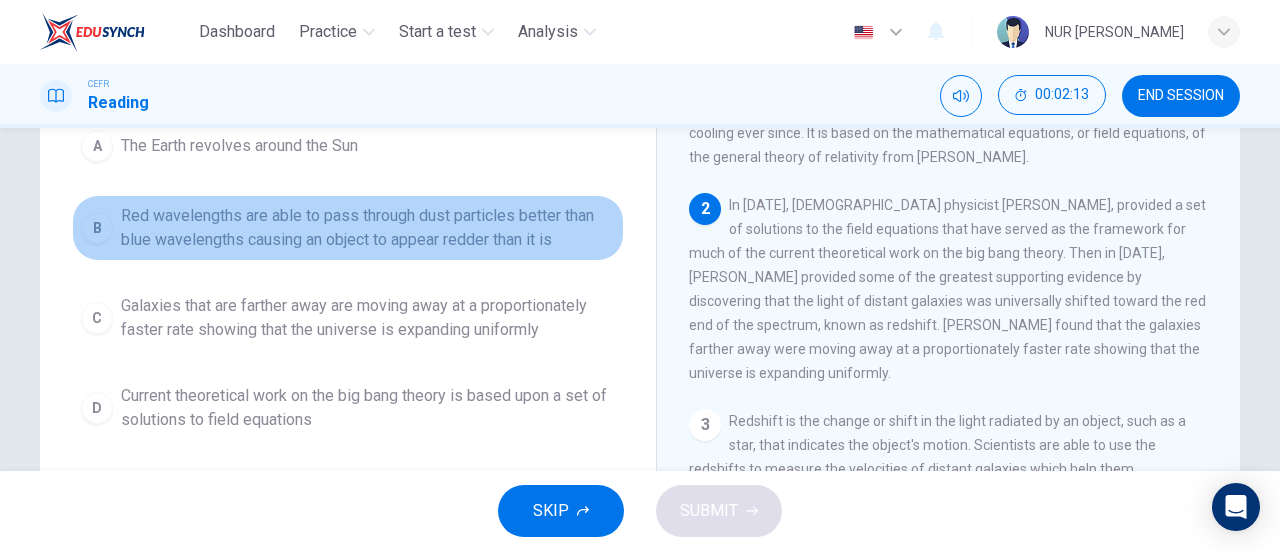 click on "Red wavelengths are able to pass through dust particles better than blue wavelengths causing an object to appear redder than it is" at bounding box center (368, 228) 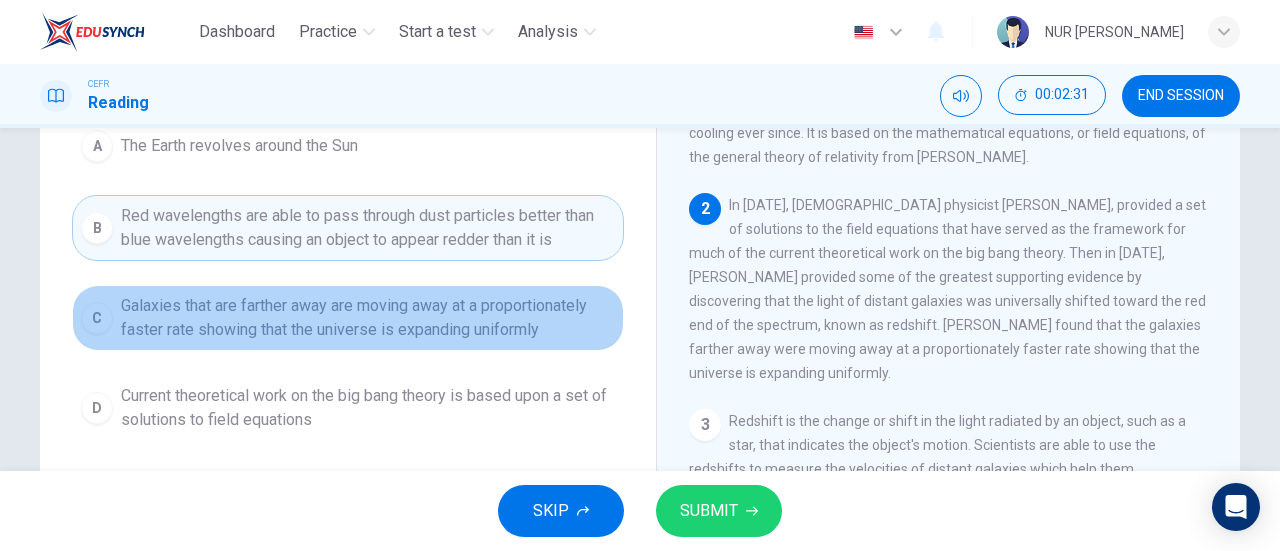 click on "Galaxies that are farther away are moving away at a proportionately faster rate showing that the universe is expanding uniformly" at bounding box center (368, 318) 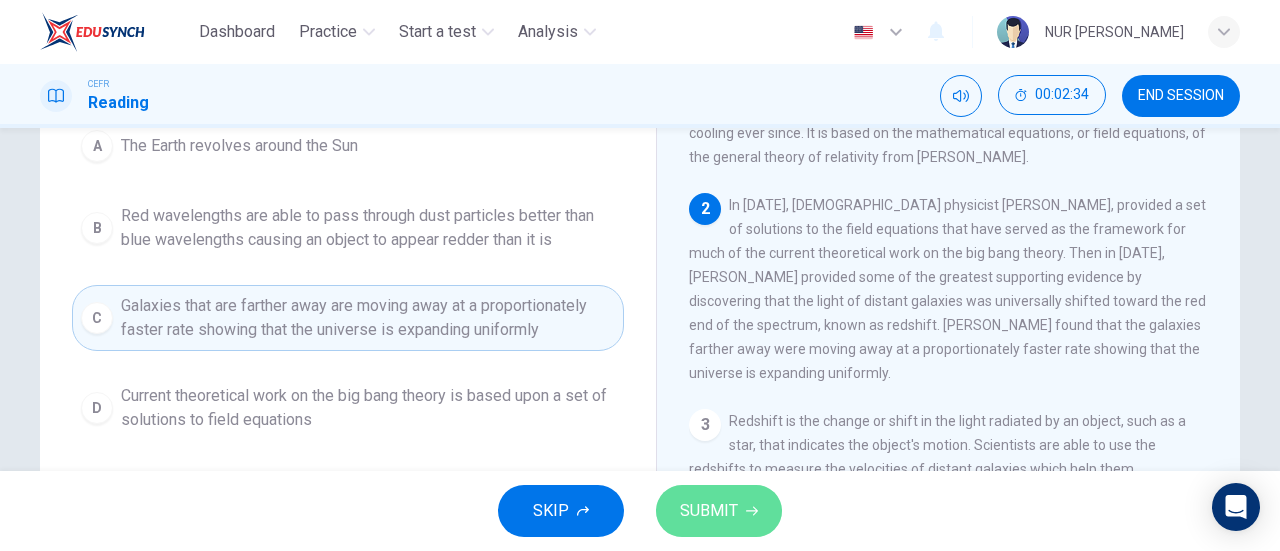 click on "SUBMIT" at bounding box center [709, 511] 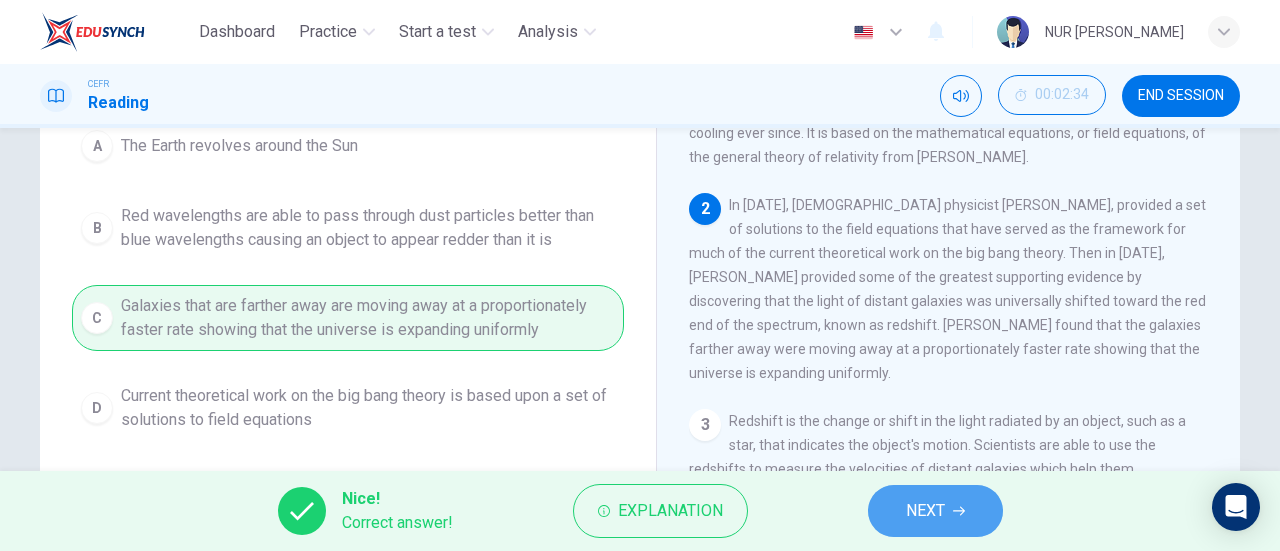 click on "NEXT" at bounding box center (925, 511) 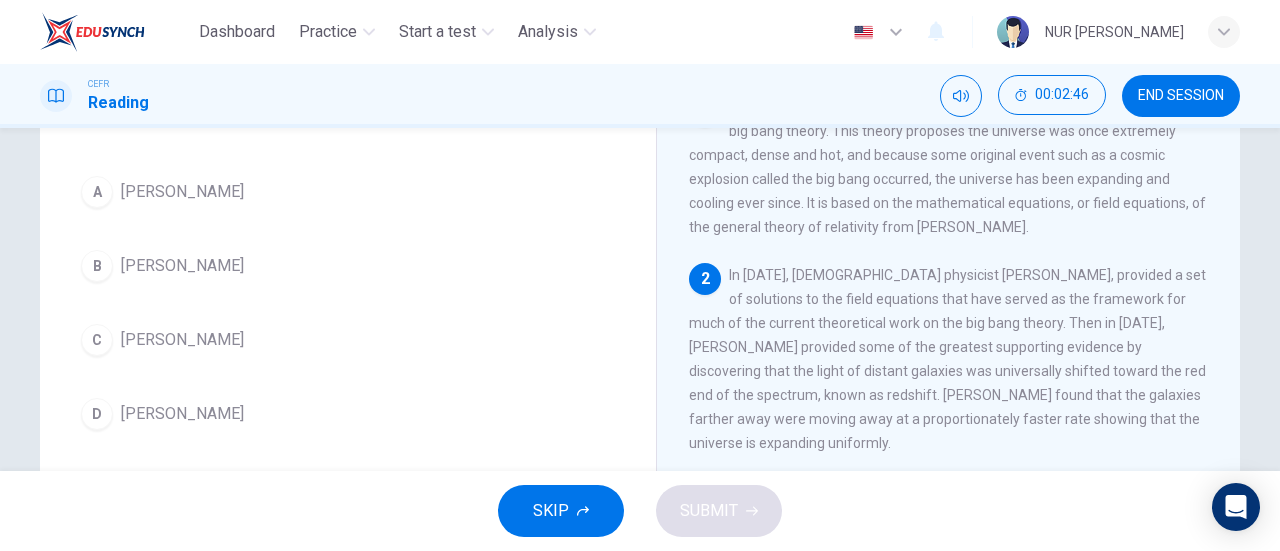 scroll, scrollTop: 162, scrollLeft: 0, axis: vertical 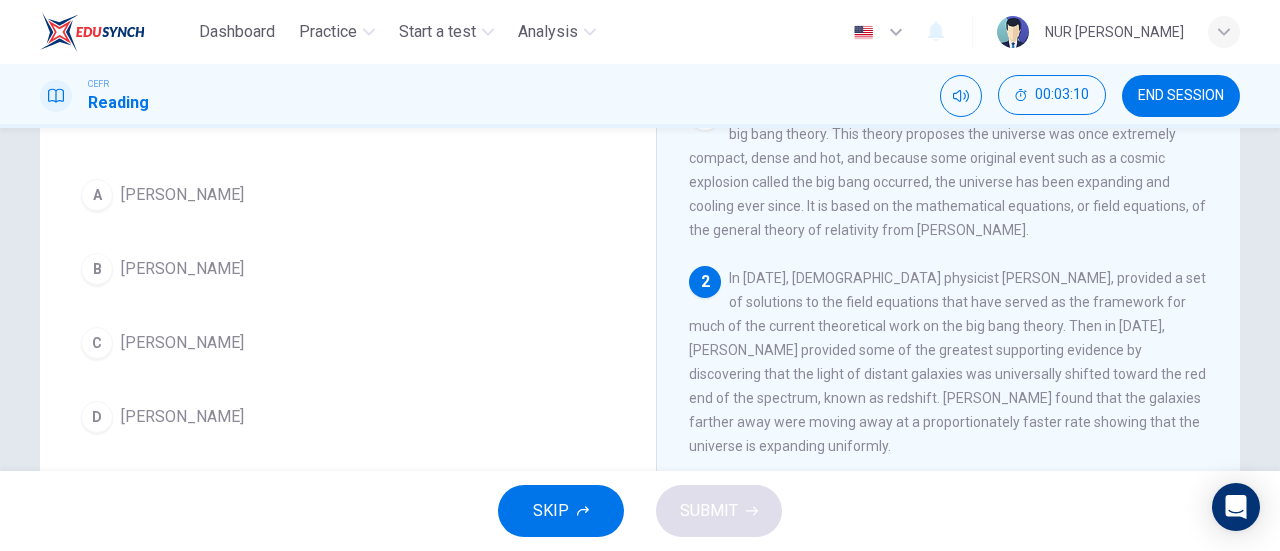 click on "Edwinn Hubble" at bounding box center (182, 269) 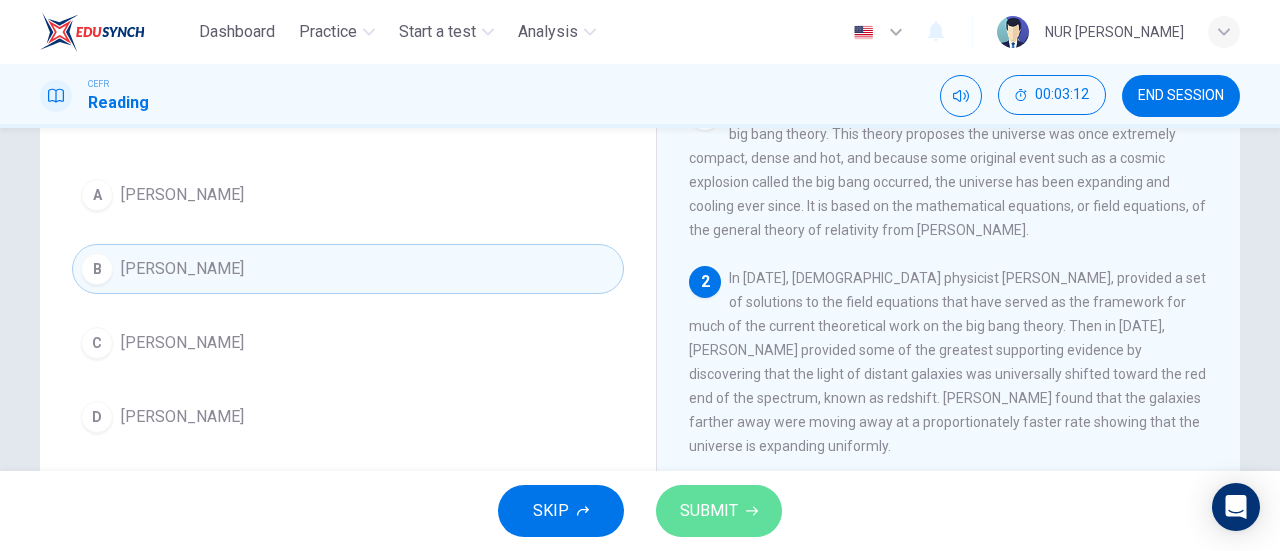click on "SUBMIT" at bounding box center (709, 511) 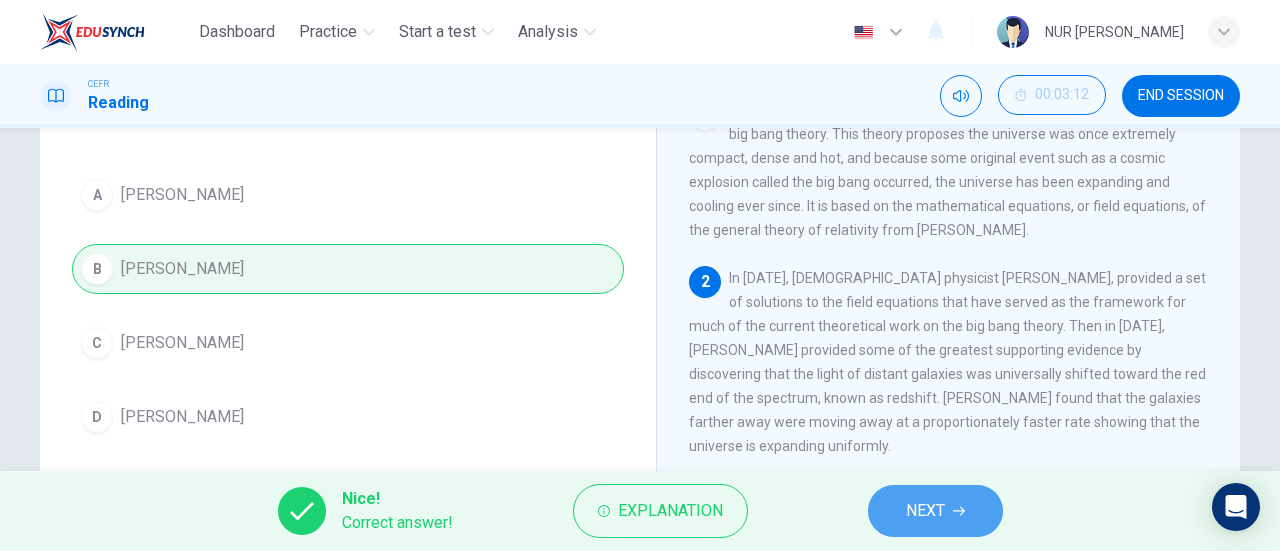 click on "NEXT" at bounding box center (935, 511) 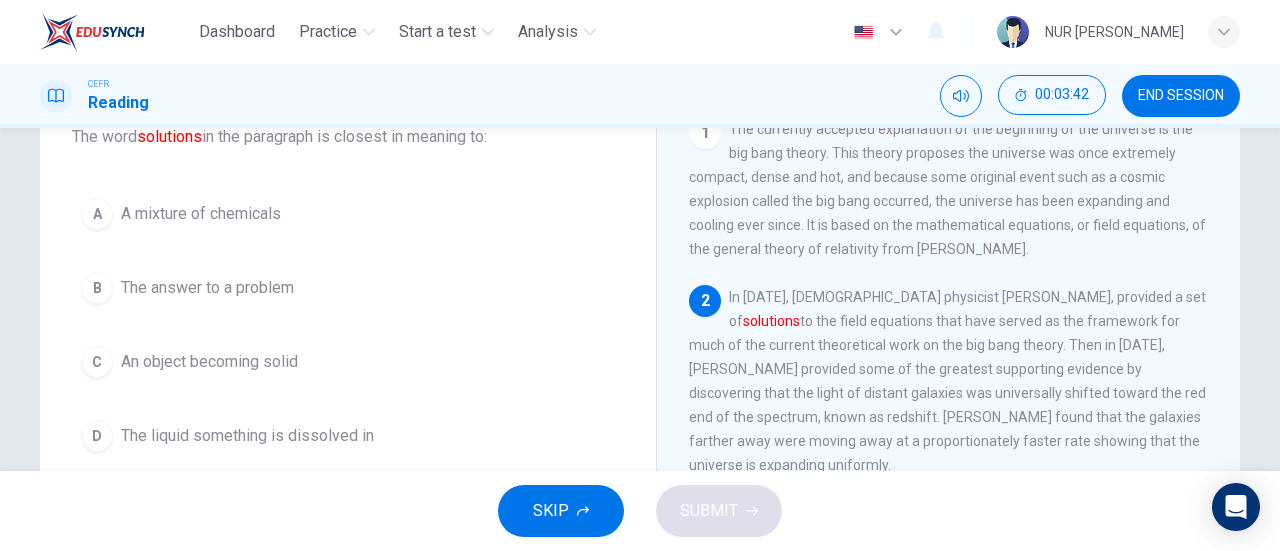 scroll, scrollTop: 142, scrollLeft: 0, axis: vertical 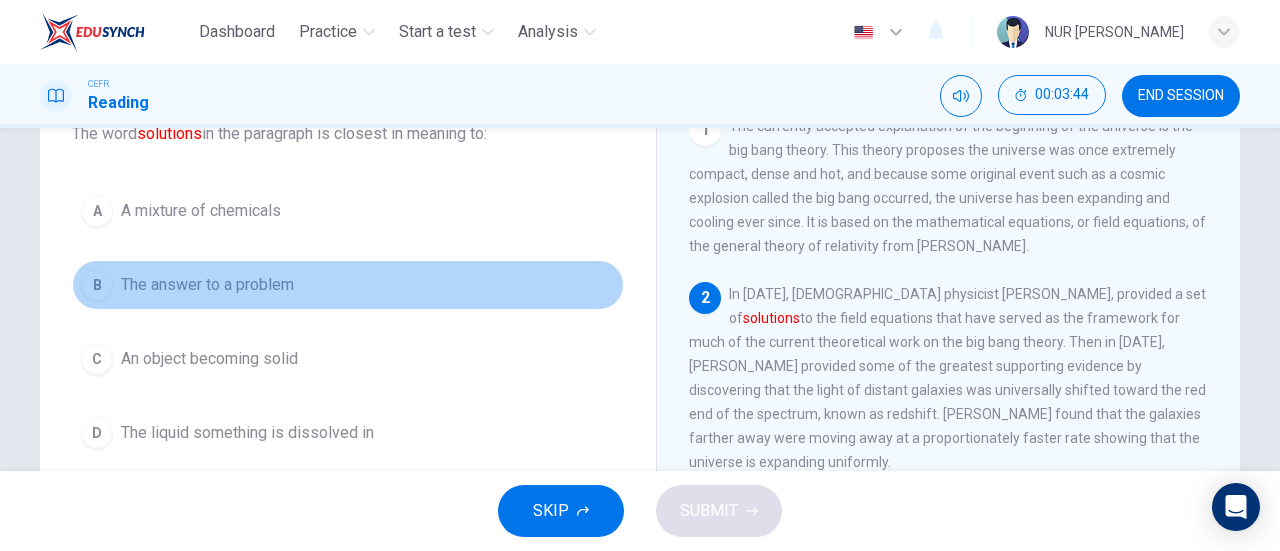 click on "The answer to a problem" at bounding box center [207, 285] 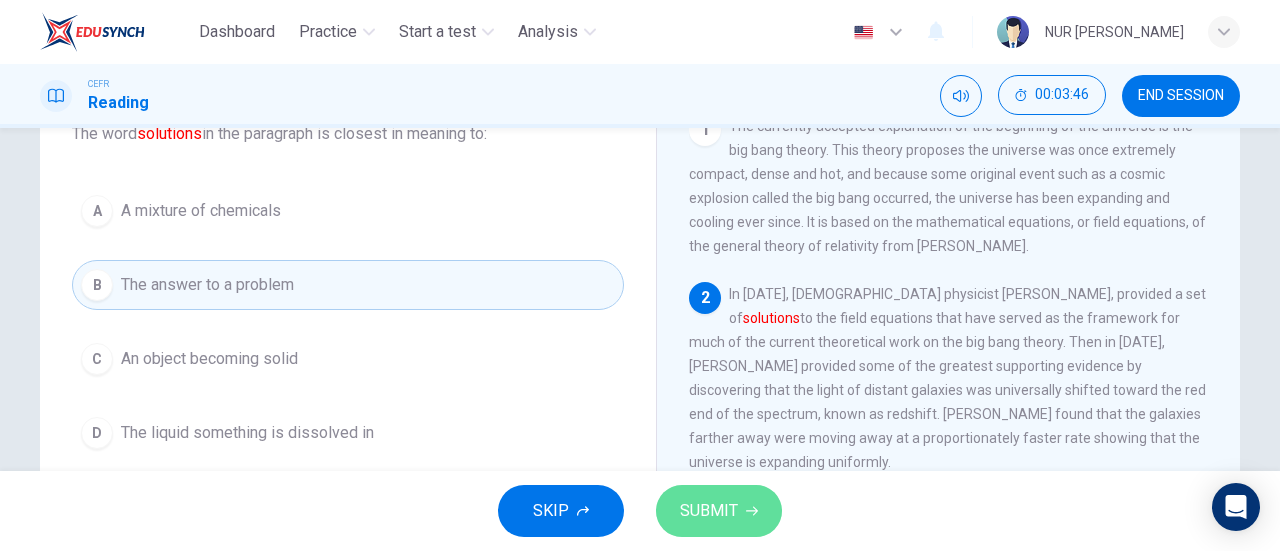 click on "SUBMIT" at bounding box center [719, 511] 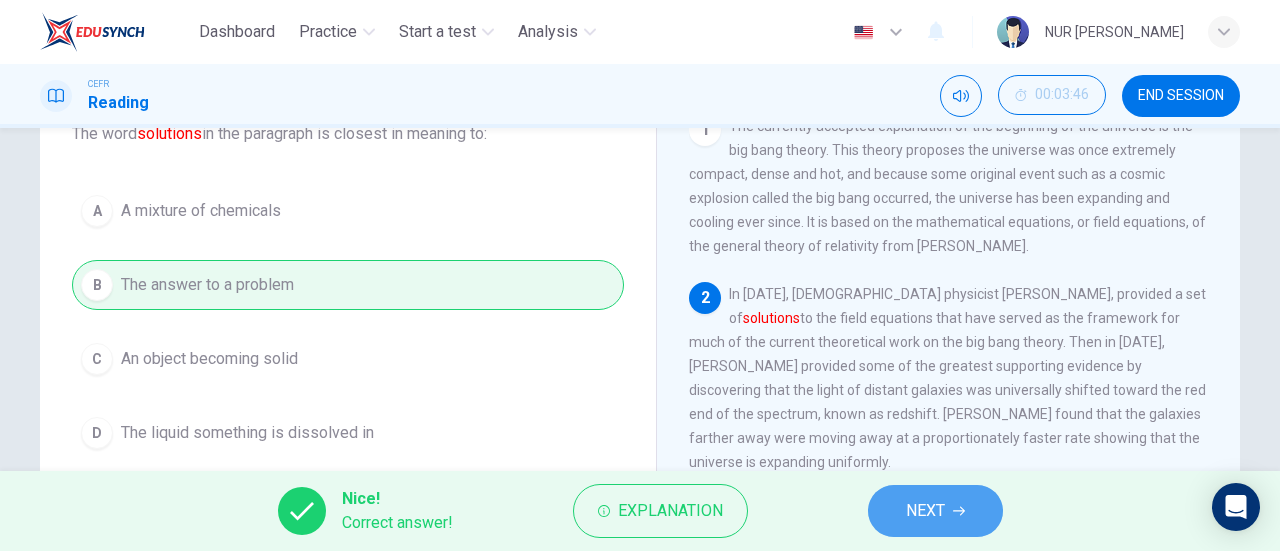 click on "NEXT" at bounding box center (935, 511) 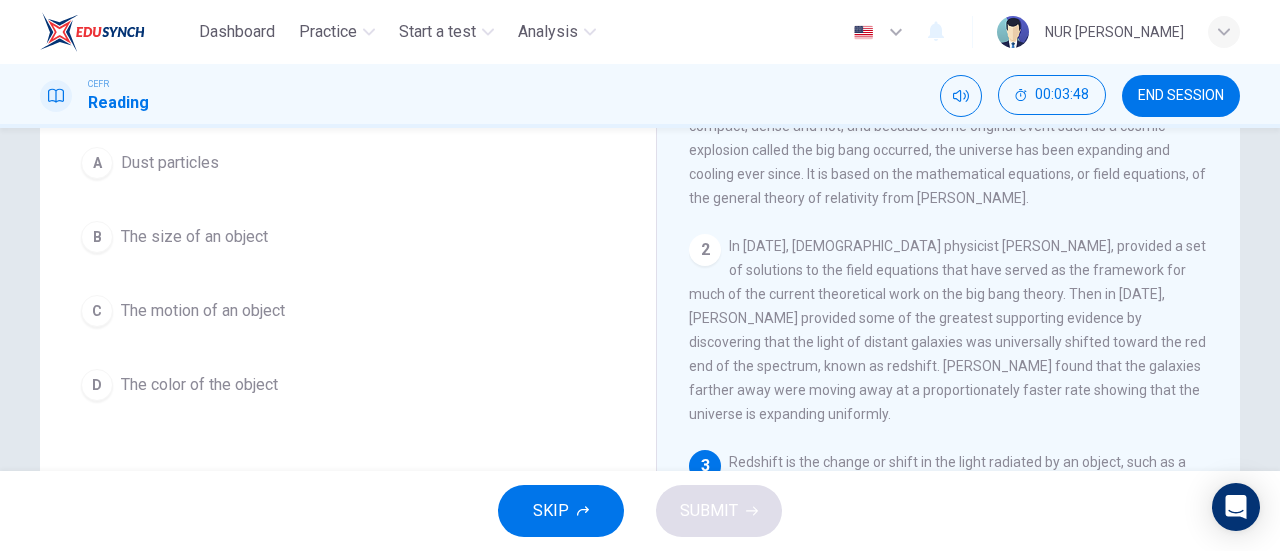 scroll, scrollTop: 188, scrollLeft: 0, axis: vertical 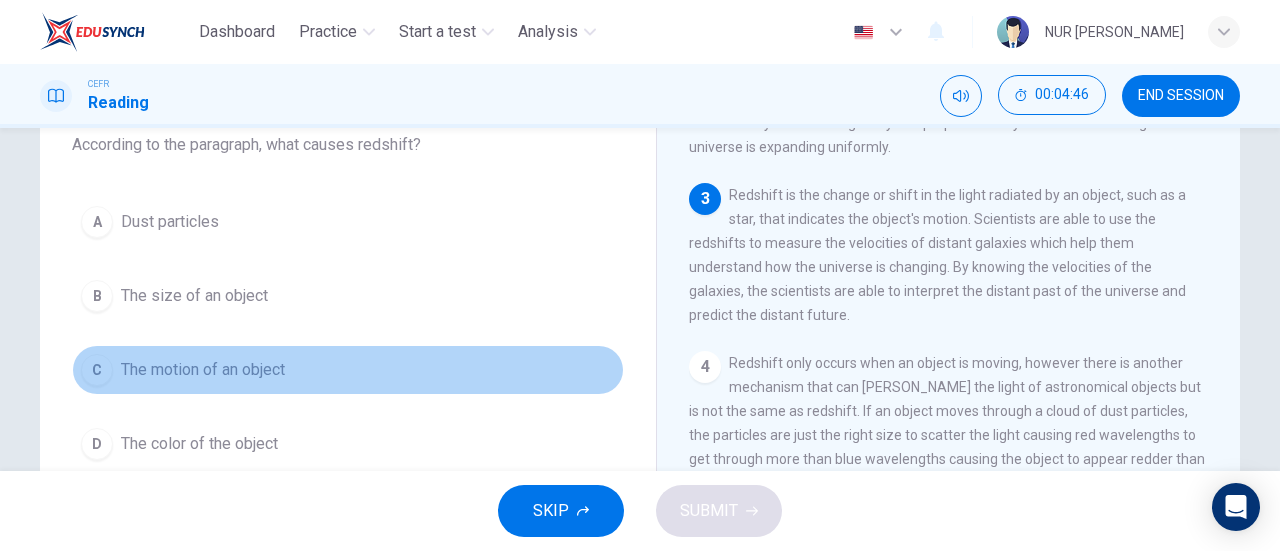 click on "The motion of an object" at bounding box center [203, 370] 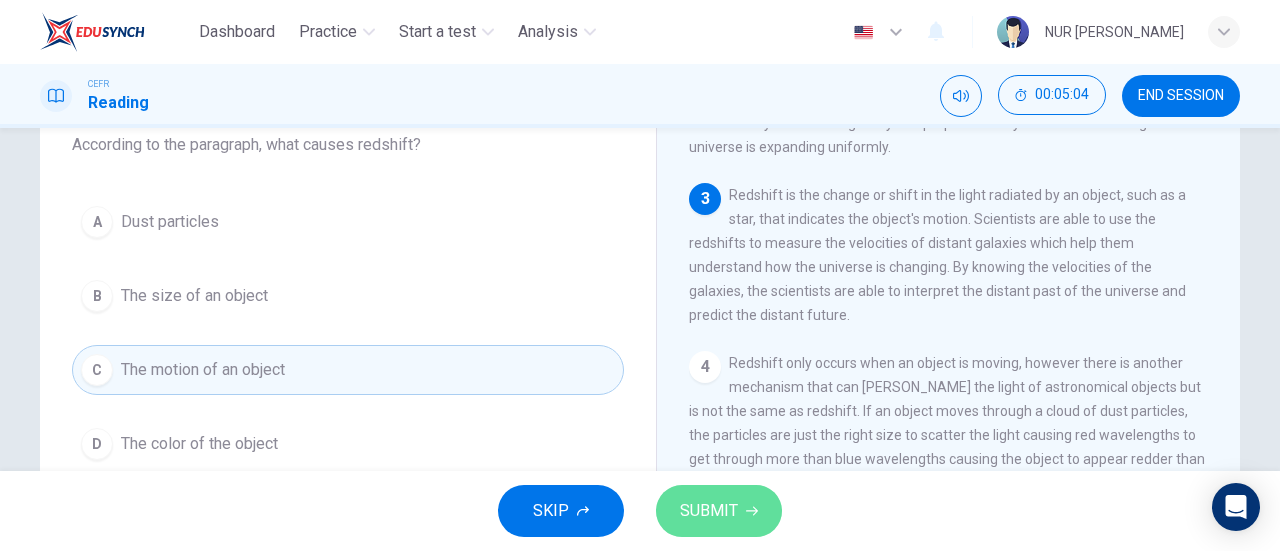 click on "SUBMIT" at bounding box center (709, 511) 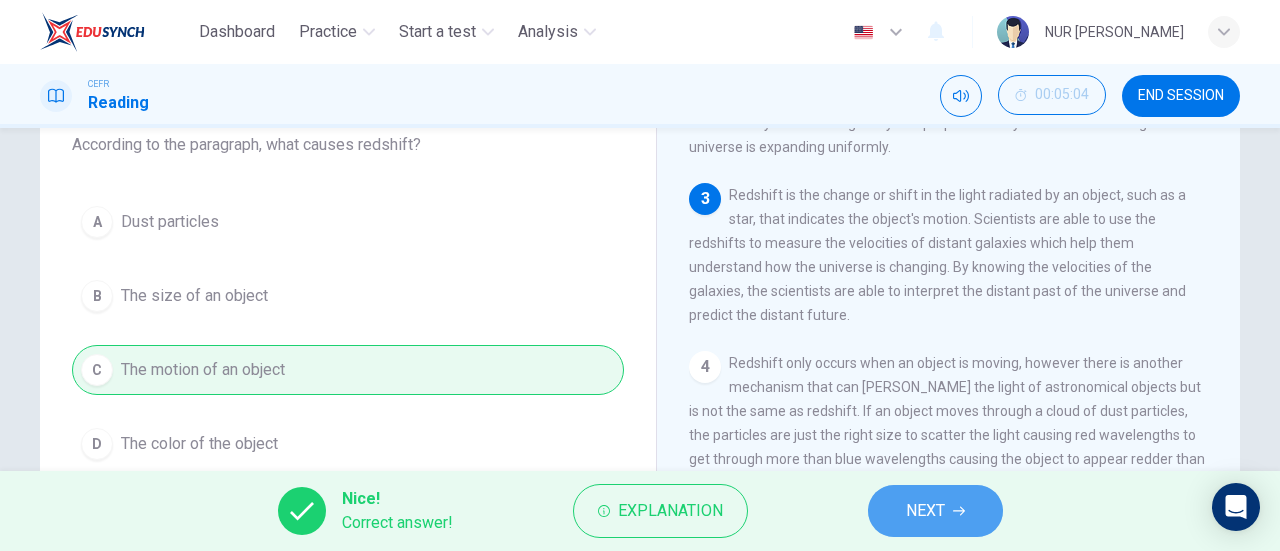 click on "NEXT" at bounding box center [925, 511] 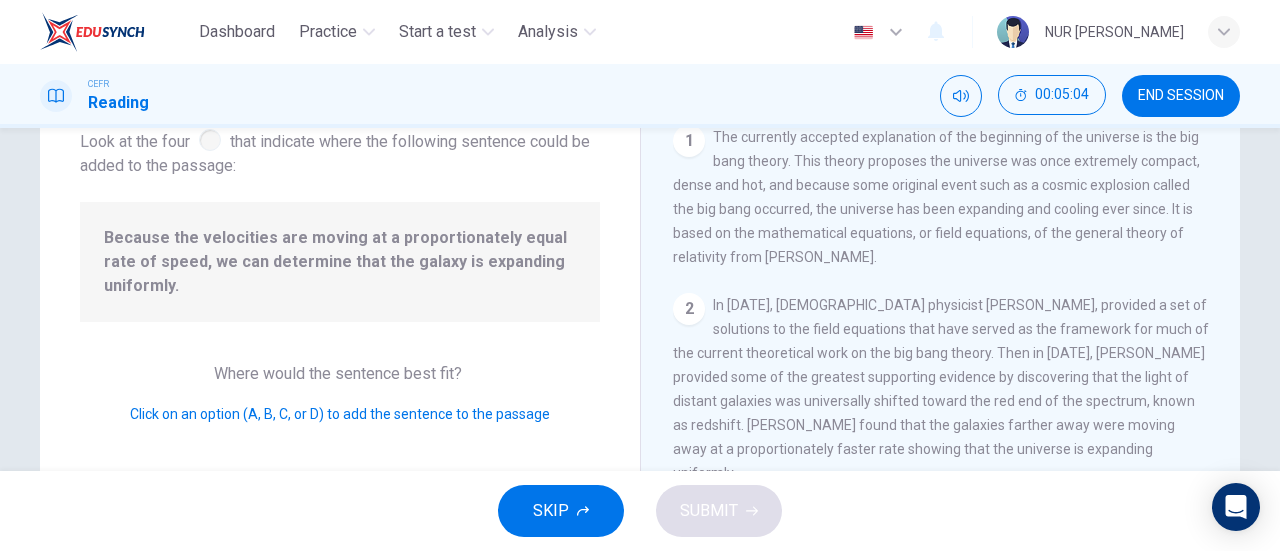 scroll, scrollTop: 162, scrollLeft: 0, axis: vertical 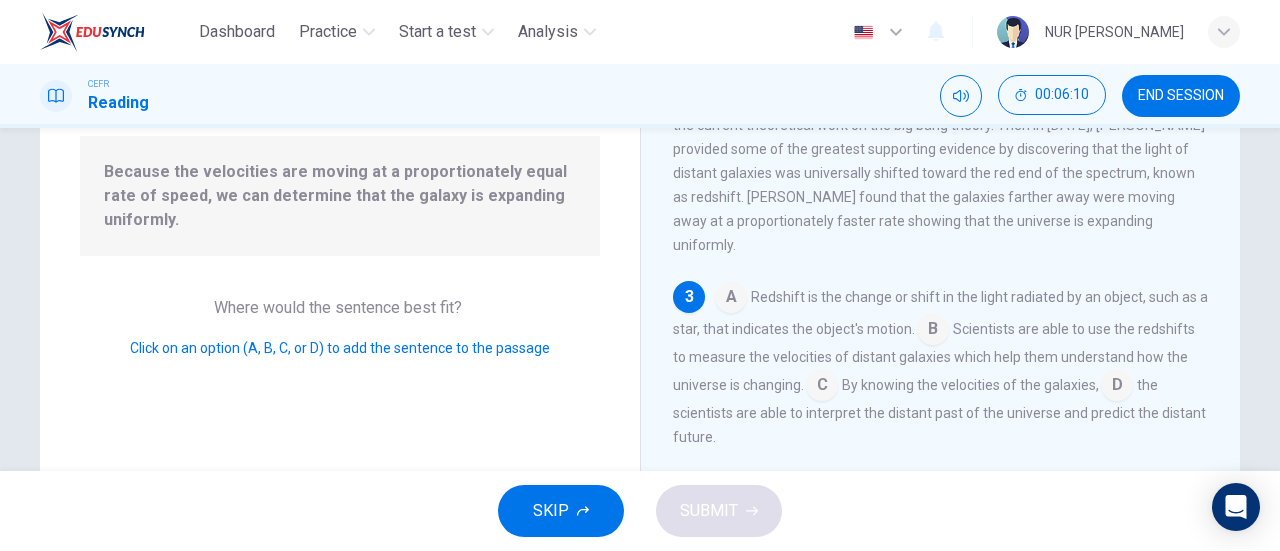 click at bounding box center (1117, 387) 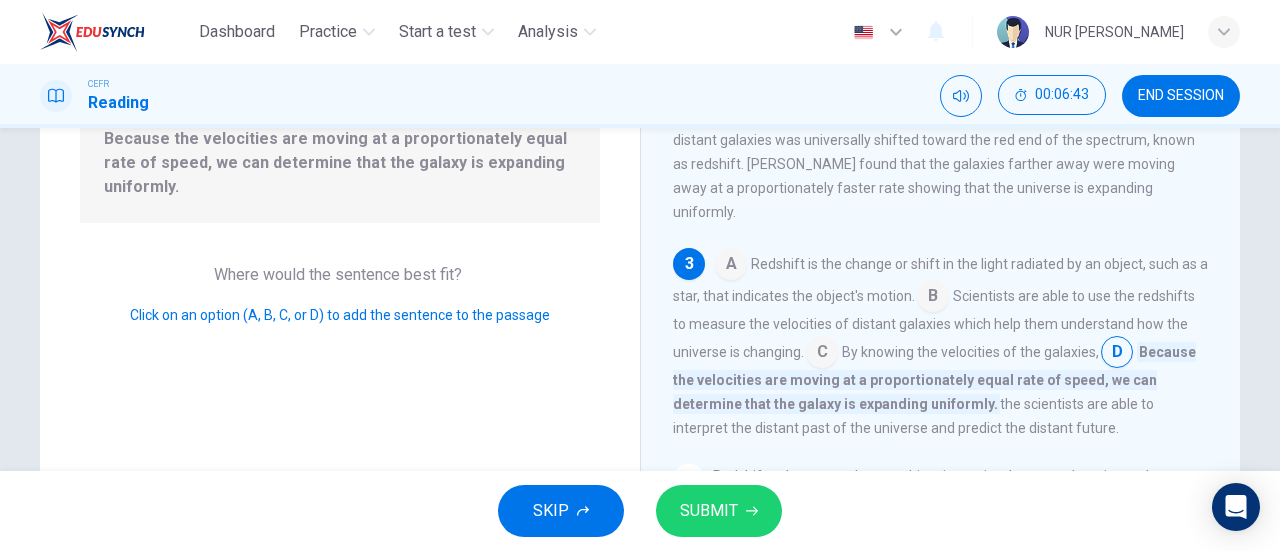 scroll, scrollTop: 232, scrollLeft: 0, axis: vertical 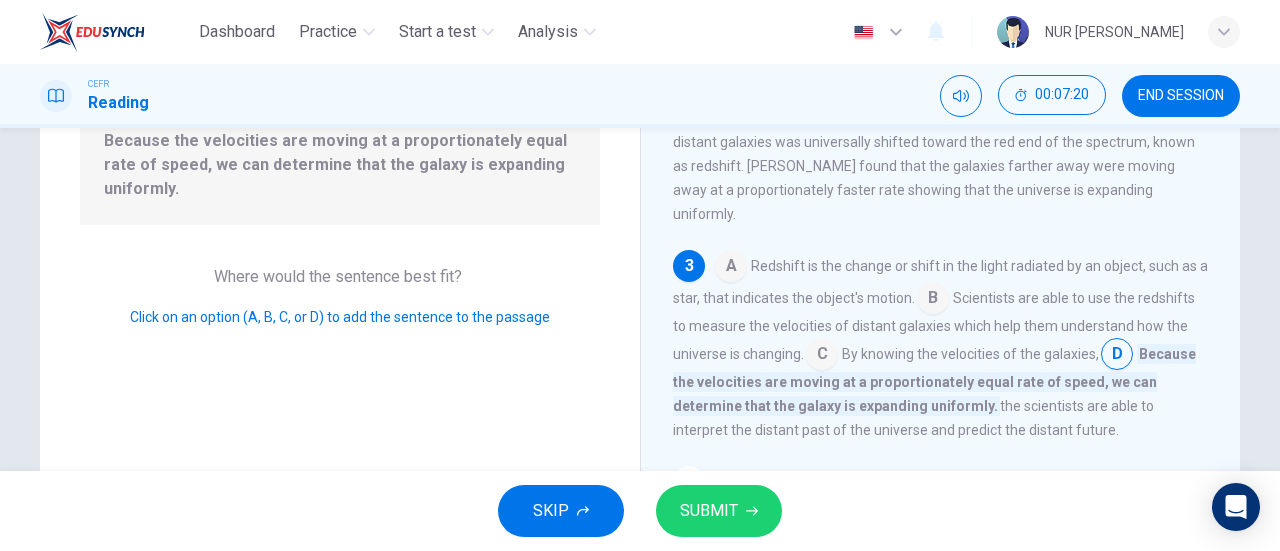 click at bounding box center [822, 356] 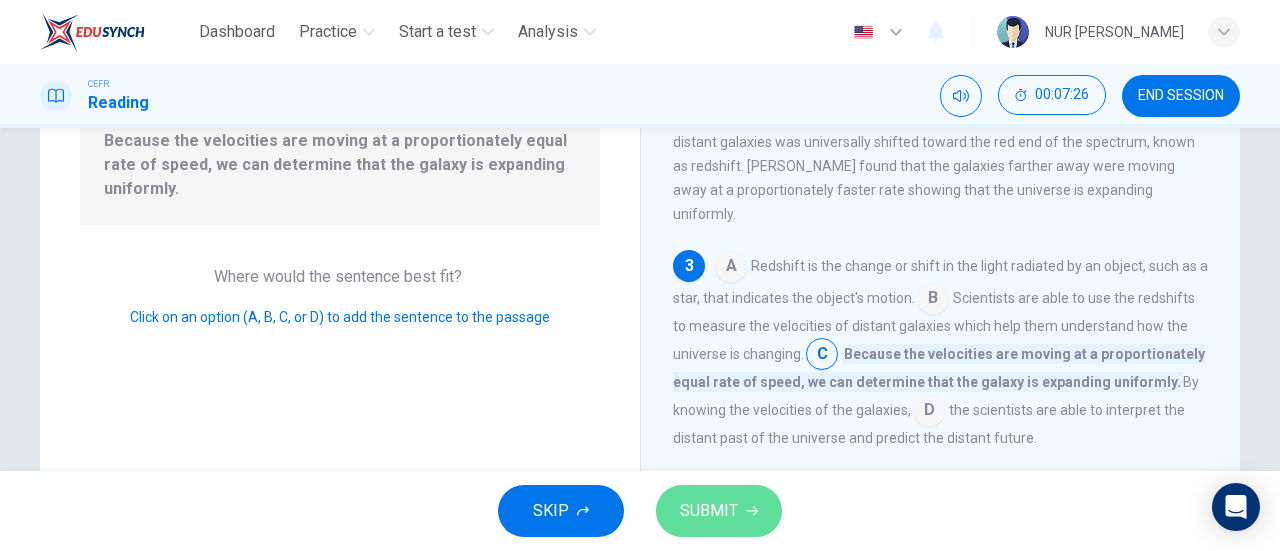 click on "SUBMIT" at bounding box center (719, 511) 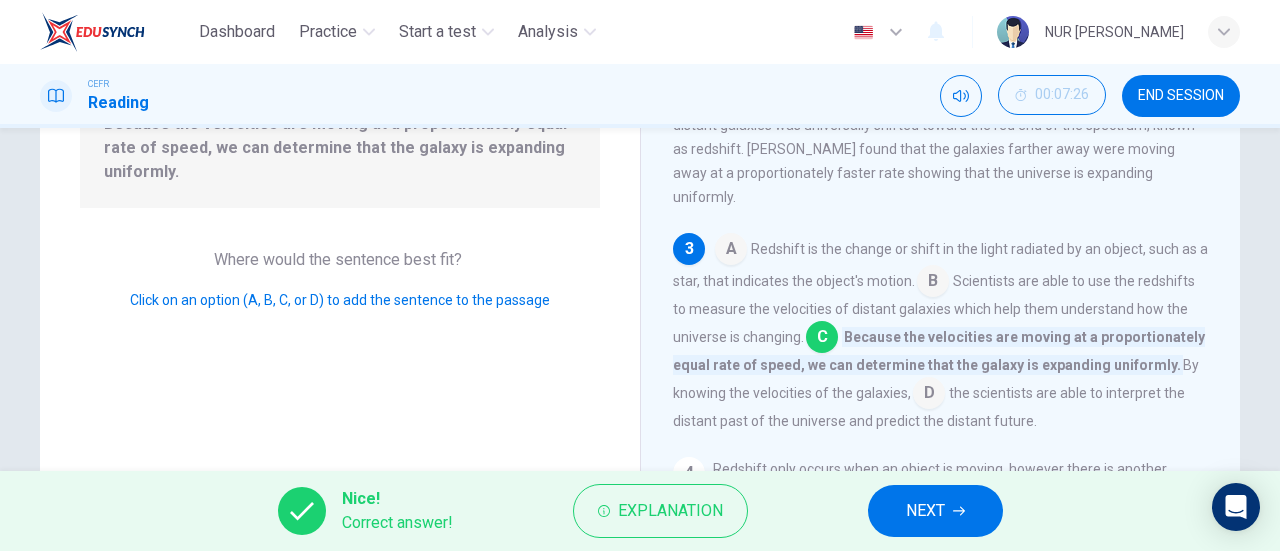 scroll, scrollTop: 247, scrollLeft: 0, axis: vertical 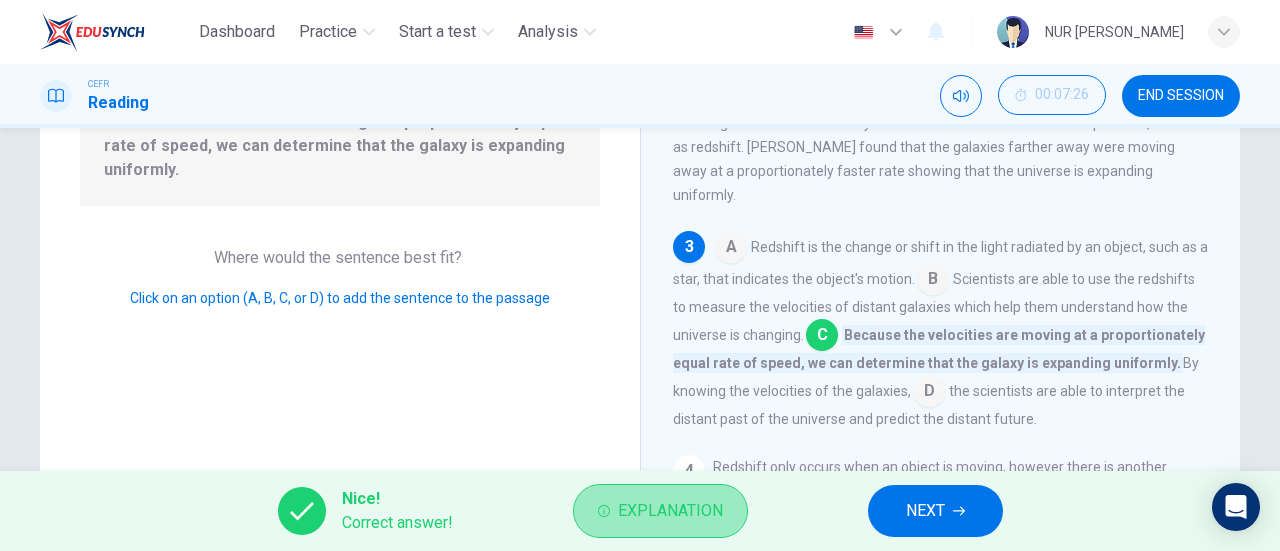 click on "Explanation" at bounding box center (670, 511) 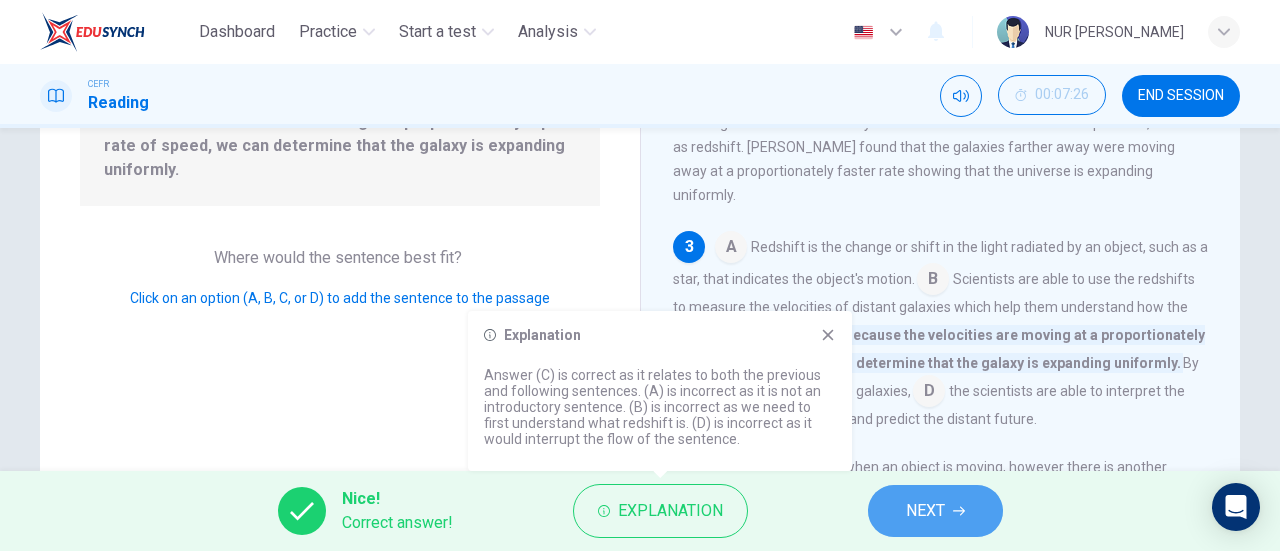 click on "NEXT" at bounding box center (925, 511) 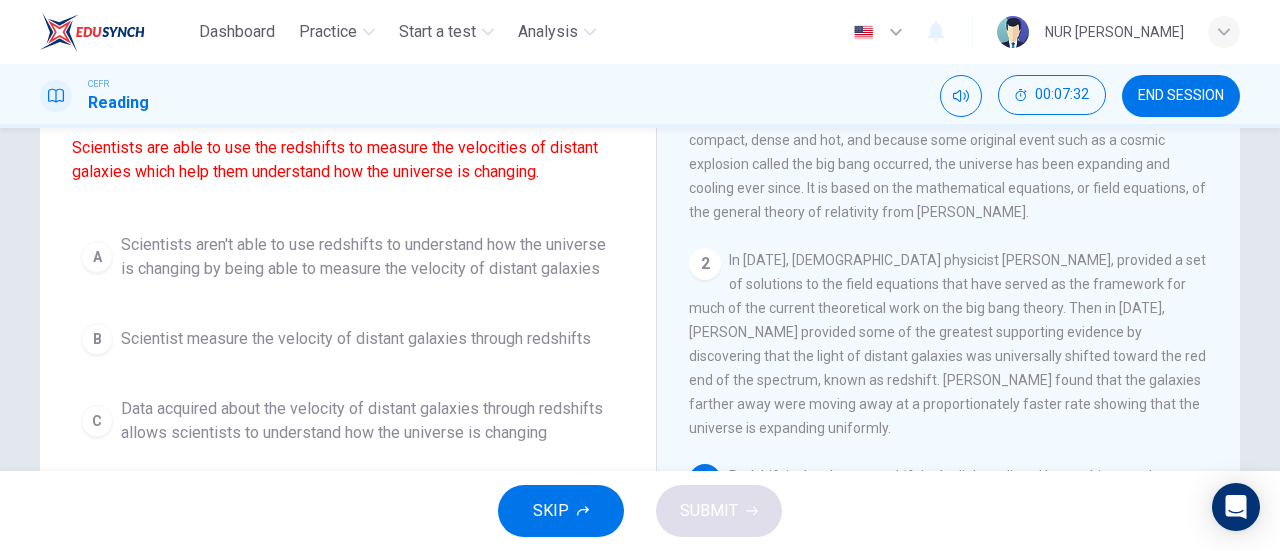 scroll, scrollTop: 178, scrollLeft: 0, axis: vertical 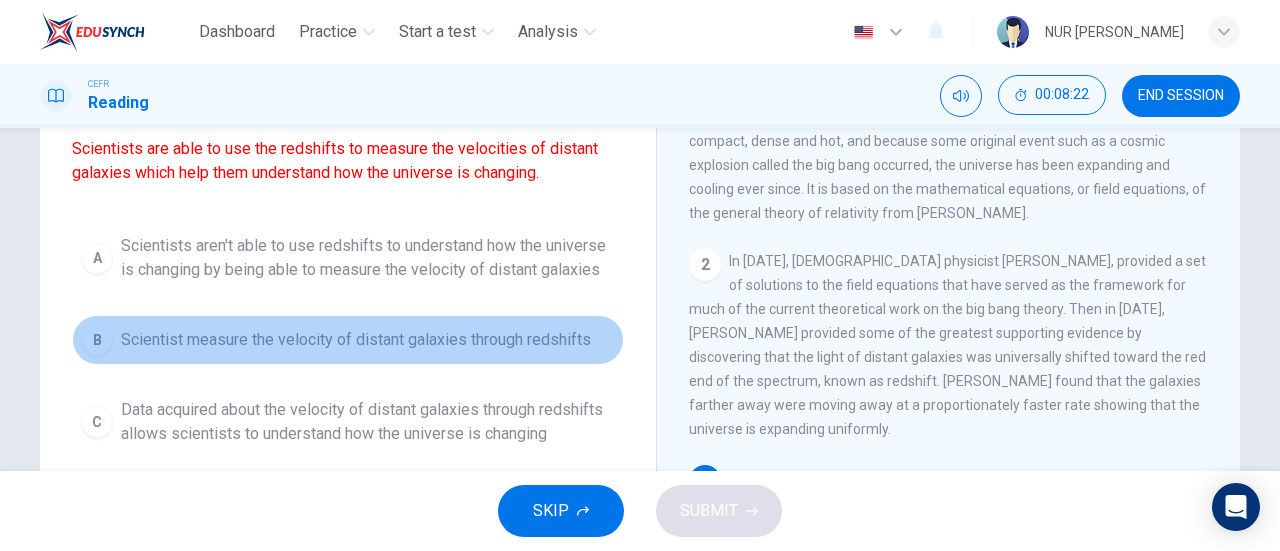 click on "Scientist measure the velocity of distant galaxies through redshifts" at bounding box center (356, 340) 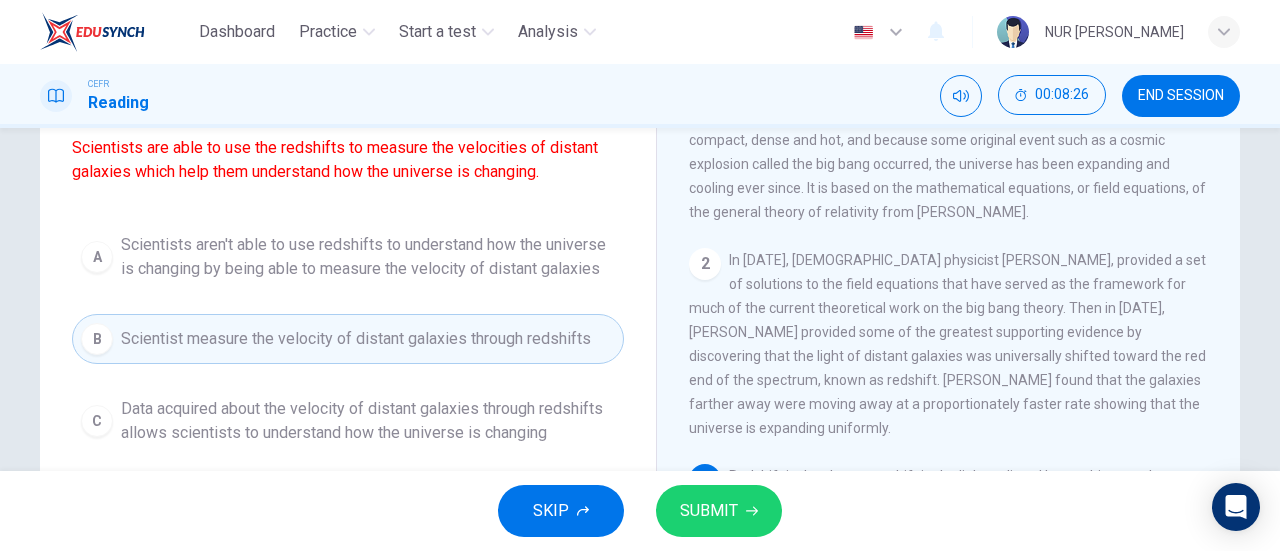 scroll, scrollTop: 164, scrollLeft: 0, axis: vertical 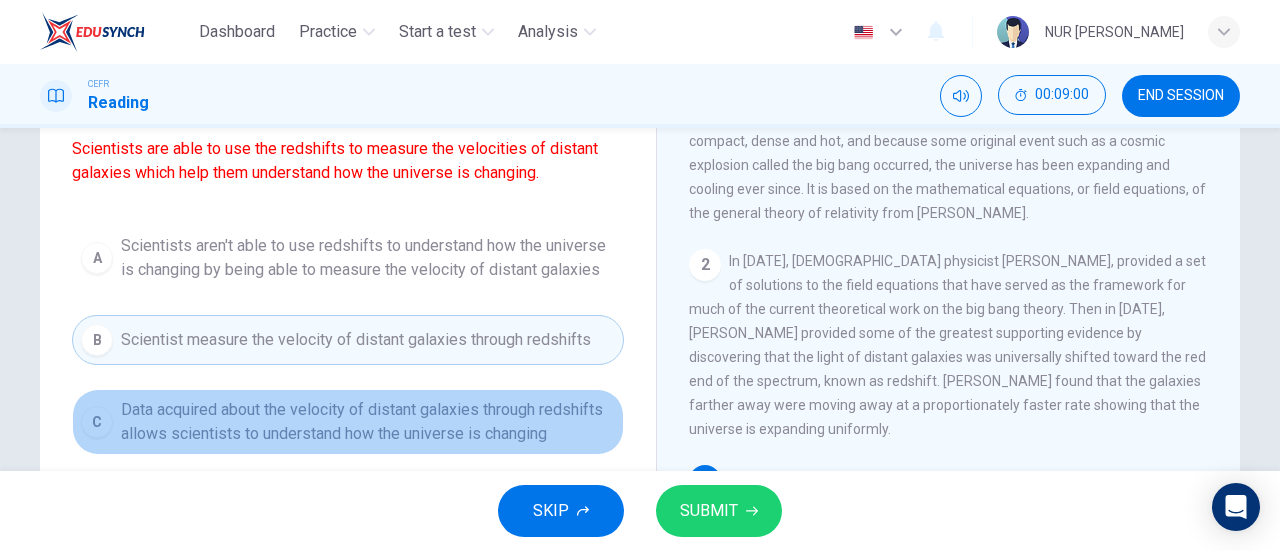 click on "Data acquired about the velocity of distant galaxies through redshifts allows scientists to understand how the universe is changing" at bounding box center (368, 422) 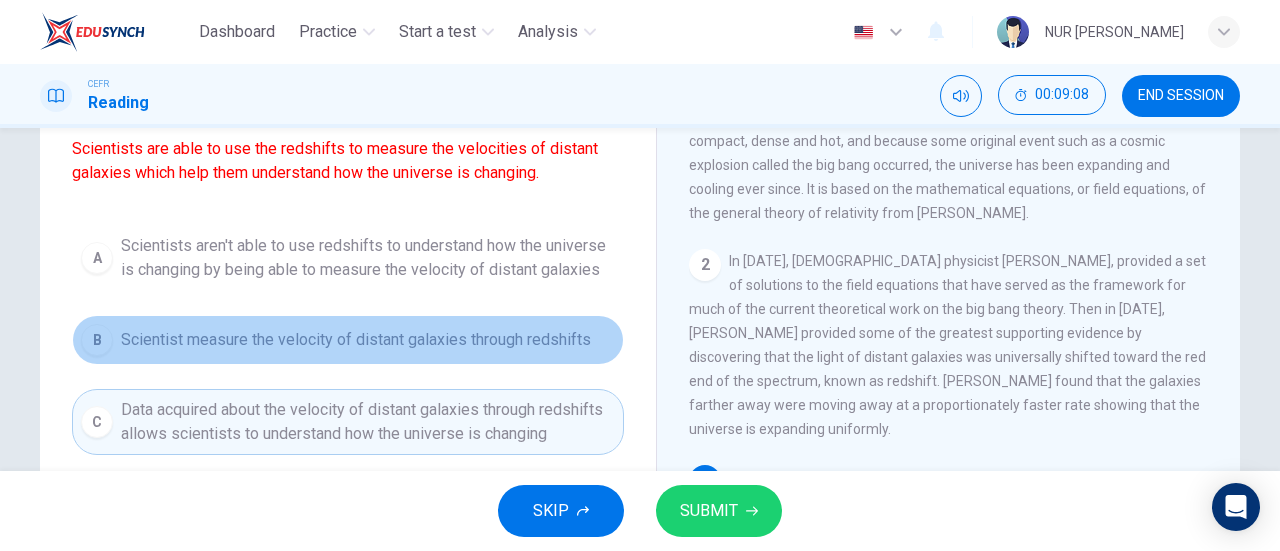 click on "Scientist measure the velocity of distant galaxies through redshifts" at bounding box center [356, 340] 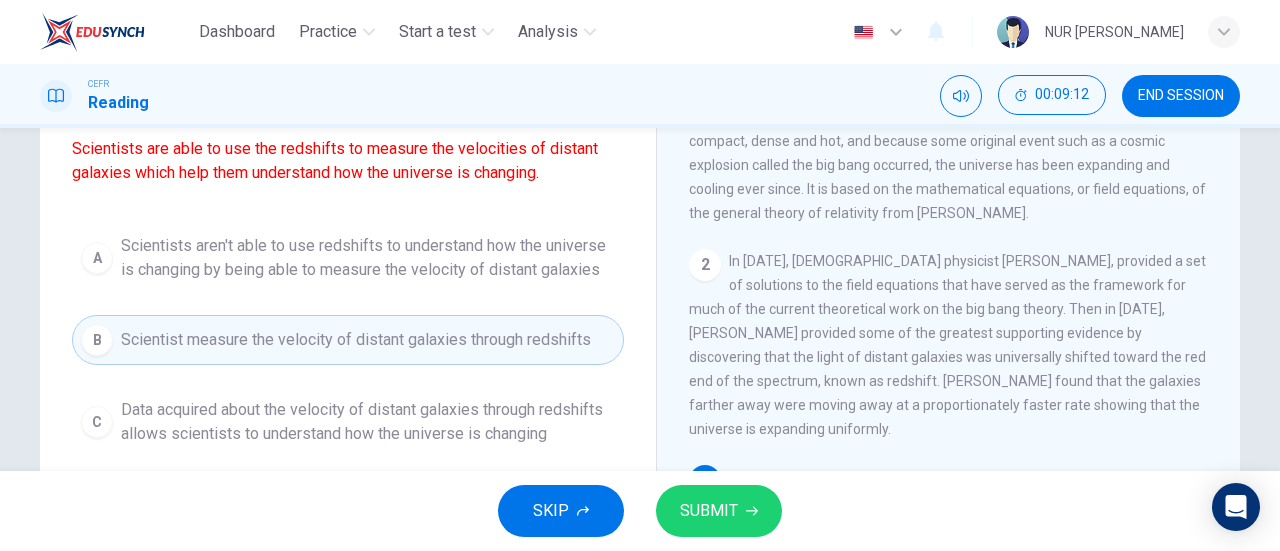 click on "Data acquired about the velocity of distant galaxies through redshifts allows scientists to understand how the universe is changing" at bounding box center (368, 422) 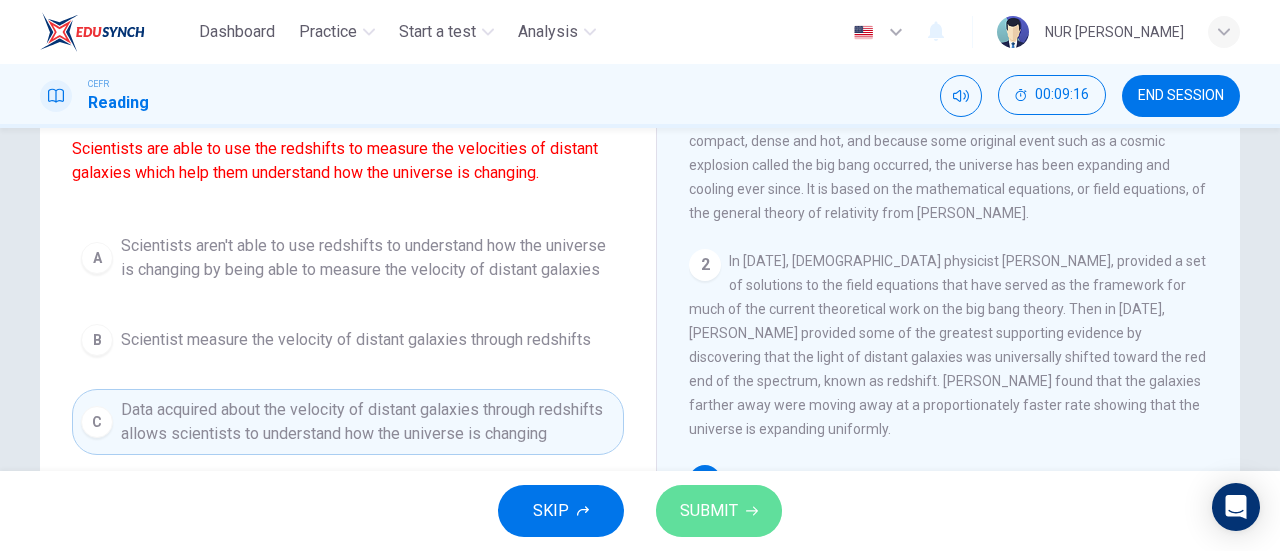 click on "SUBMIT" at bounding box center (709, 511) 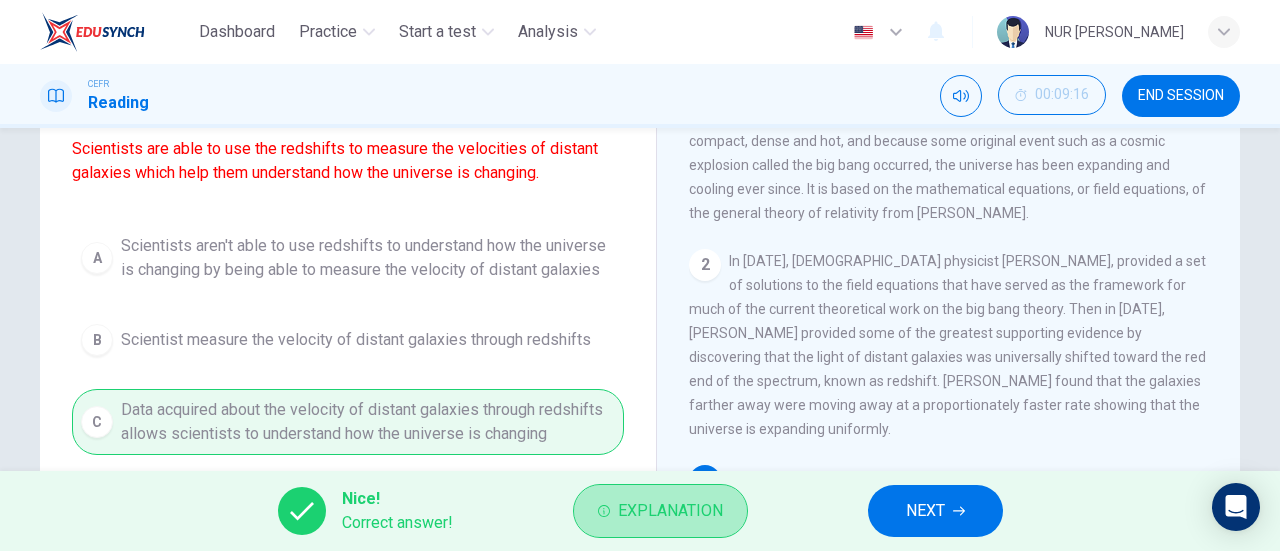 click on "Explanation" at bounding box center [670, 511] 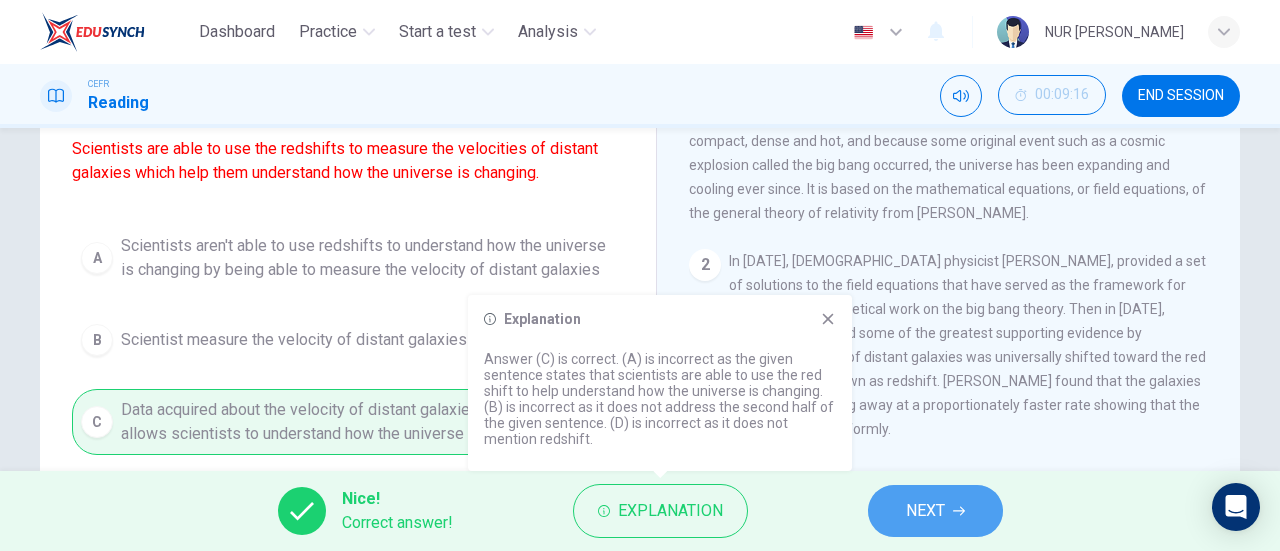 click on "NEXT" at bounding box center (935, 511) 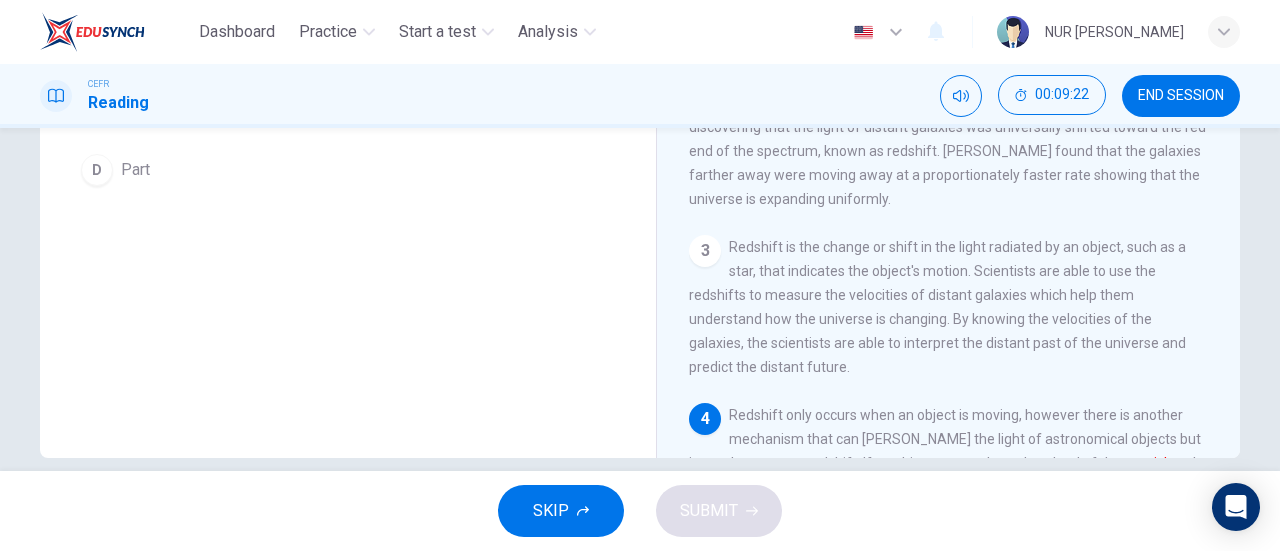 scroll, scrollTop: 408, scrollLeft: 0, axis: vertical 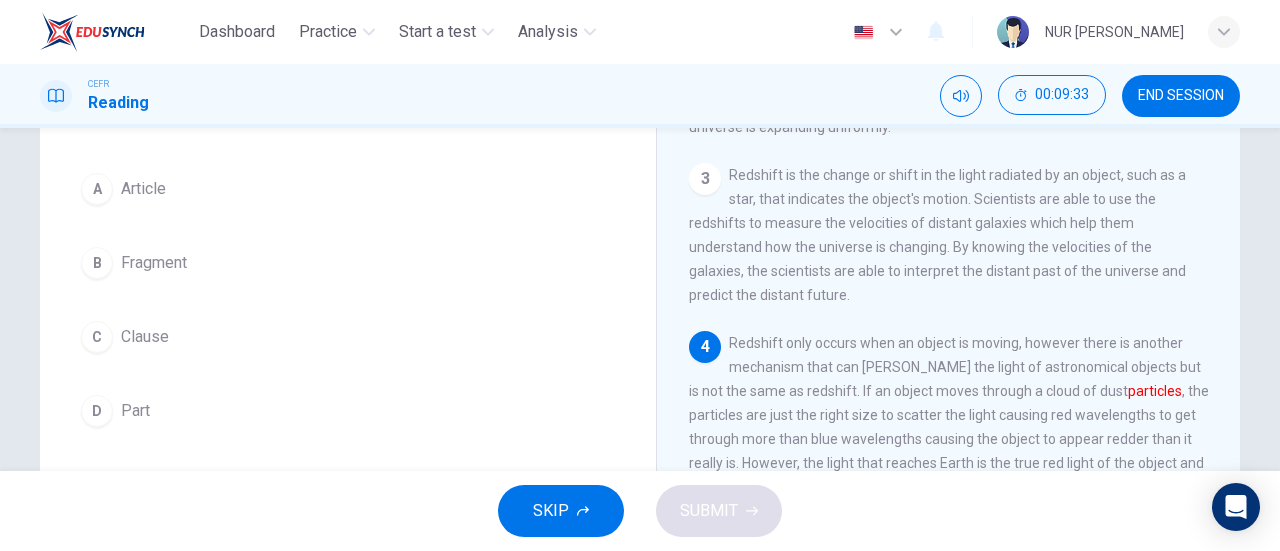click on "Part" at bounding box center [135, 411] 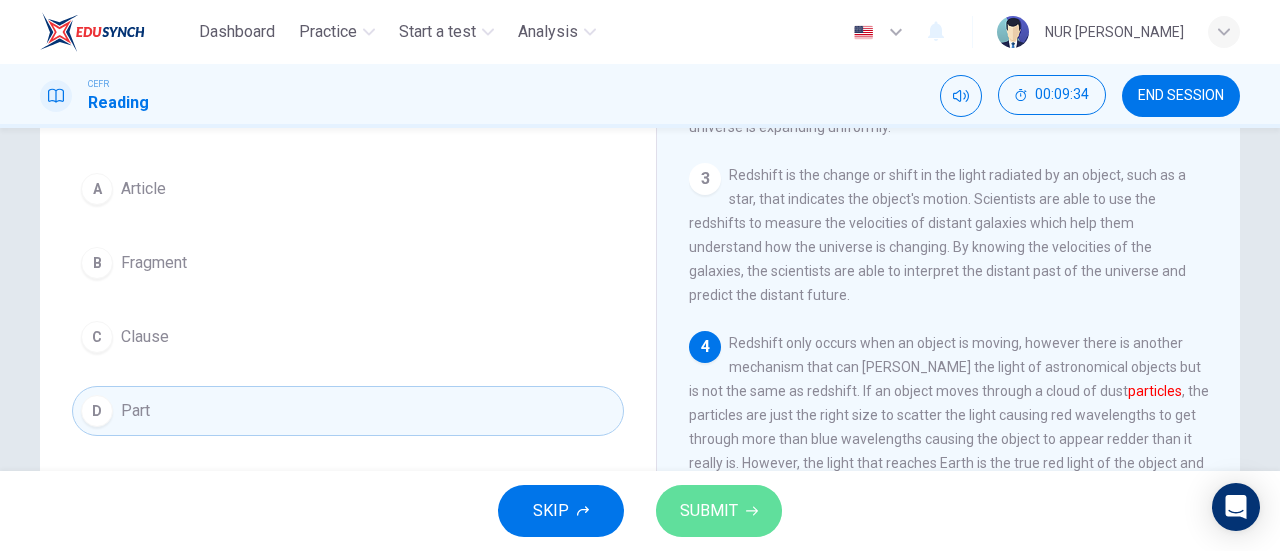 click on "SUBMIT" at bounding box center (709, 511) 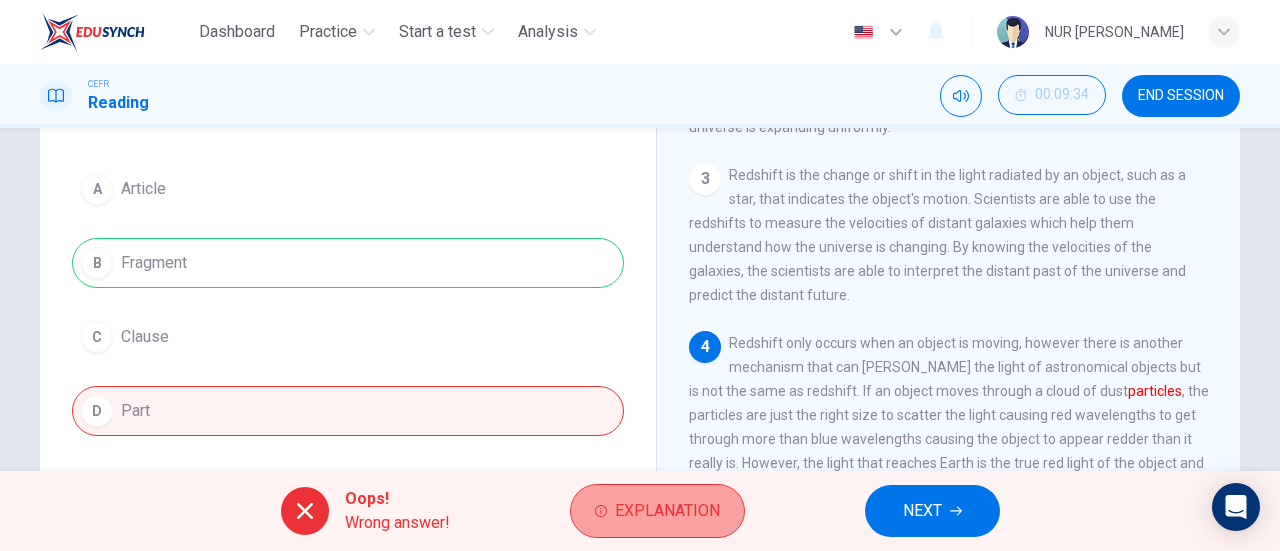 click on "Explanation" at bounding box center [667, 511] 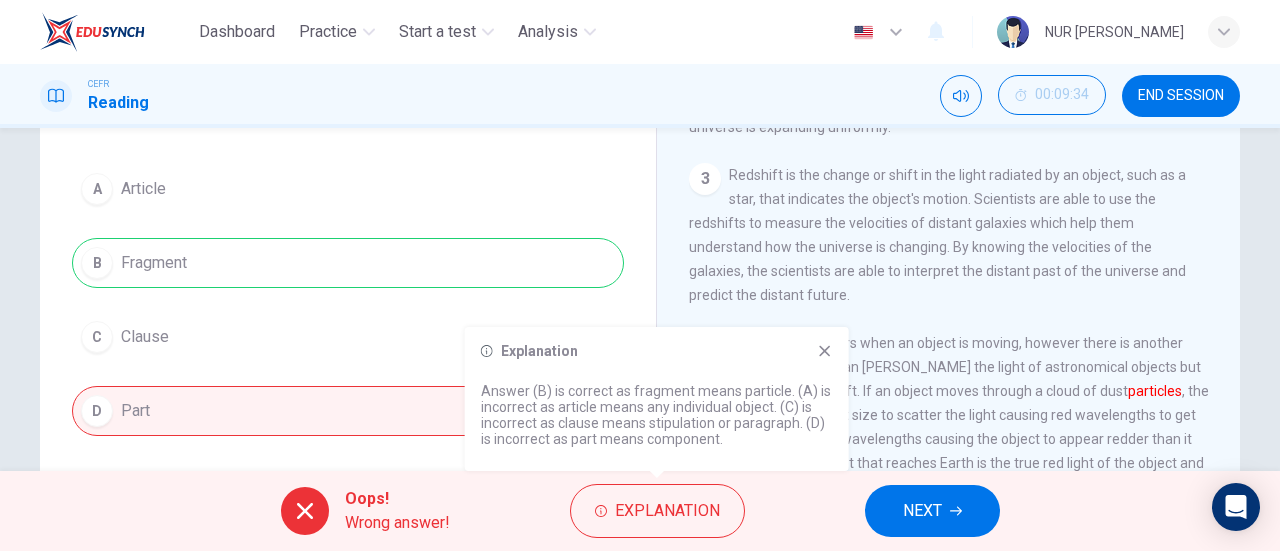click 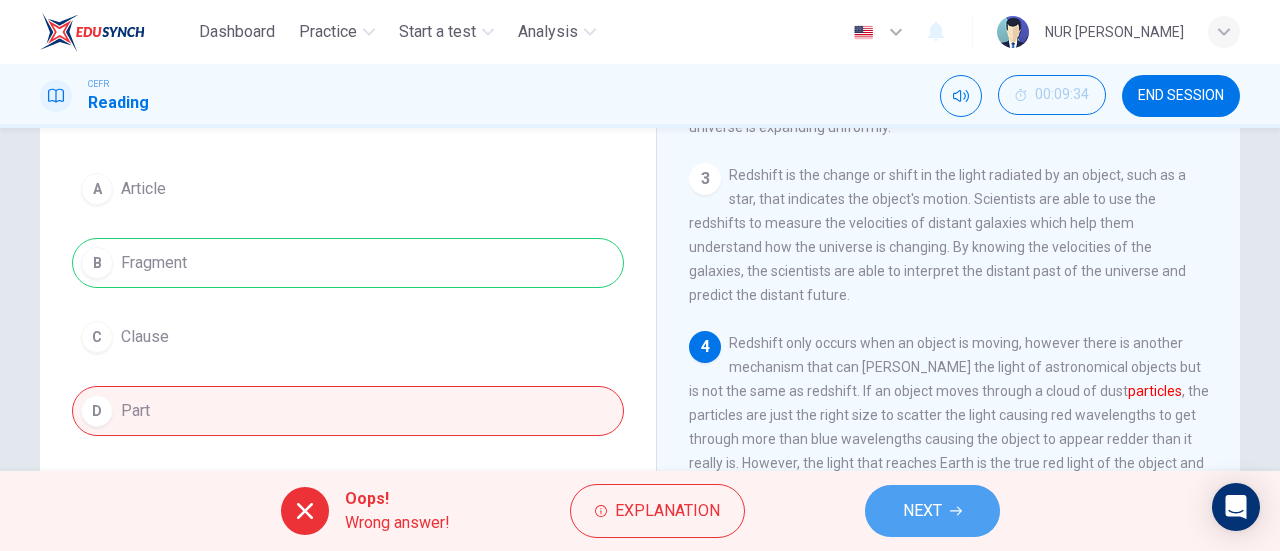 click on "NEXT" at bounding box center (932, 511) 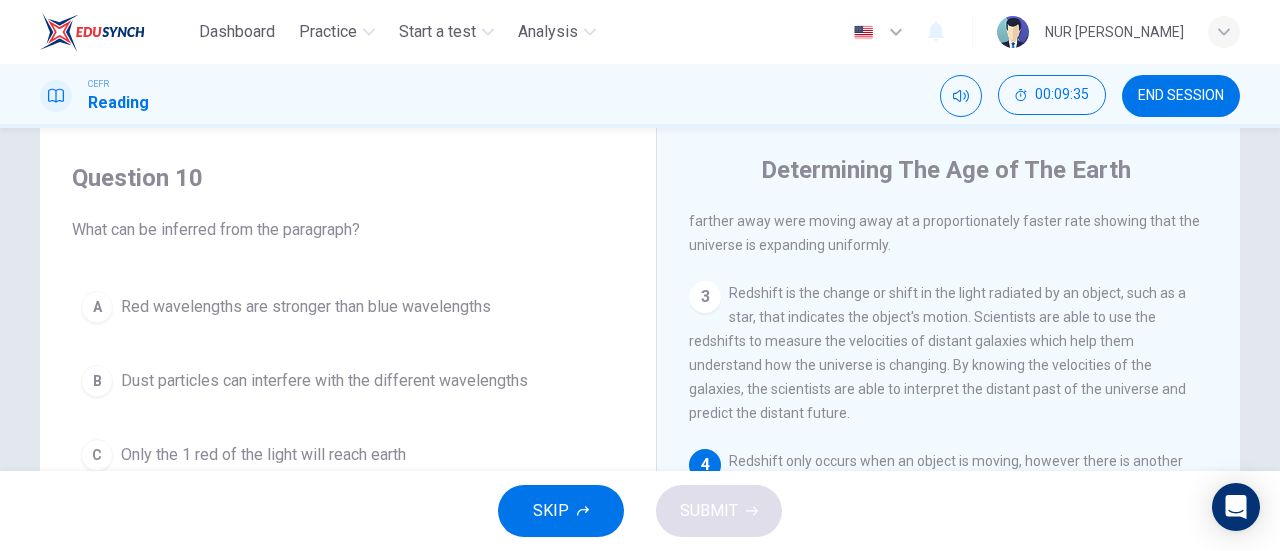 scroll, scrollTop: 0, scrollLeft: 0, axis: both 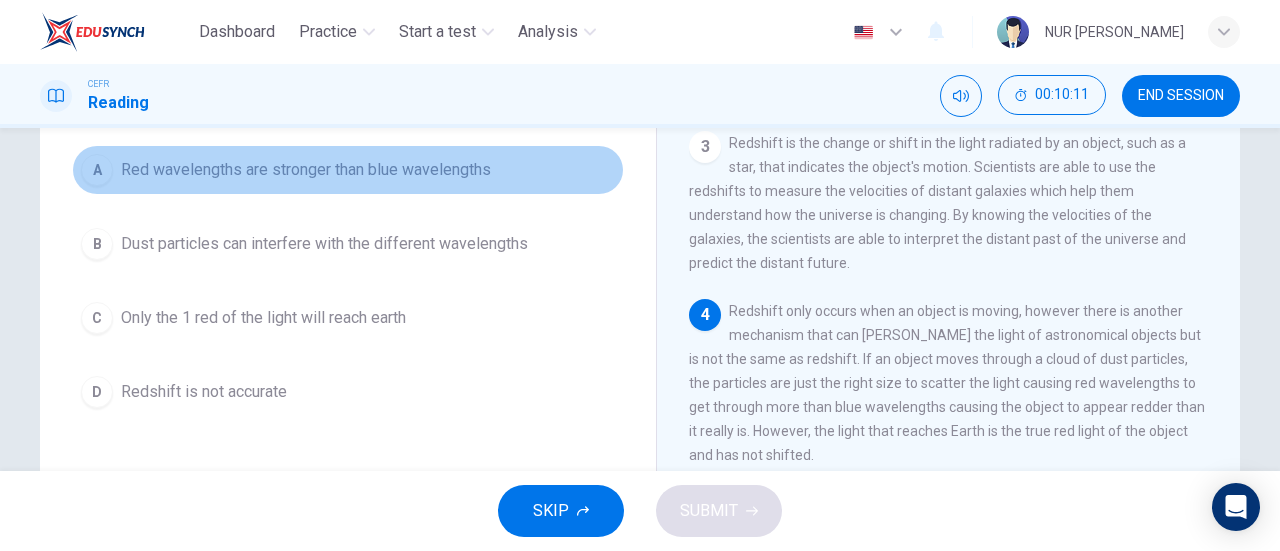 click on "Red wavelengths are stronger than blue wavelengths" at bounding box center (306, 170) 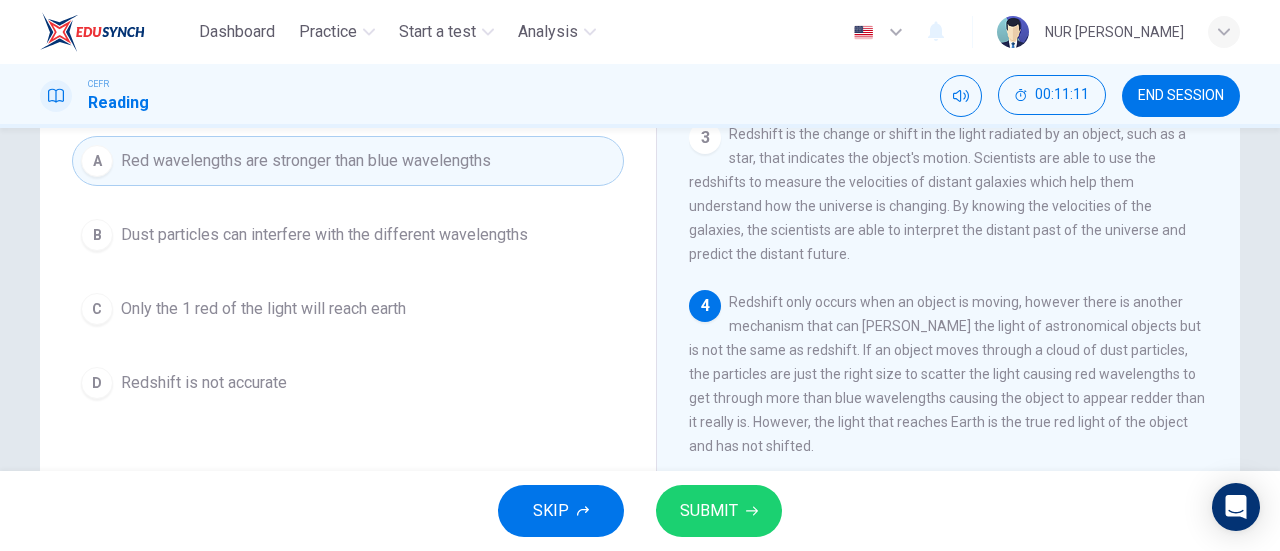 scroll, scrollTop: 194, scrollLeft: 0, axis: vertical 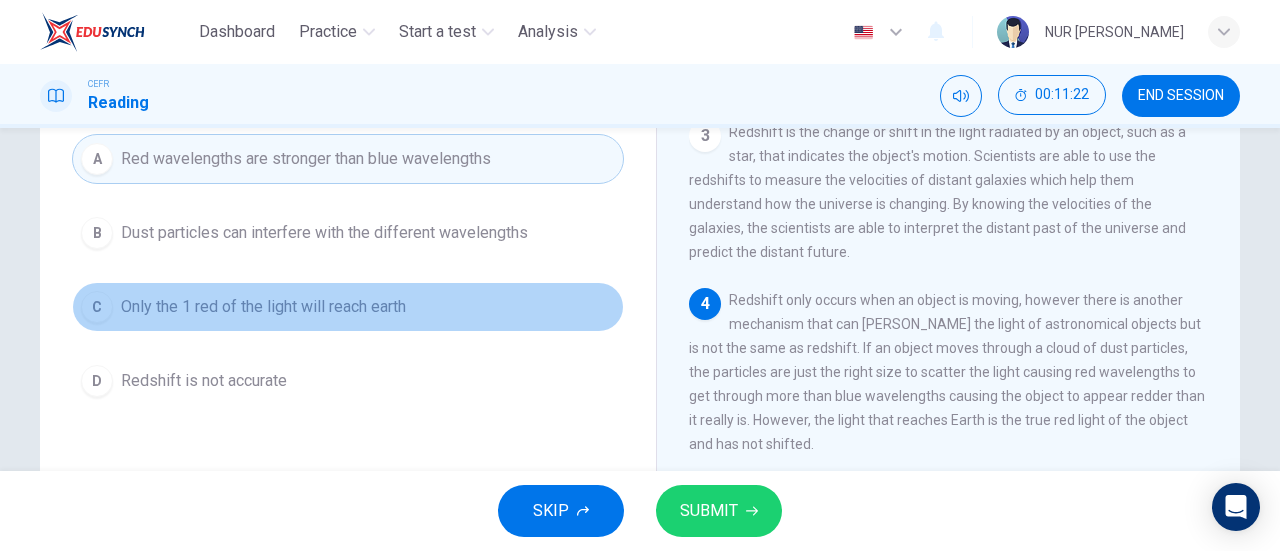 click on "Only the 1 red of the light will reach earth" at bounding box center (263, 307) 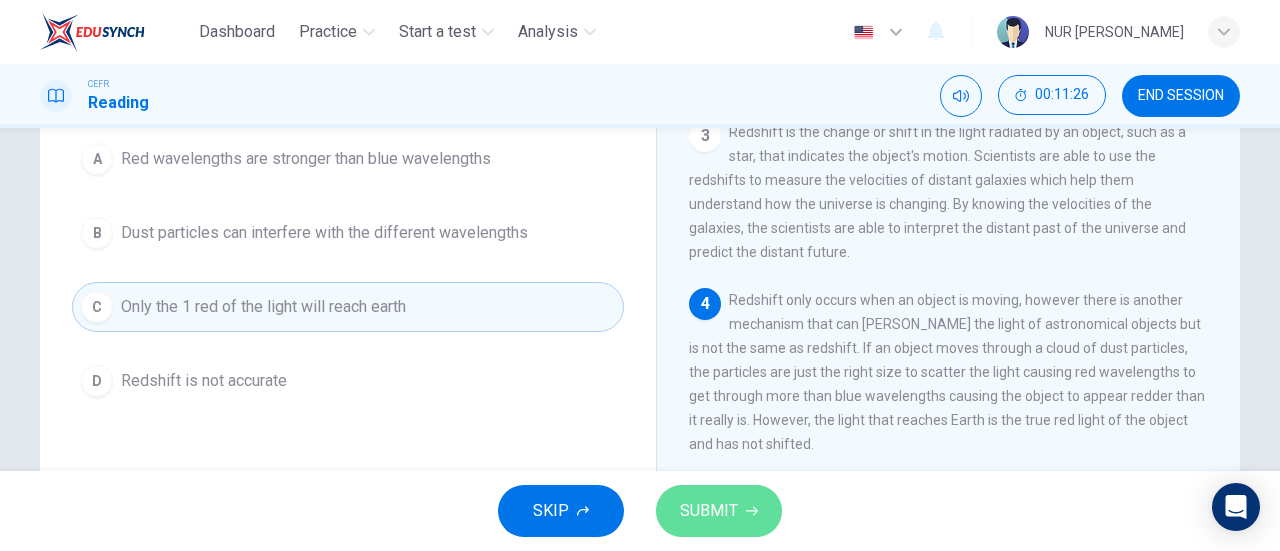 click on "SUBMIT" at bounding box center [719, 511] 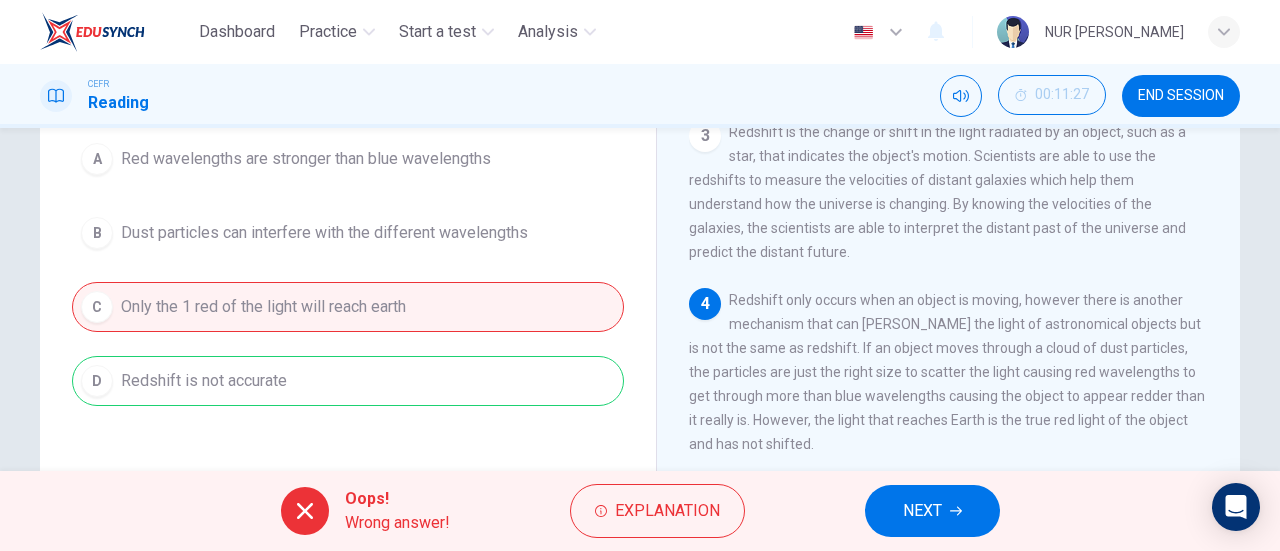 click on "A Red wavelengths are stronger than blue wavelengths B Dust particles can interfere with the different wavelengths C Only the 1 red of the light will reach earth D Redshift is not accurate" at bounding box center (348, 270) 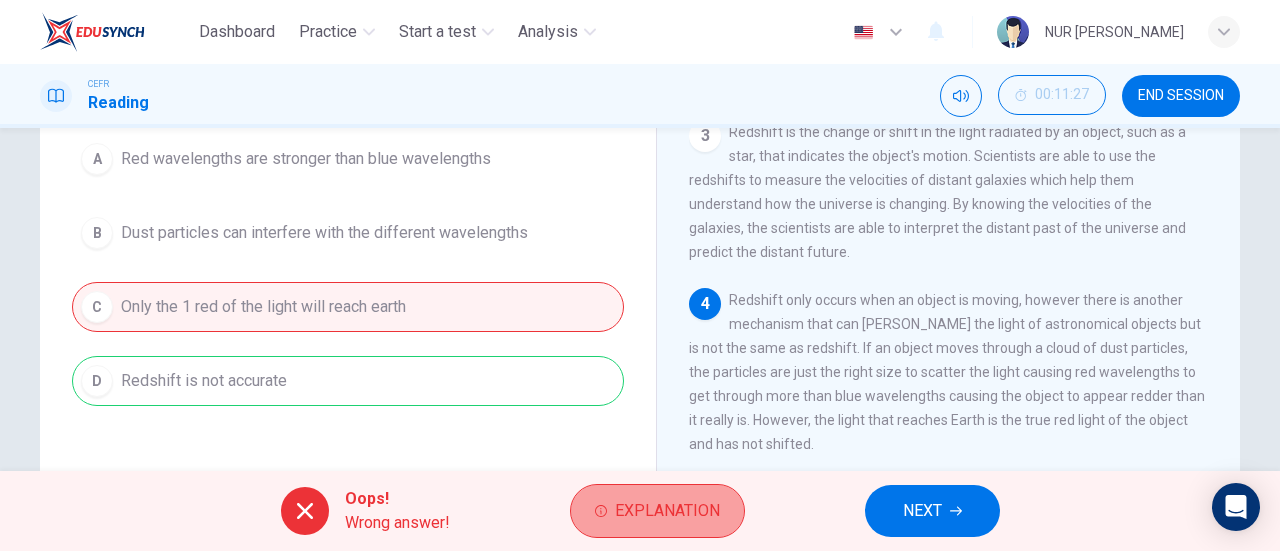 click on "Explanation" at bounding box center [667, 511] 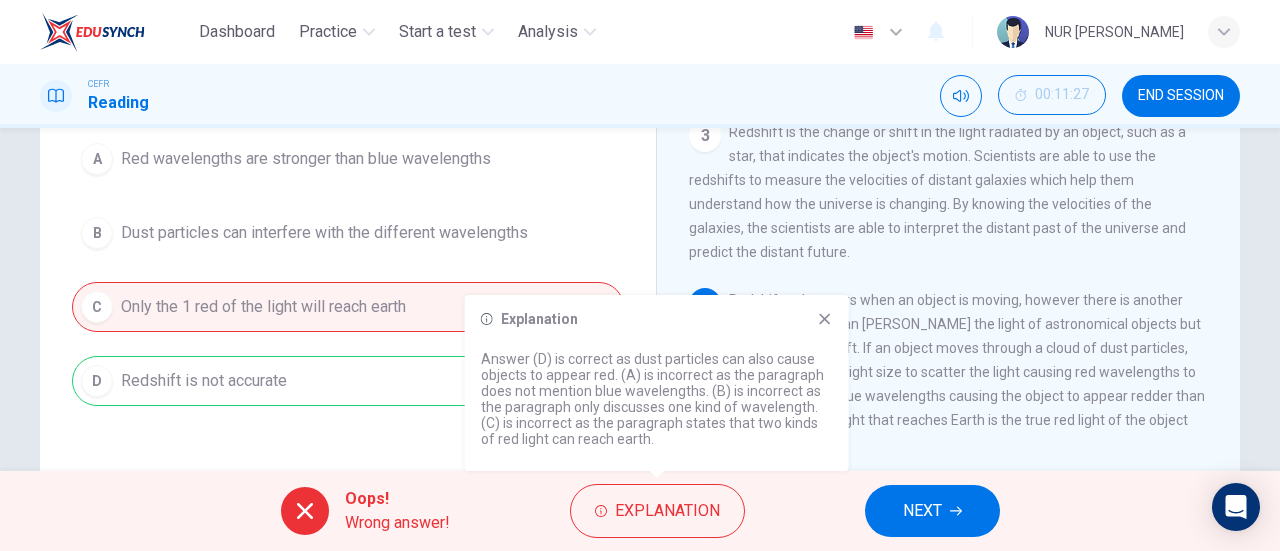 click 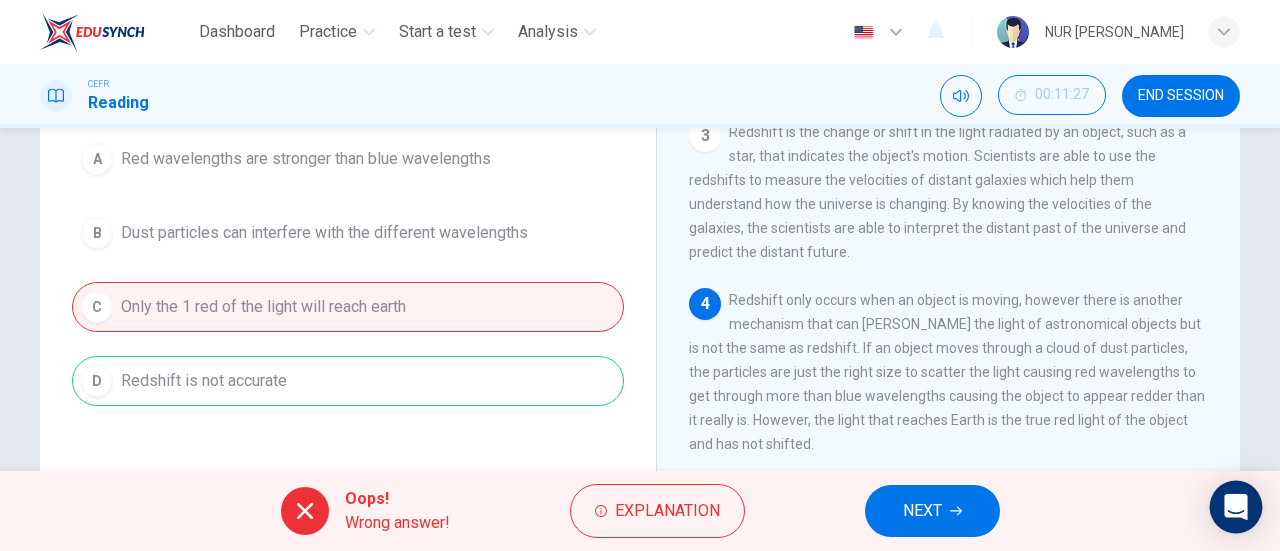 drag, startPoint x: 1218, startPoint y: 370, endPoint x: 1228, endPoint y: 493, distance: 123.40584 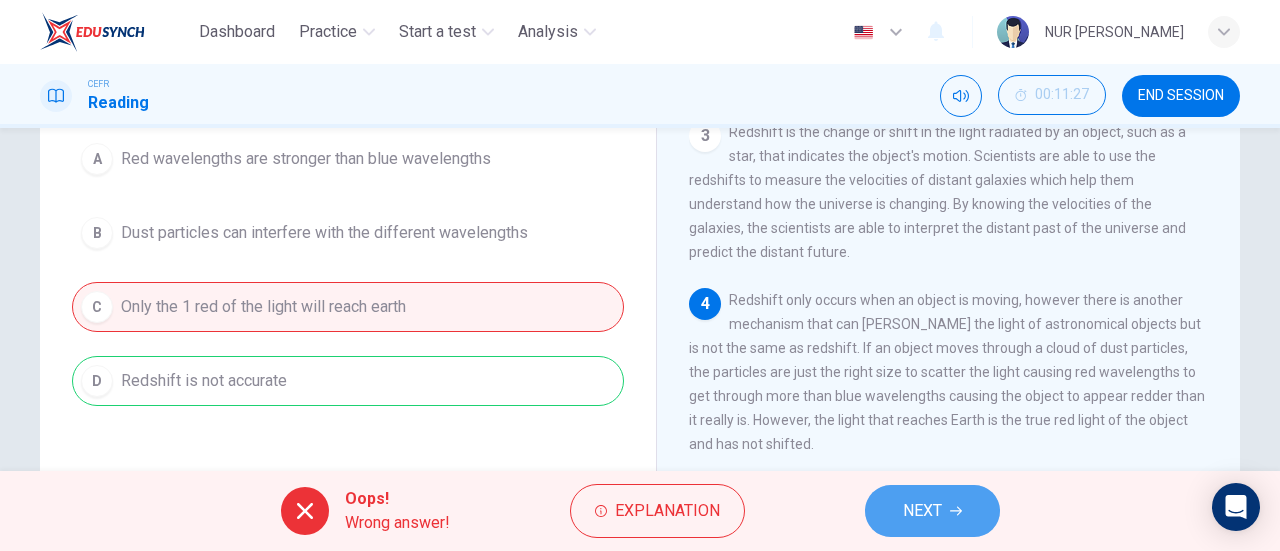 click on "NEXT" at bounding box center (922, 511) 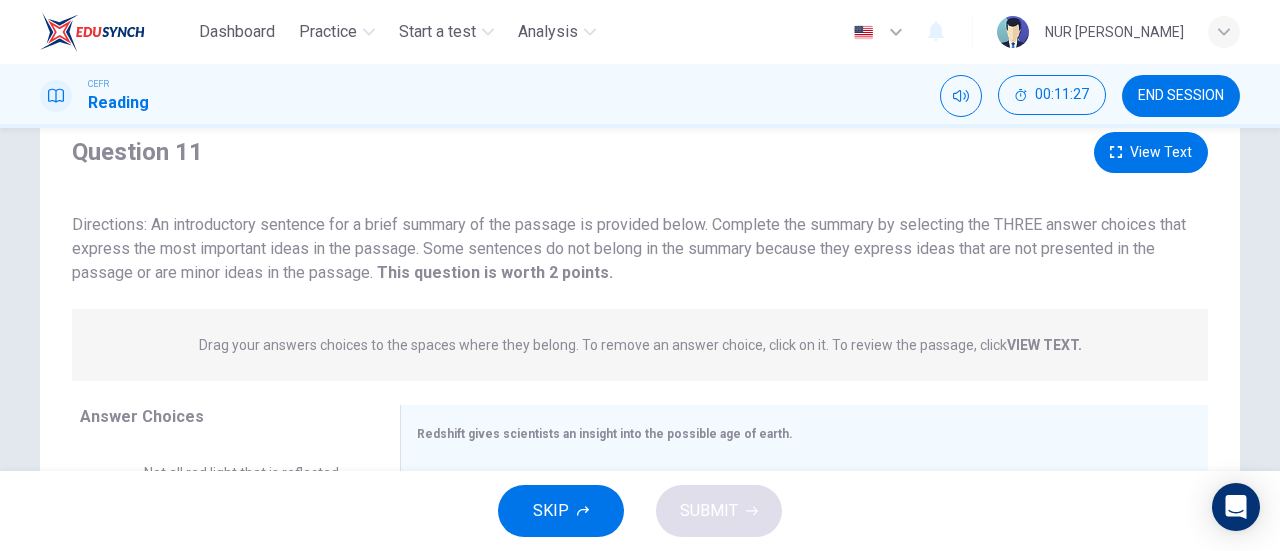 scroll, scrollTop: 65, scrollLeft: 0, axis: vertical 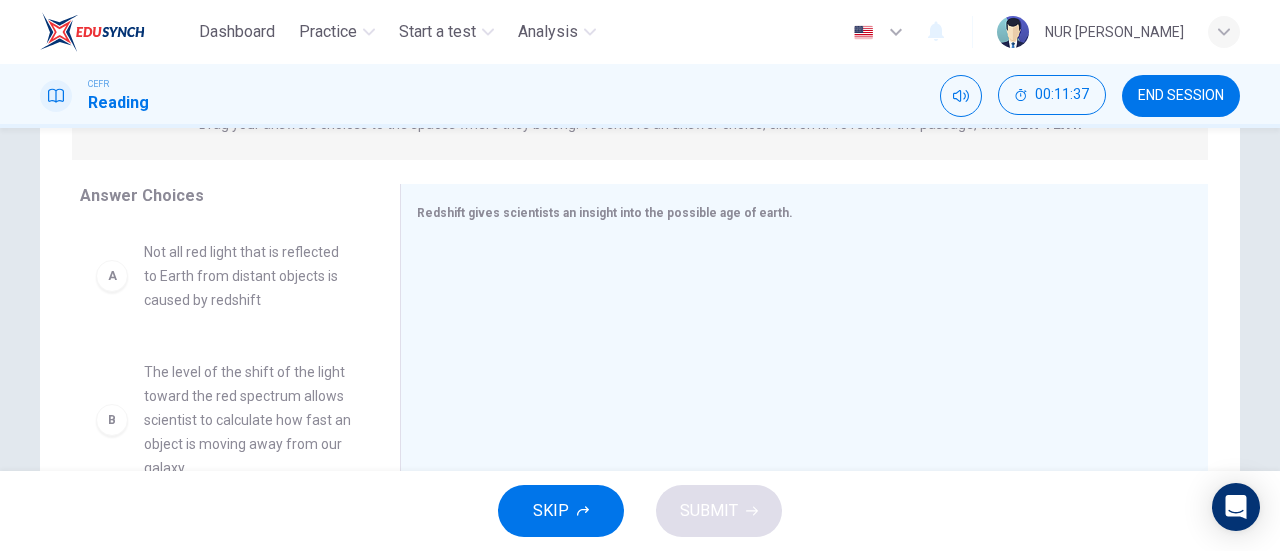 click on "Answer Choices A Not all red light that is reflected to Earth from distant objects is caused by redshift B The level of the shift of the light toward the red spectrum allows scientist to calculate how fast an object is moving away from our galaxy C Redshift cannot definitively name the age of Earth D Albert Einstein laid the foundation for the big bang theory E Due to being able to calculate the velocity at which an object is moving away from us, scientists can therefore calculate the expansion rate of the universe F Red wavelengths are able to pass through dust particles easier than blue wavelengths" at bounding box center (220, 378) 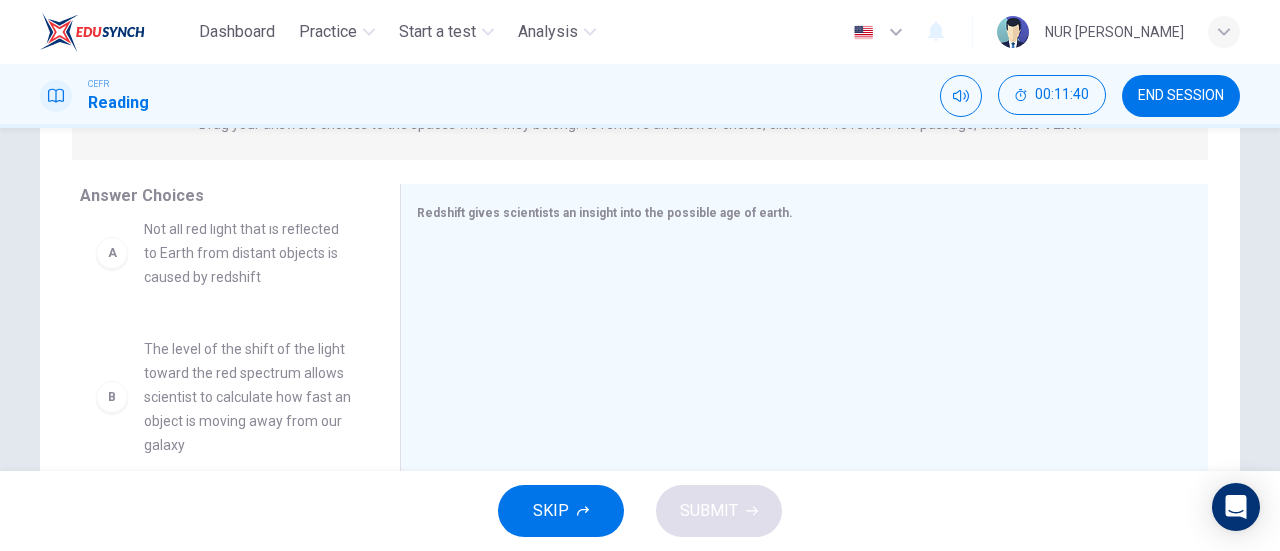 scroll, scrollTop: 18, scrollLeft: 0, axis: vertical 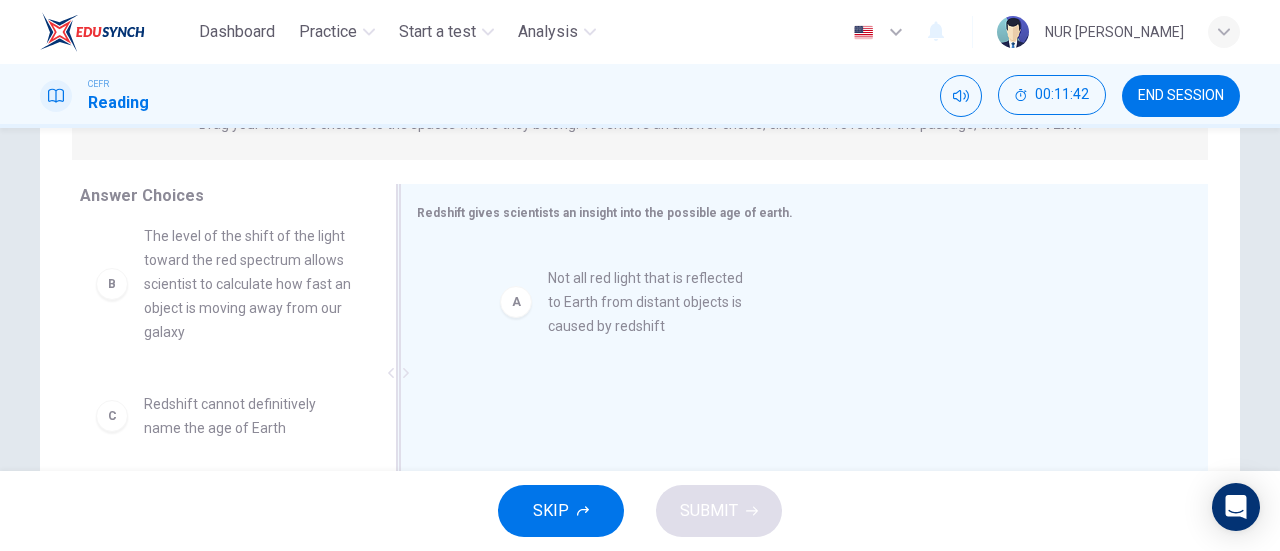 drag, startPoint x: 251, startPoint y: 254, endPoint x: 680, endPoint y: 307, distance: 432.2615 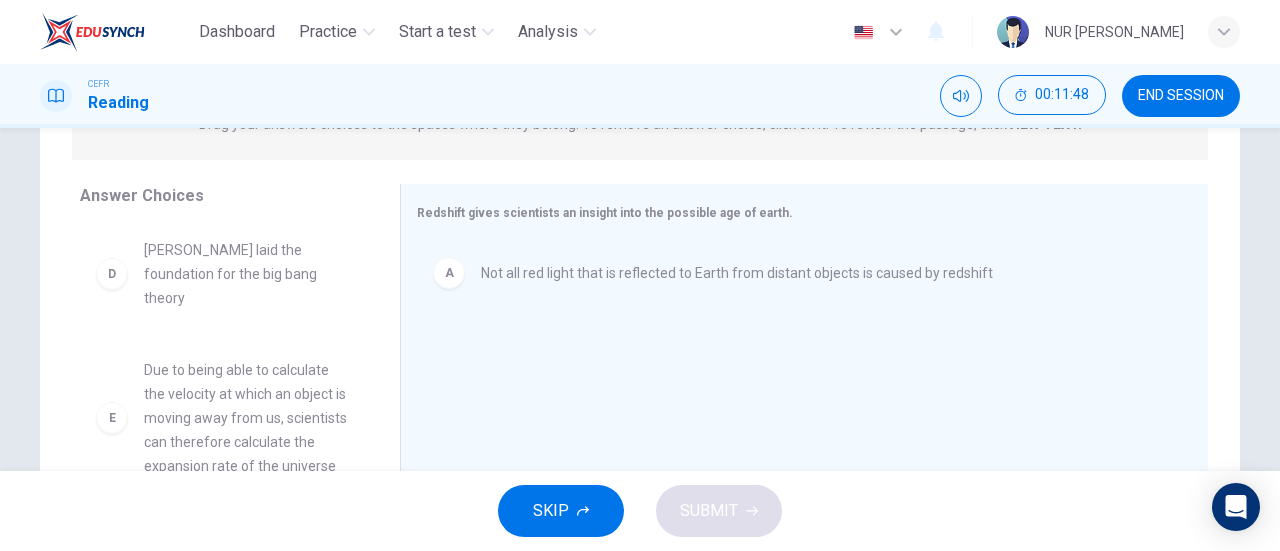 scroll, scrollTop: 372, scrollLeft: 0, axis: vertical 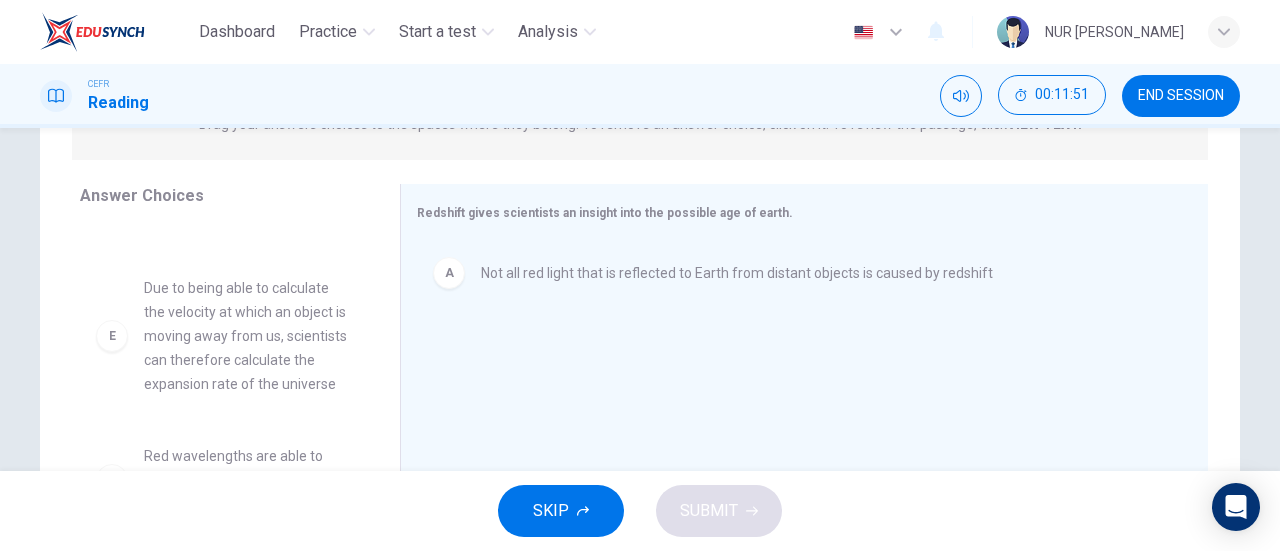 drag, startPoint x: 366, startPoint y: 425, endPoint x: 374, endPoint y: 409, distance: 17.888544 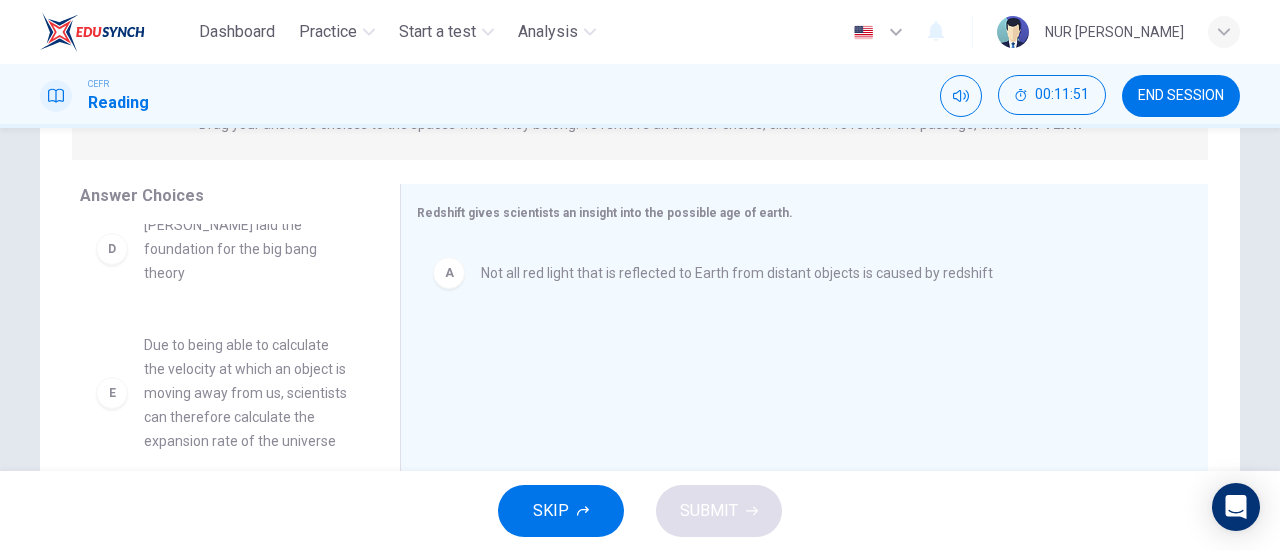 scroll, scrollTop: 290, scrollLeft: 0, axis: vertical 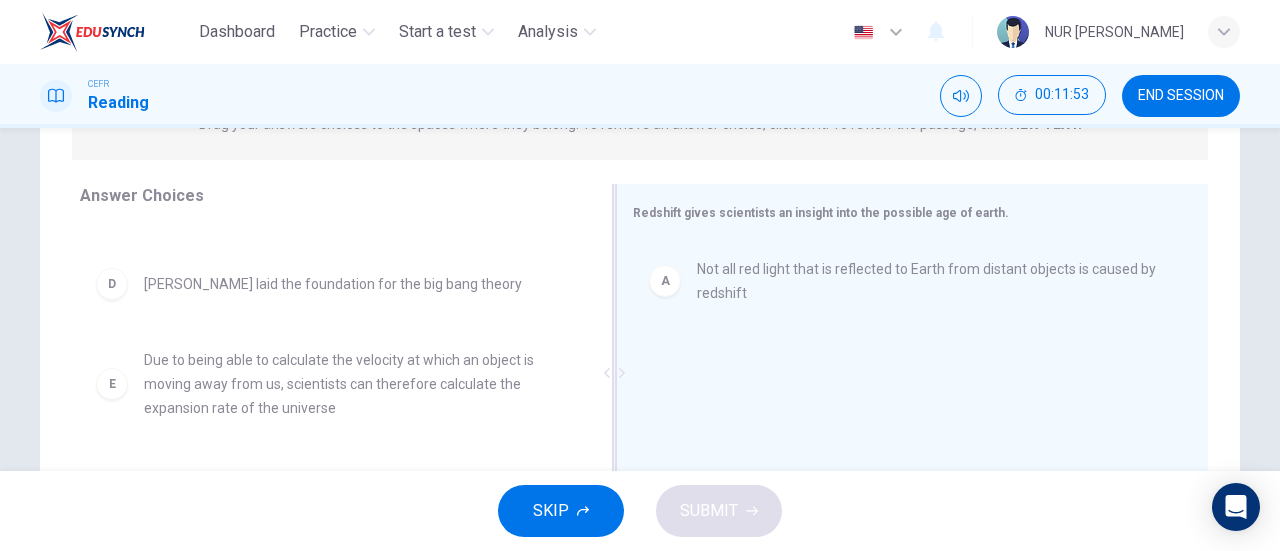 drag, startPoint x: 394, startPoint y: 373, endPoint x: 923, endPoint y: 311, distance: 532.62085 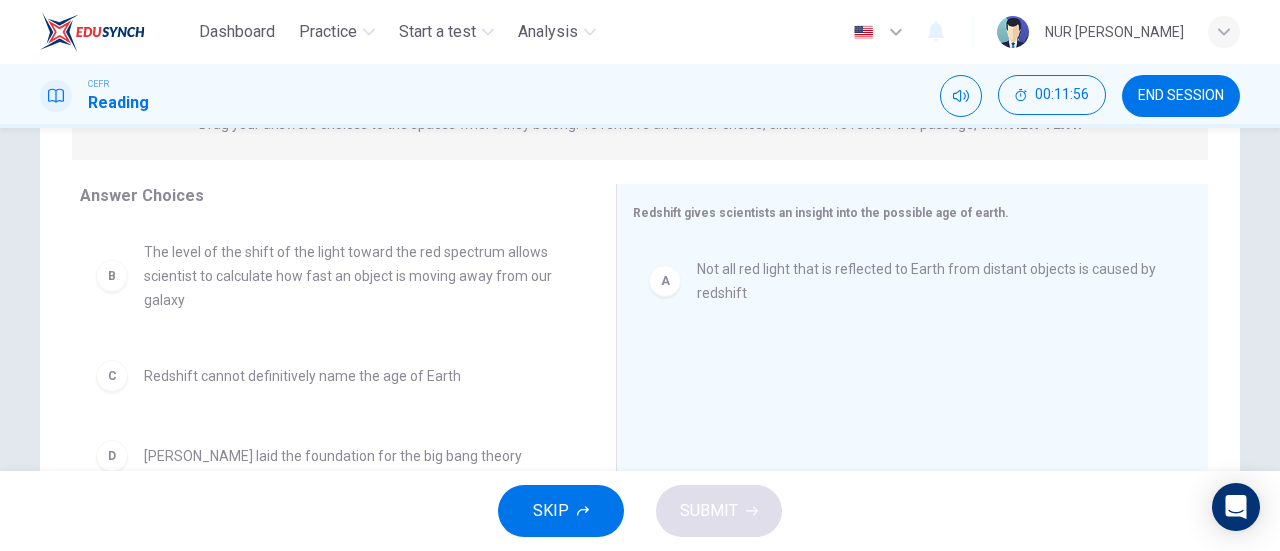 scroll, scrollTop: 172, scrollLeft: 0, axis: vertical 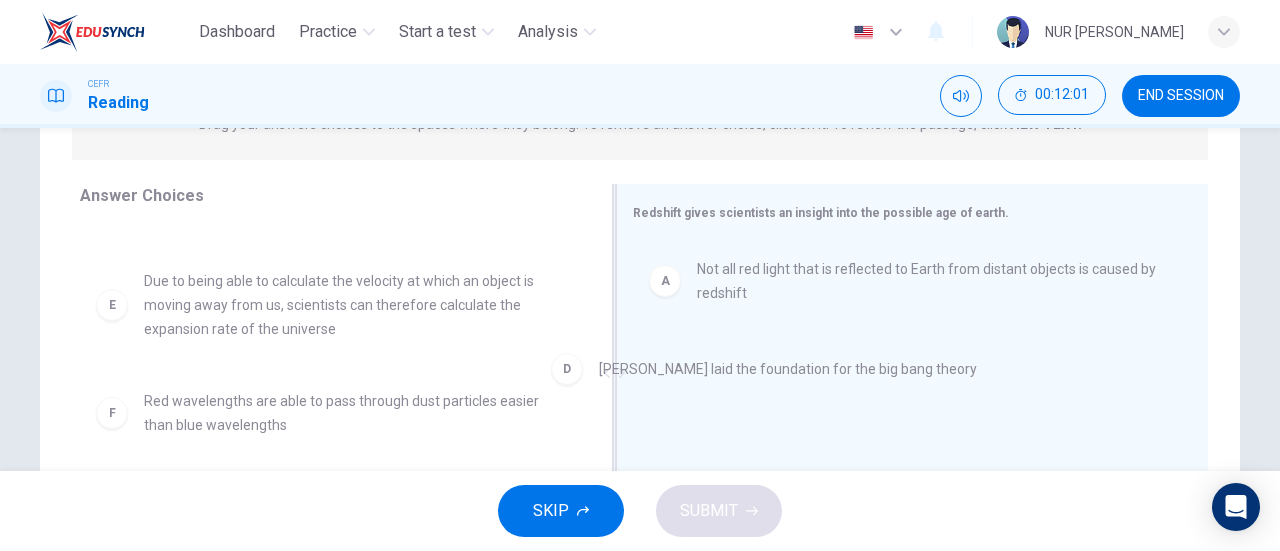drag, startPoint x: 435, startPoint y: 285, endPoint x: 910, endPoint y: 375, distance: 483.45114 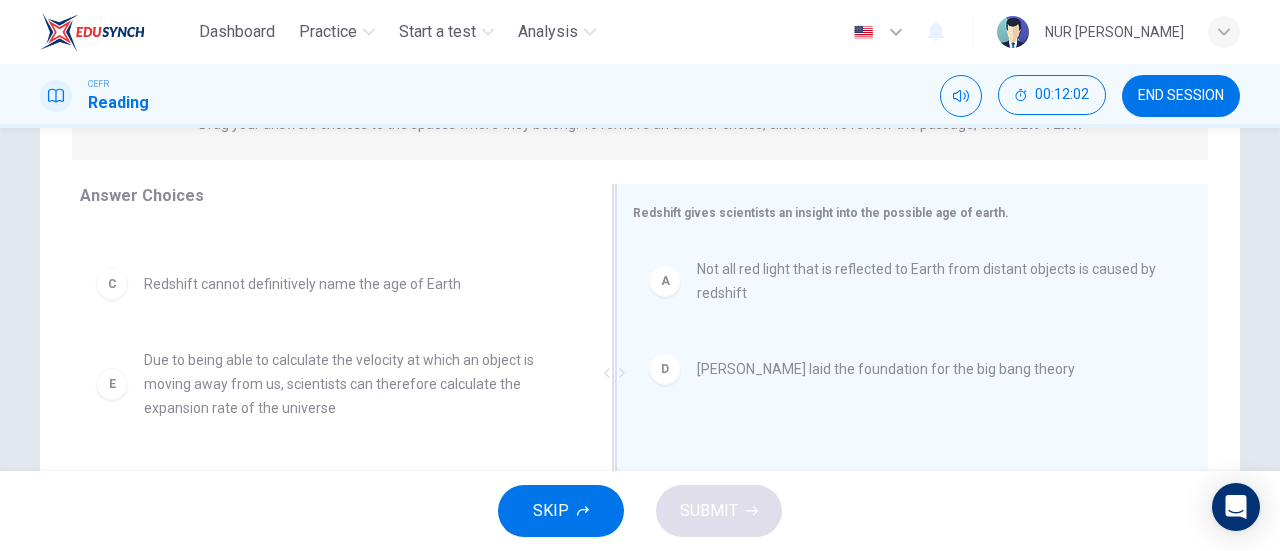 scroll, scrollTop: 92, scrollLeft: 0, axis: vertical 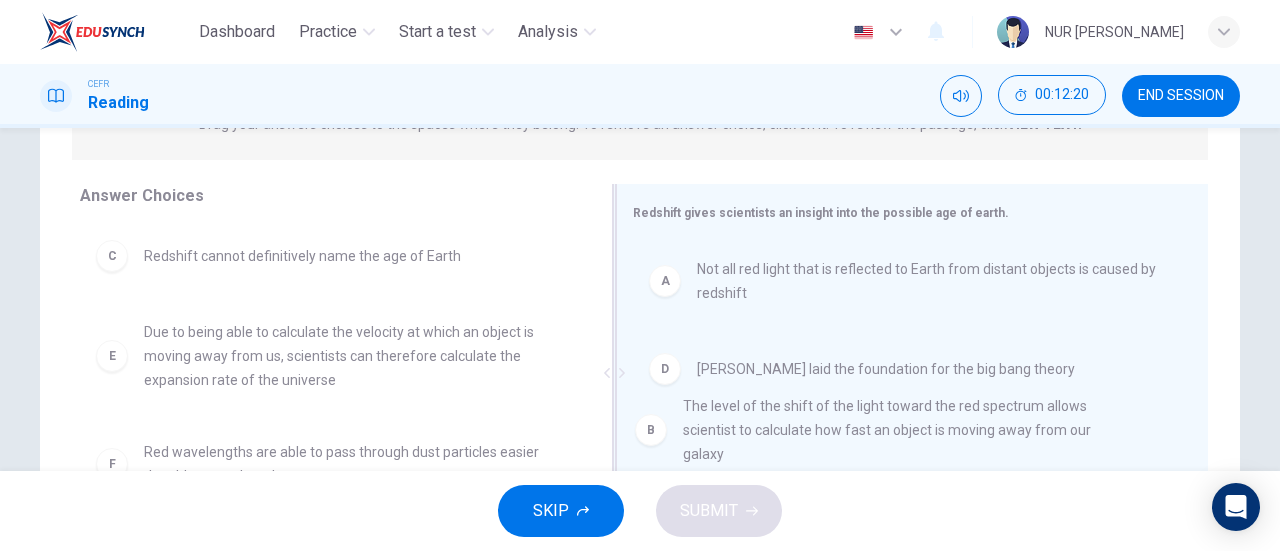 drag, startPoint x: 444, startPoint y: 272, endPoint x: 1035, endPoint y: 443, distance: 615.2414 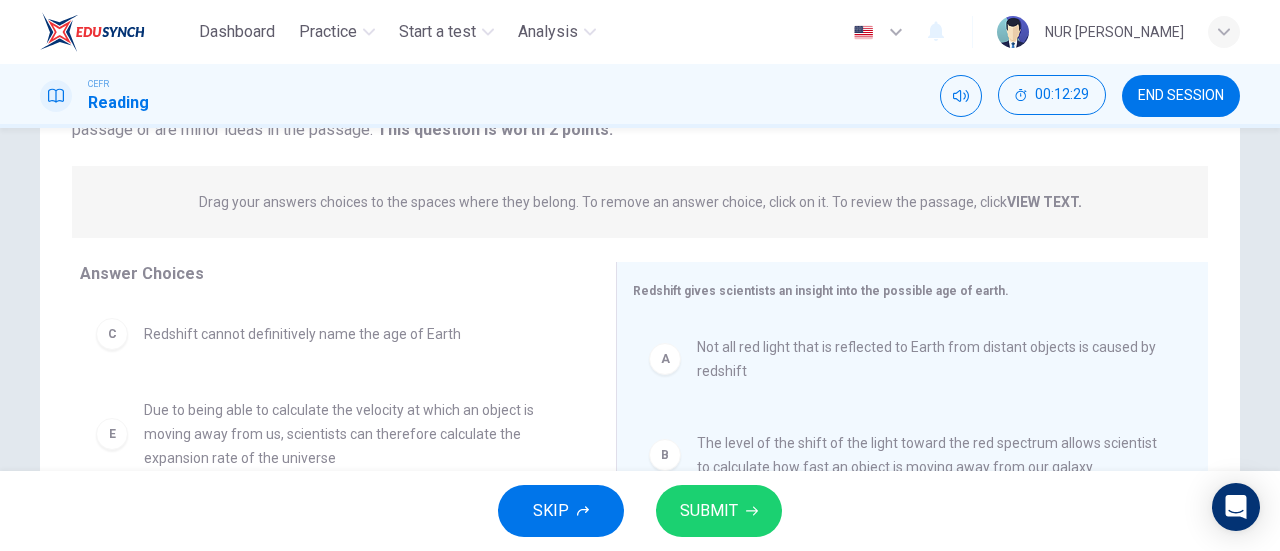 scroll, scrollTop: 0, scrollLeft: 0, axis: both 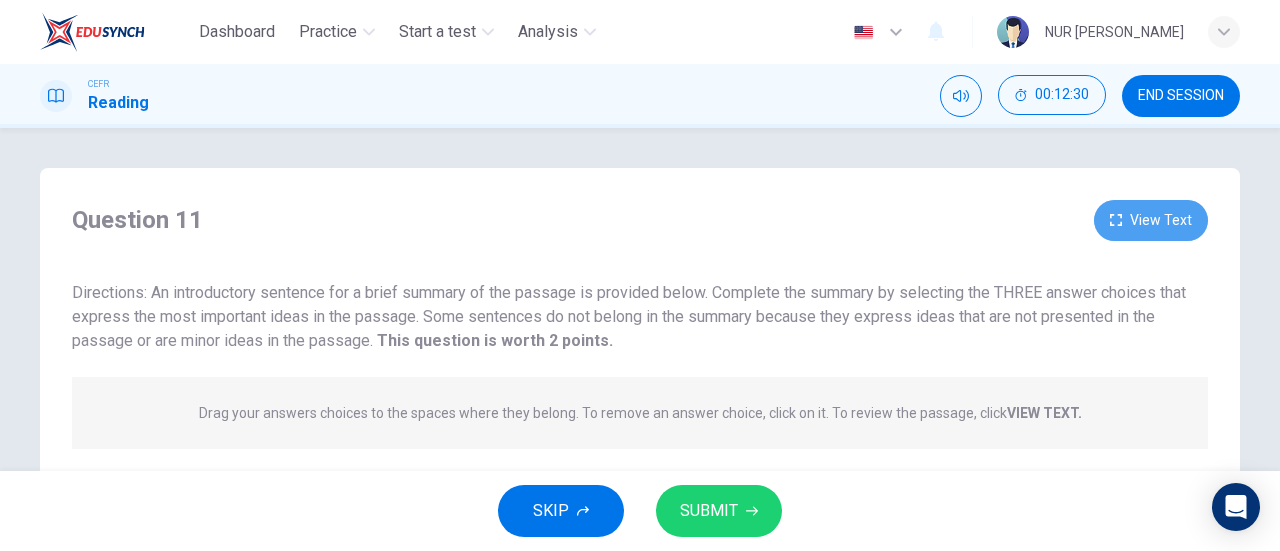 click on "View Text" at bounding box center [1151, 220] 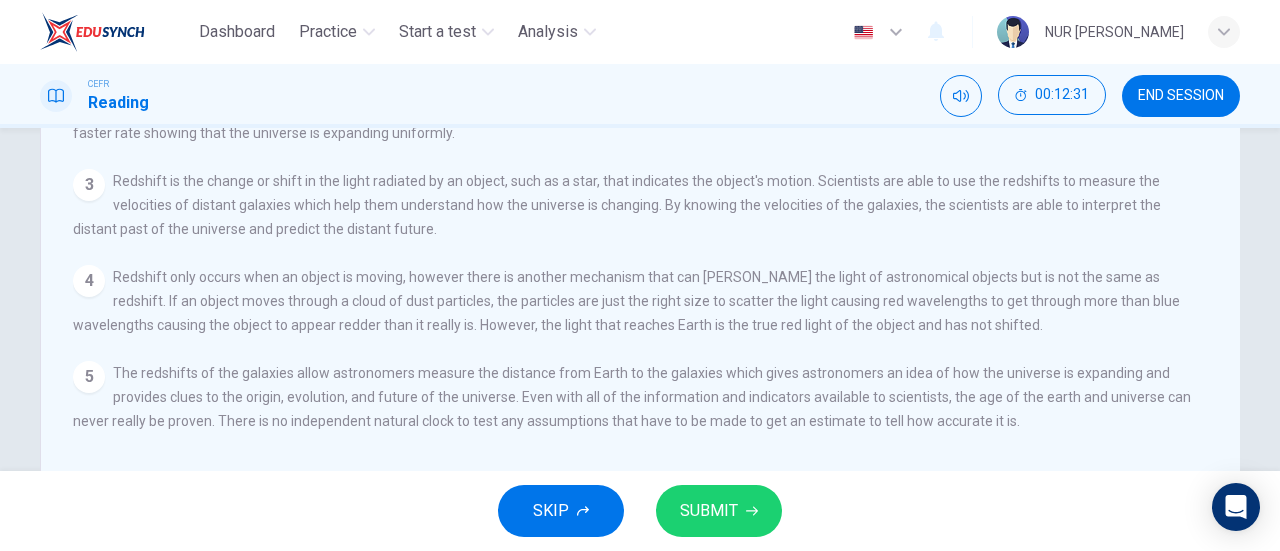 scroll, scrollTop: 342, scrollLeft: 0, axis: vertical 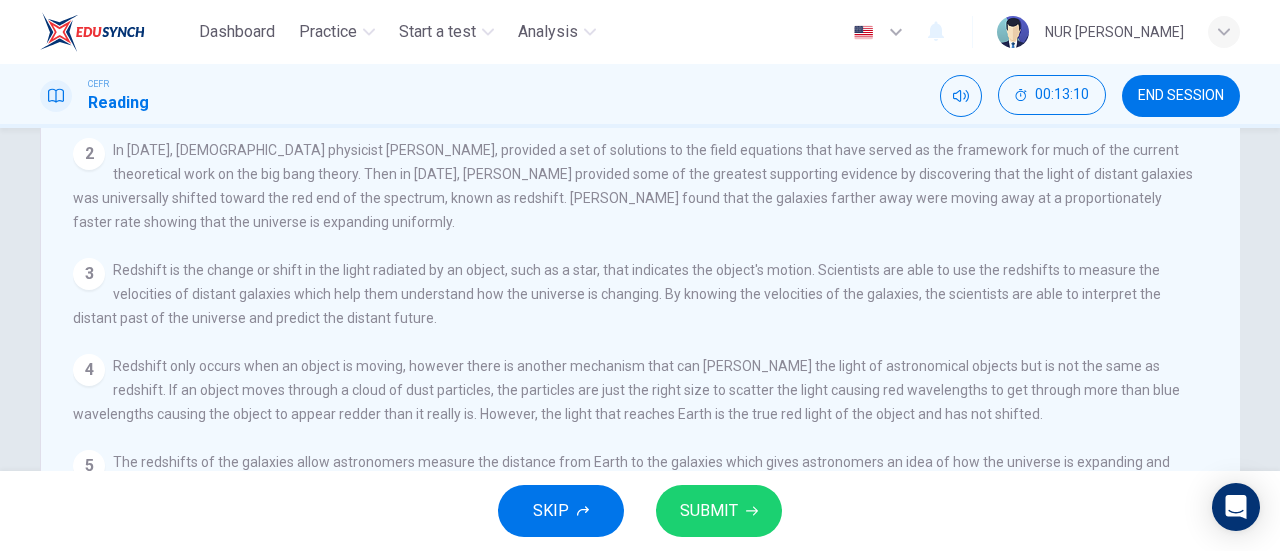 drag, startPoint x: 1279, startPoint y: 512, endPoint x: 1279, endPoint y: 486, distance: 26 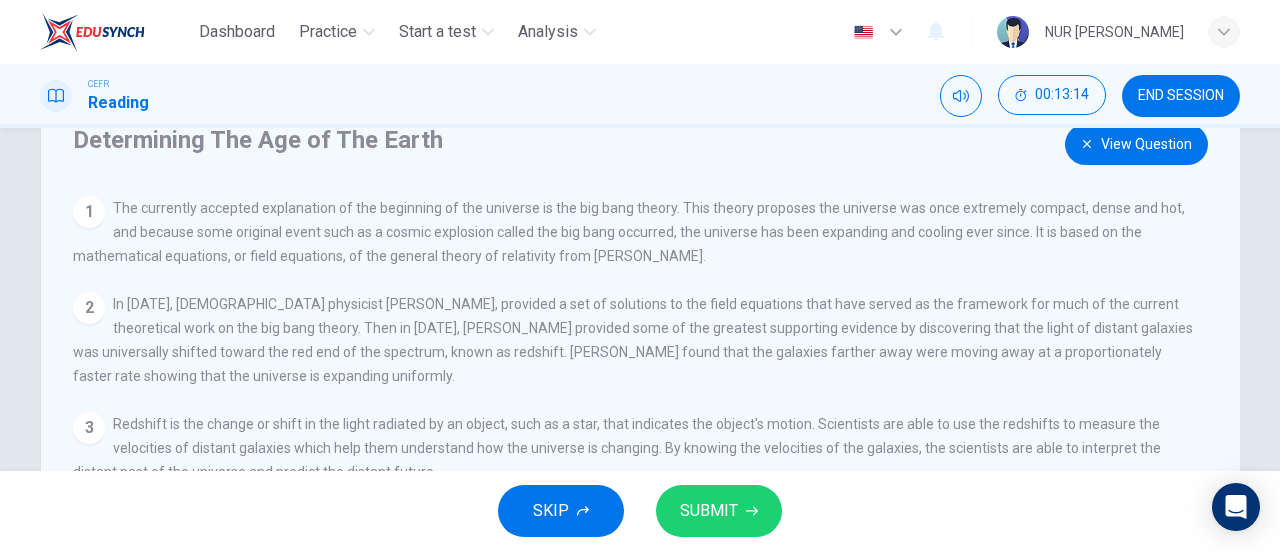 scroll, scrollTop: 0, scrollLeft: 0, axis: both 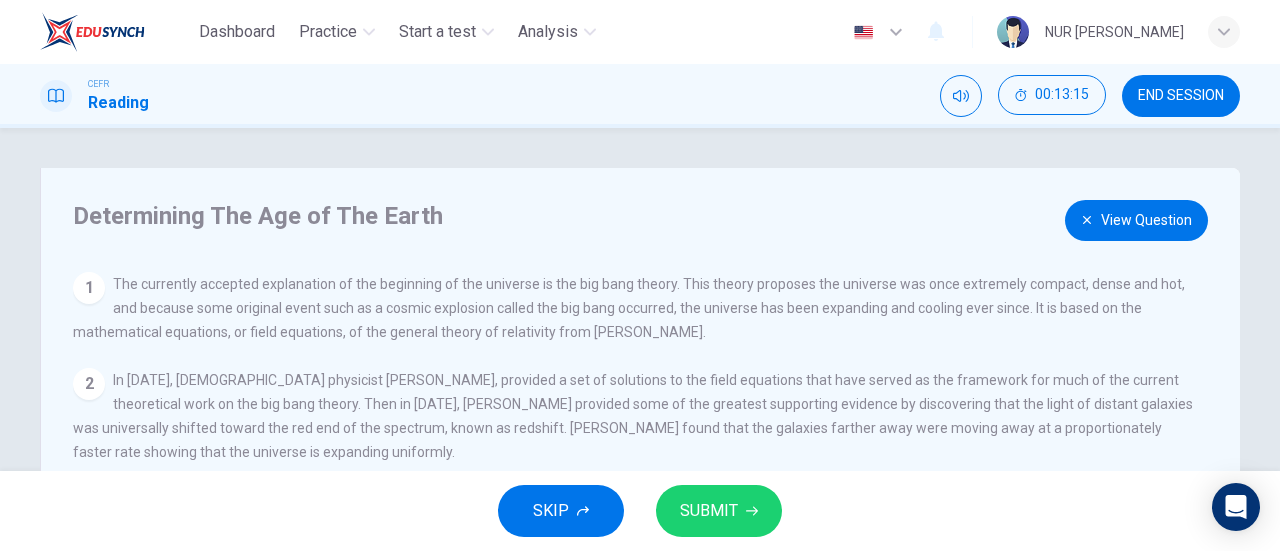 click on "View Question" at bounding box center [1136, 220] 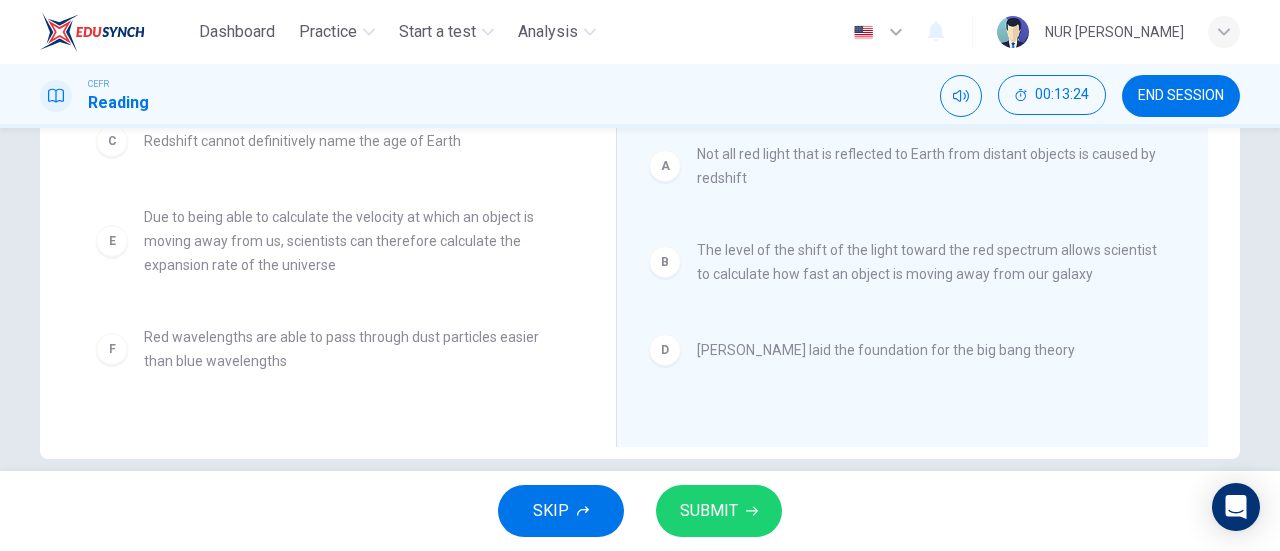 scroll, scrollTop: 0, scrollLeft: 0, axis: both 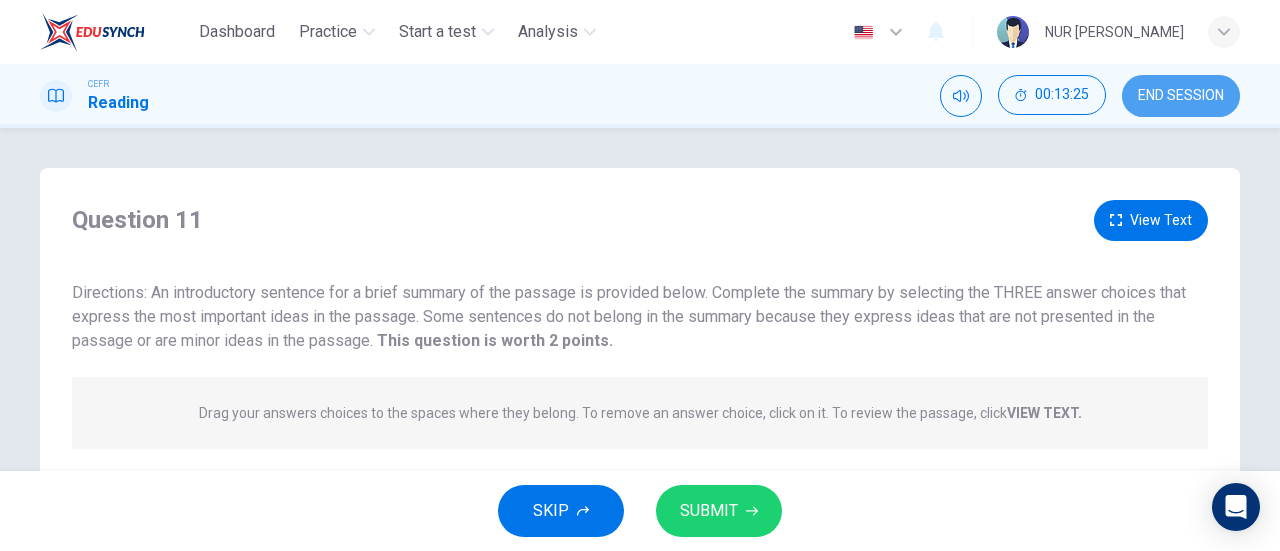 click on "END SESSION" at bounding box center [1181, 96] 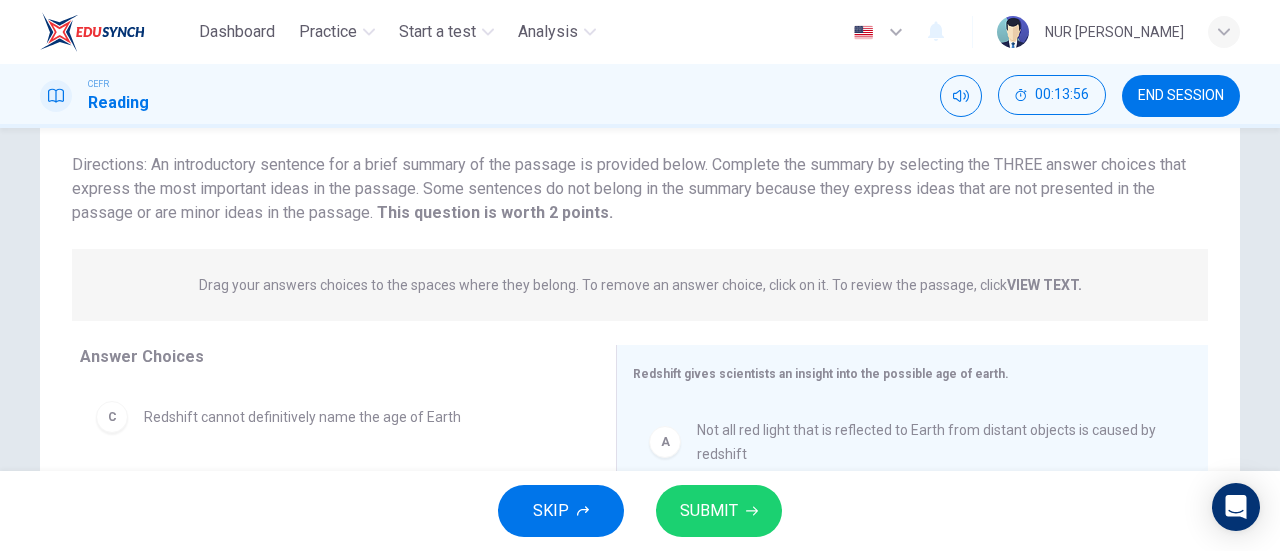 scroll, scrollTop: 132, scrollLeft: 0, axis: vertical 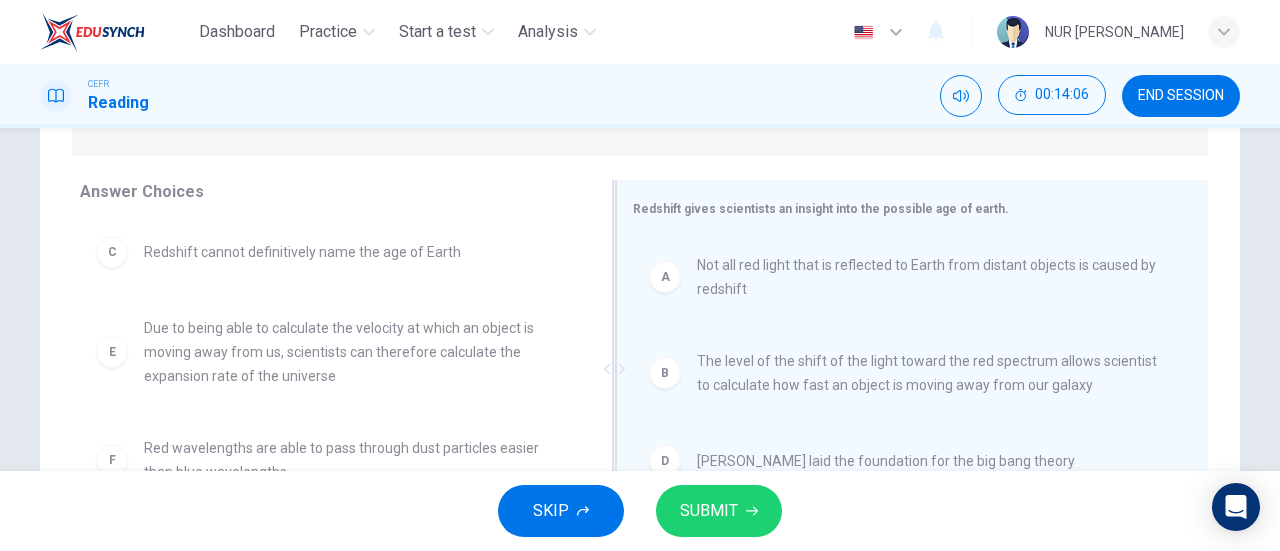 click on "Redshift gives scientists an insight into the possible age of earth." at bounding box center [821, 209] 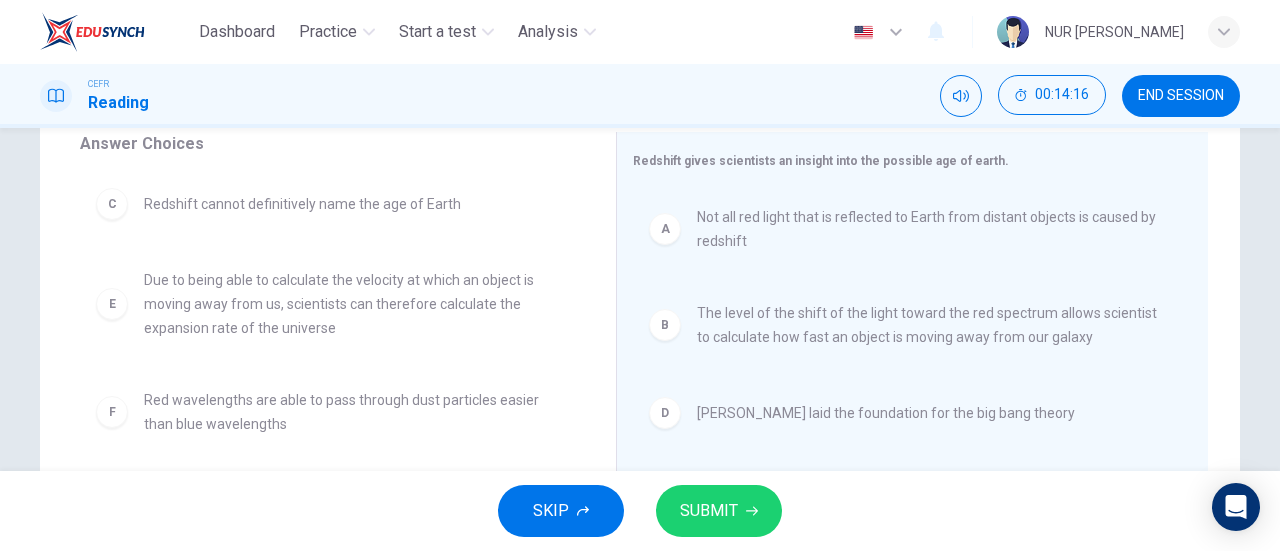 scroll, scrollTop: 340, scrollLeft: 0, axis: vertical 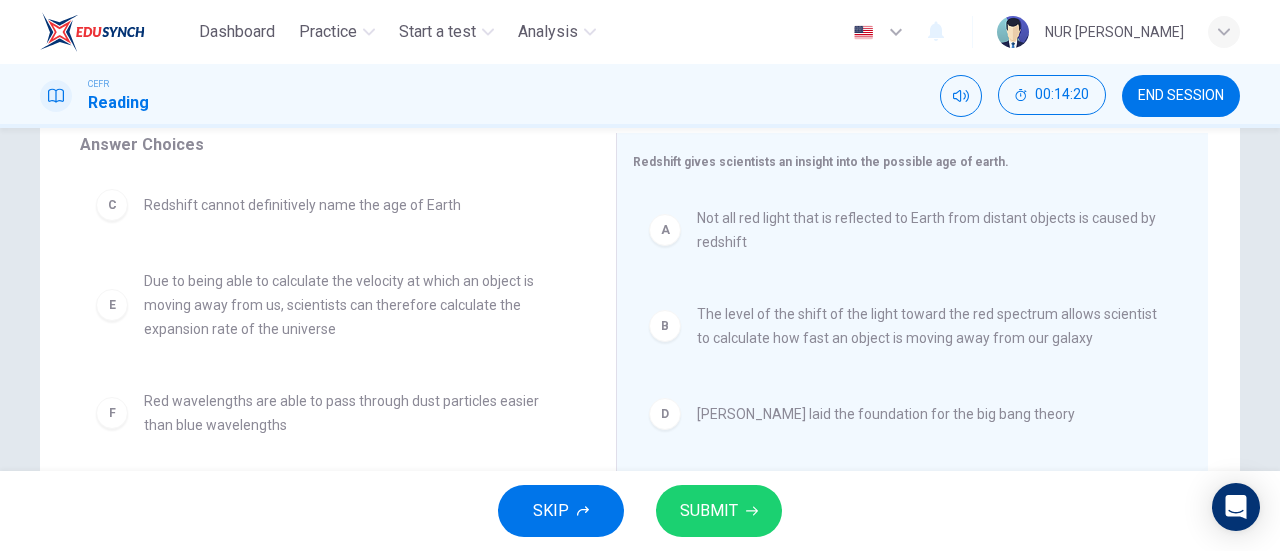 click on "SUBMIT" at bounding box center (709, 511) 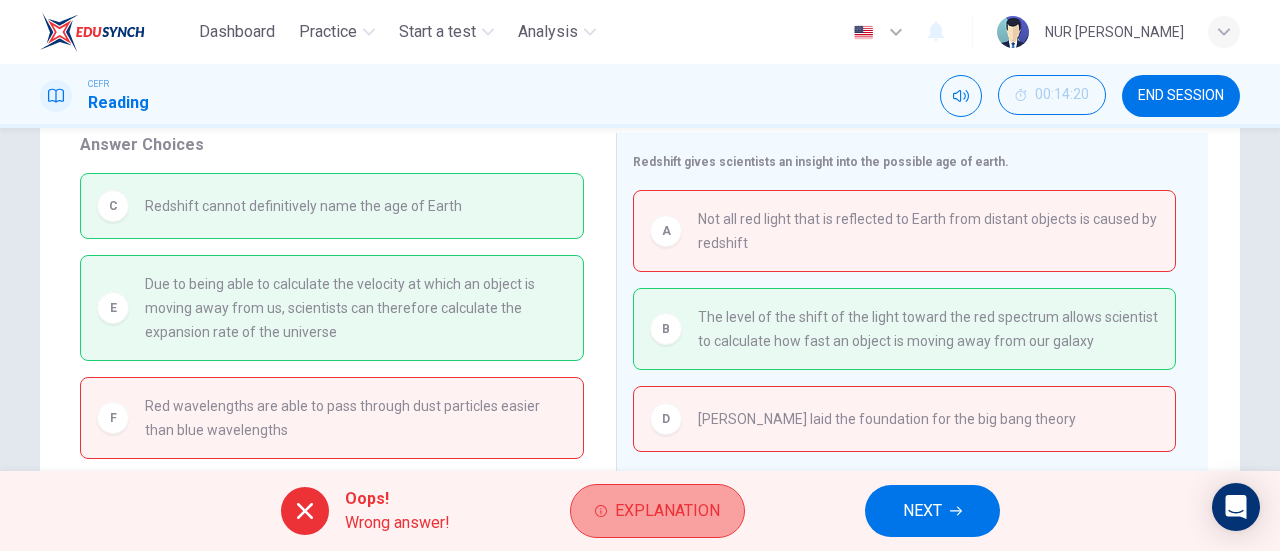 click on "Explanation" at bounding box center (667, 511) 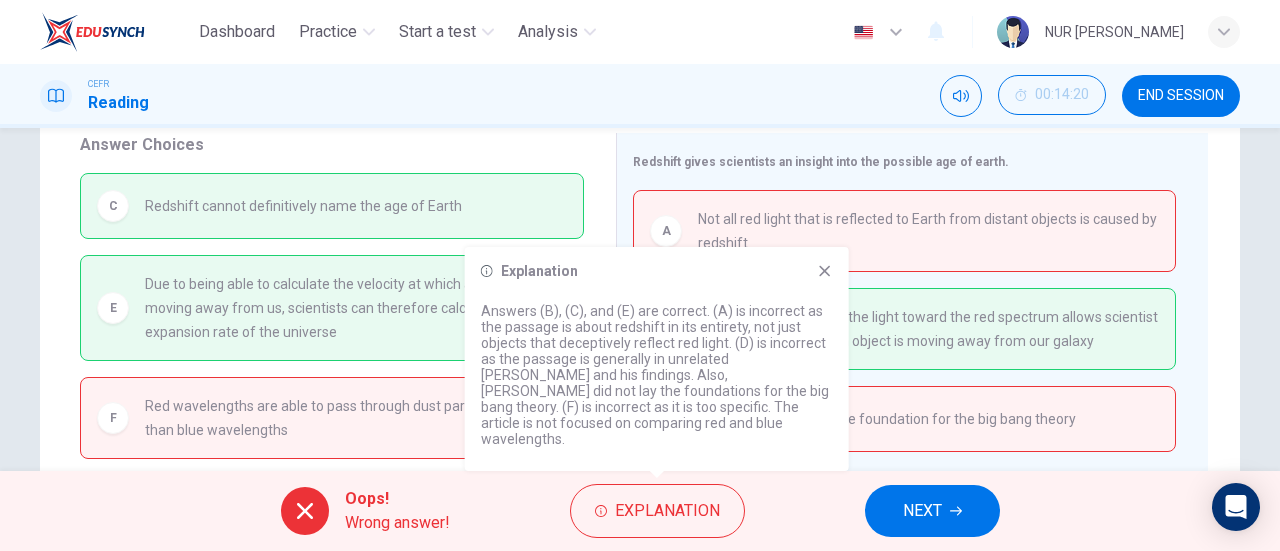 click 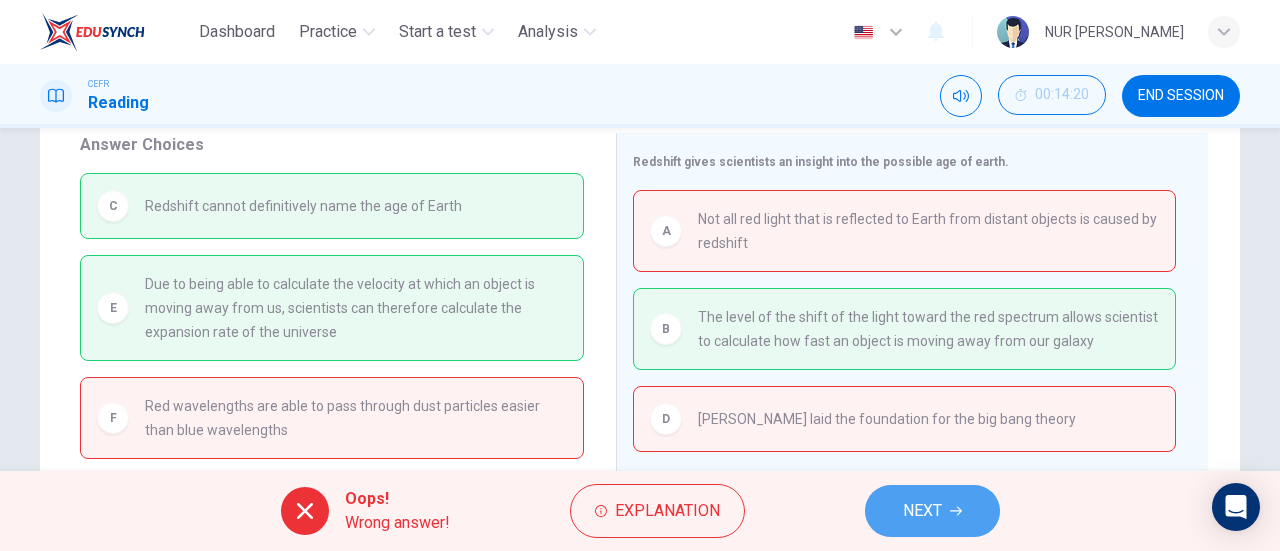 click on "NEXT" at bounding box center (932, 511) 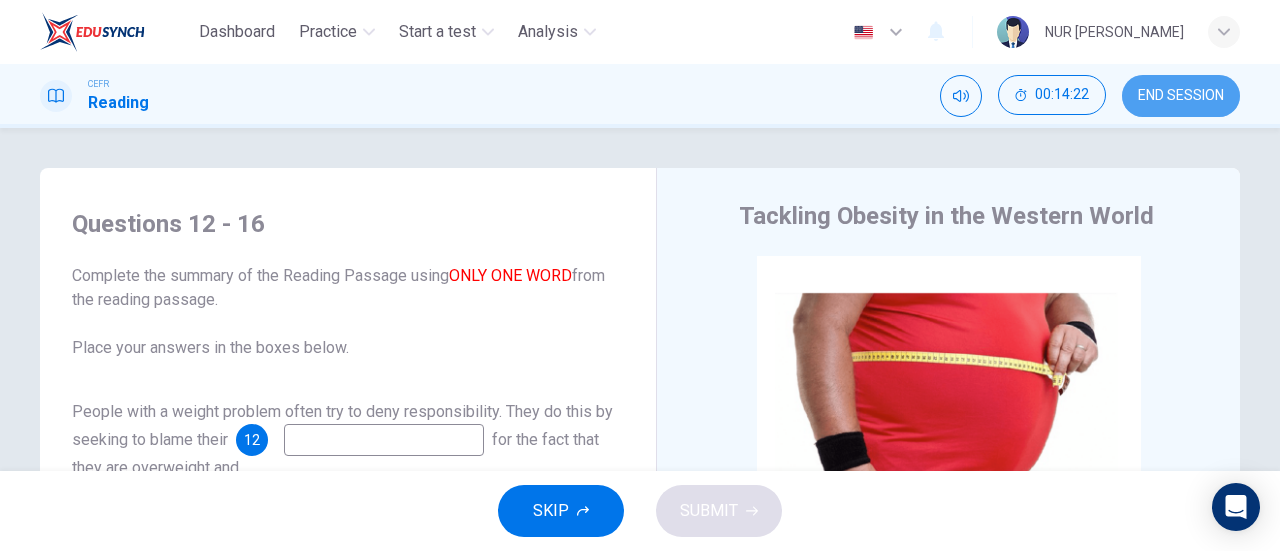 click on "END SESSION" at bounding box center [1181, 96] 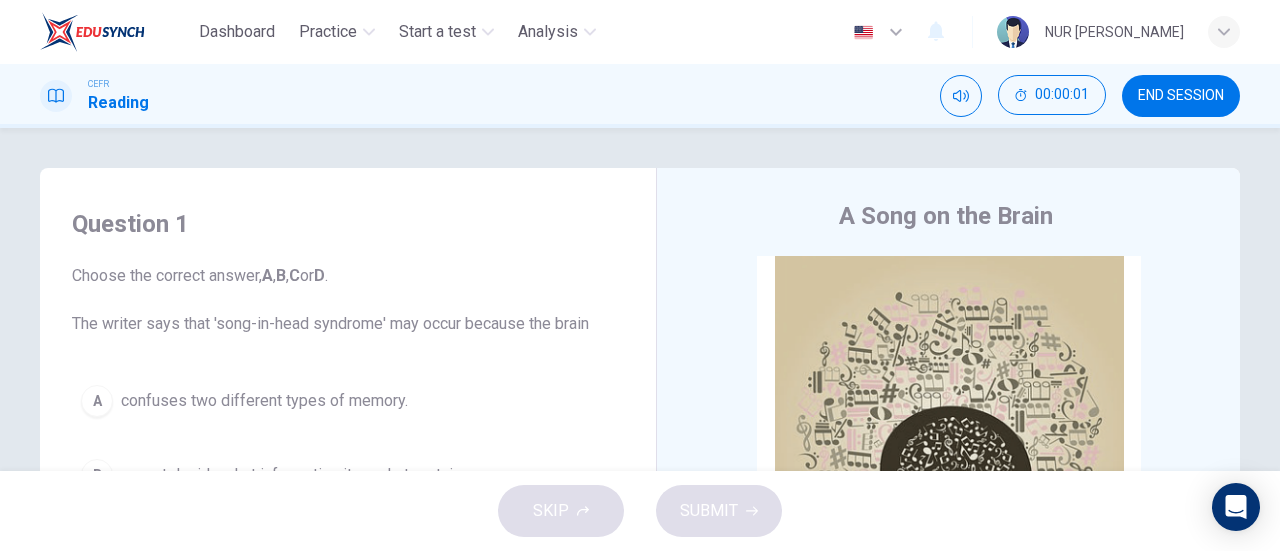 scroll, scrollTop: 0, scrollLeft: 0, axis: both 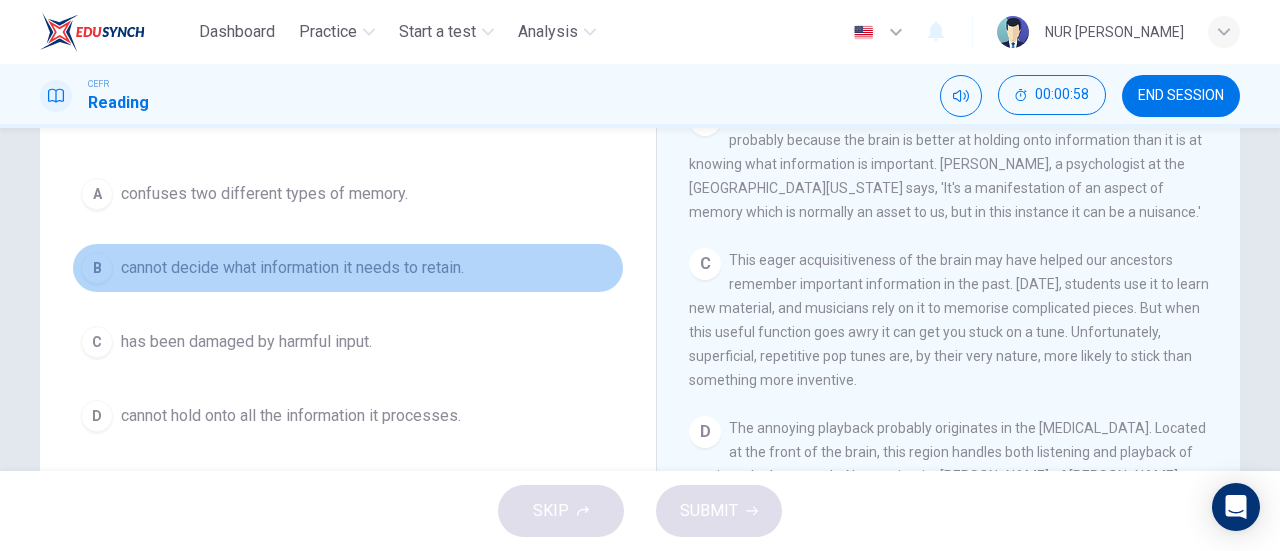 click on "cannot decide what information it needs to retain." at bounding box center [292, 268] 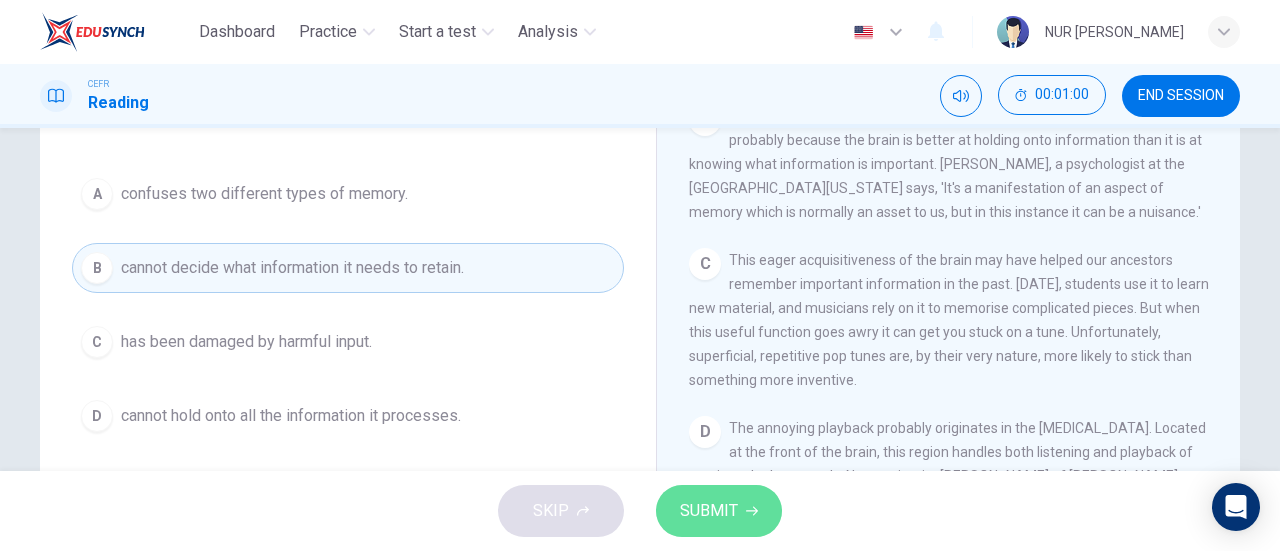 click on "SUBMIT" at bounding box center (719, 511) 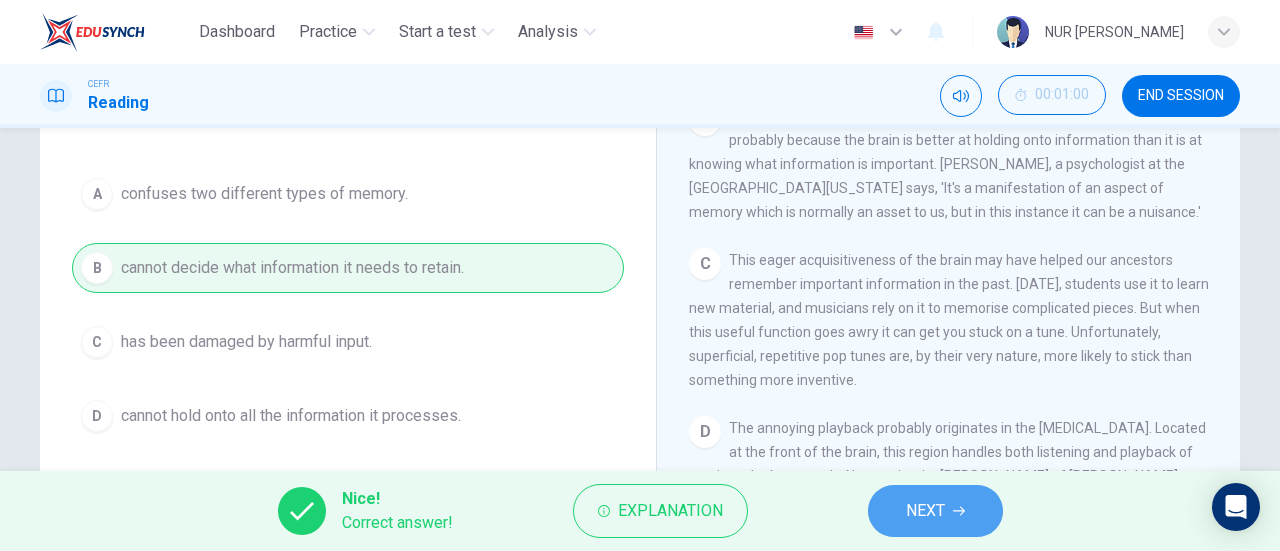 click on "NEXT" at bounding box center [925, 511] 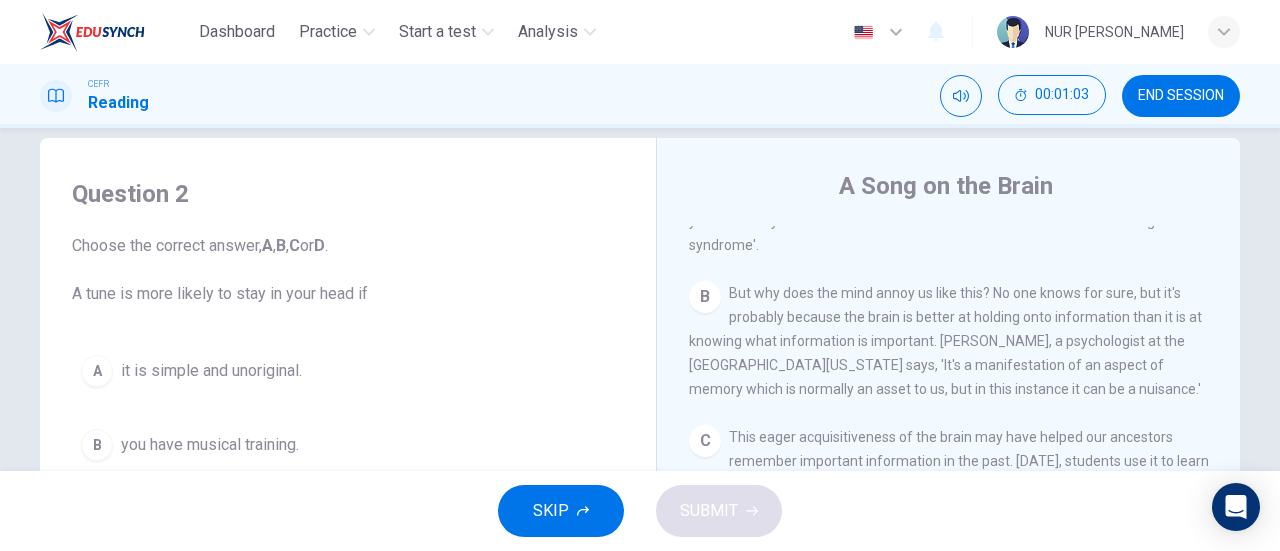 scroll, scrollTop: 0, scrollLeft: 0, axis: both 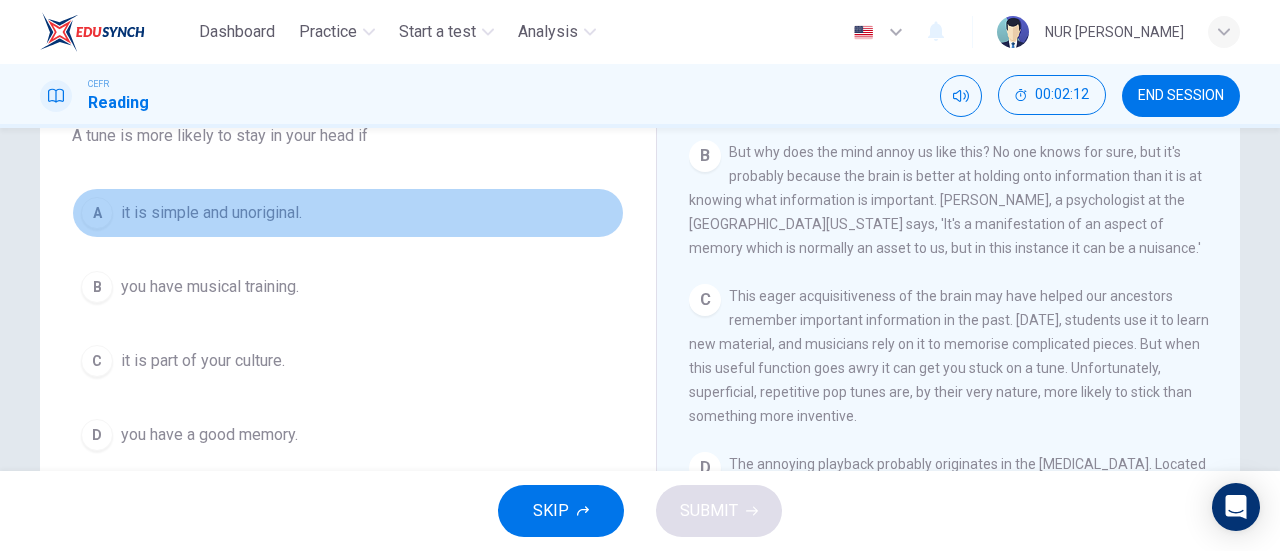 click on "it is simple and unoriginal." at bounding box center (211, 213) 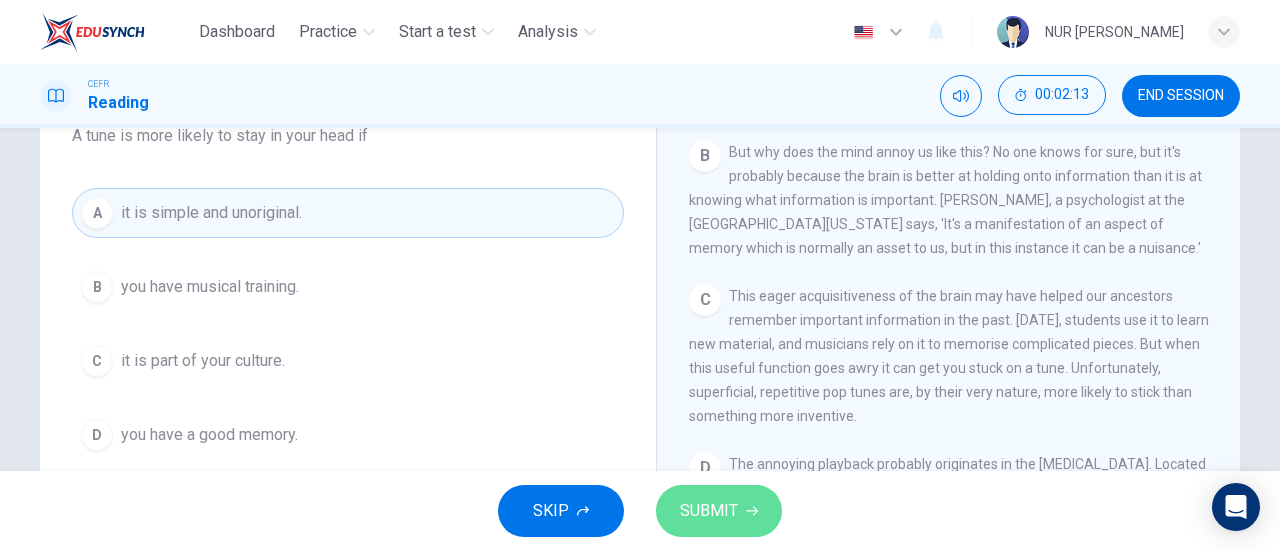 click on "SUBMIT" at bounding box center [709, 511] 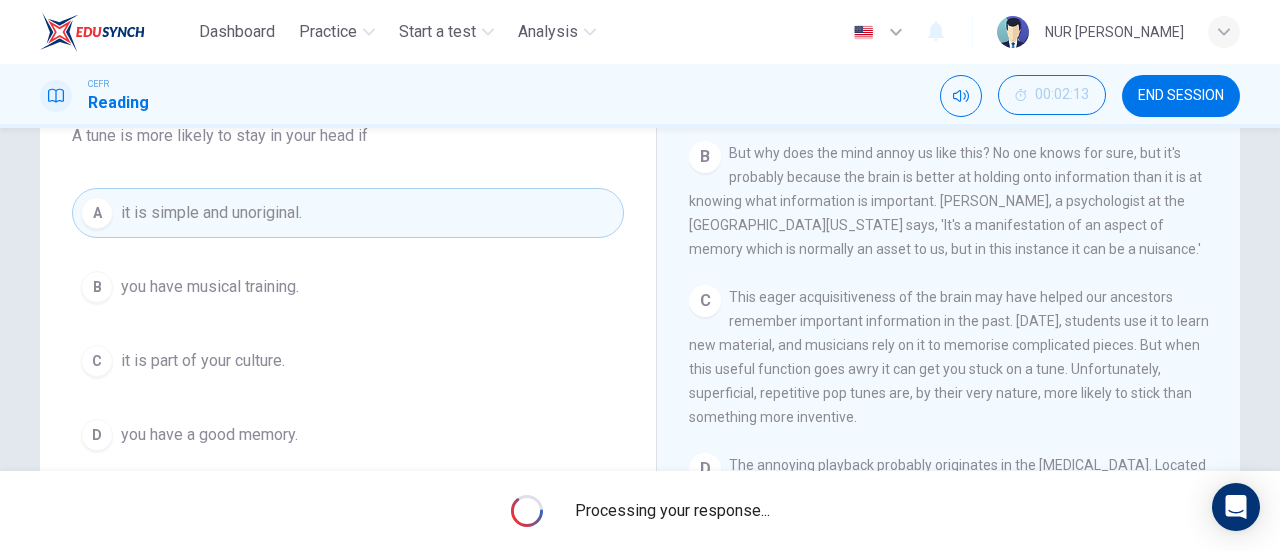 scroll, scrollTop: 511, scrollLeft: 0, axis: vertical 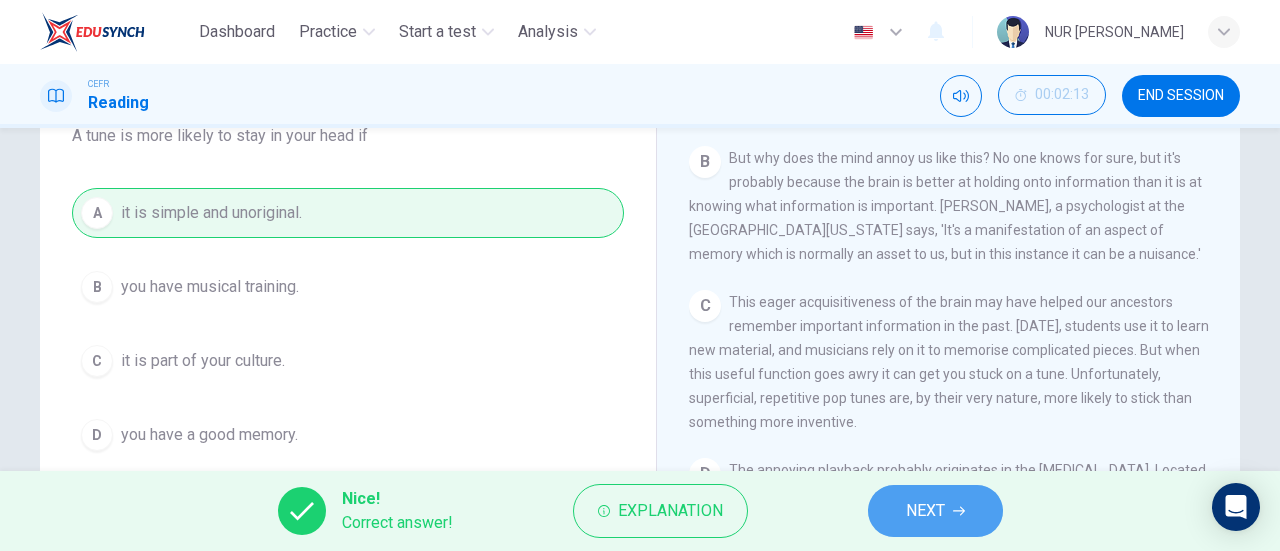click on "NEXT" at bounding box center [935, 511] 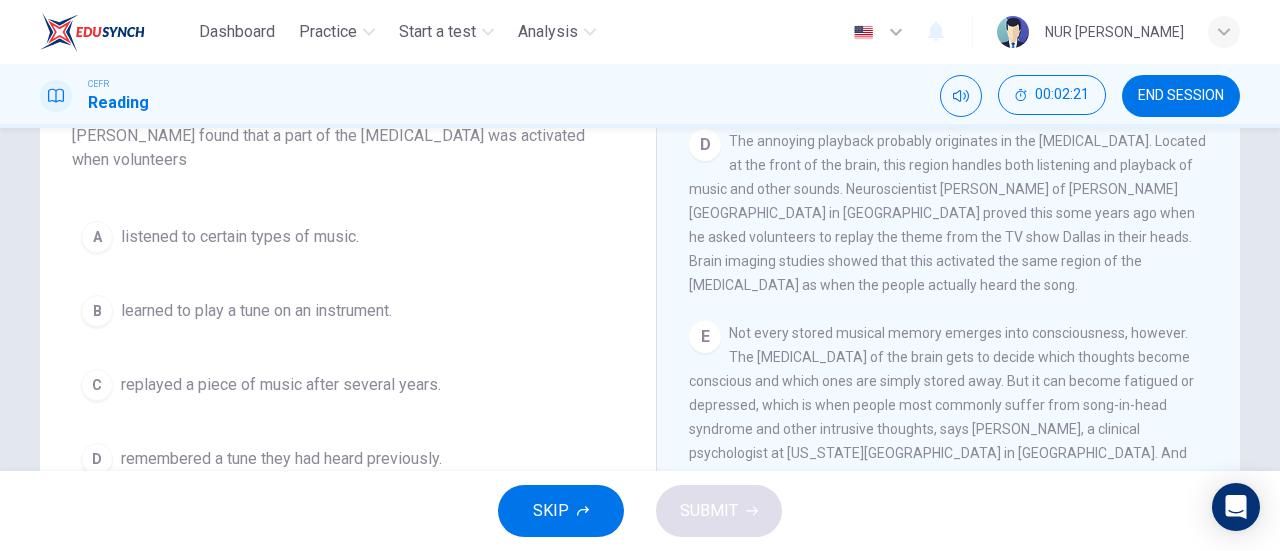 scroll, scrollTop: 843, scrollLeft: 0, axis: vertical 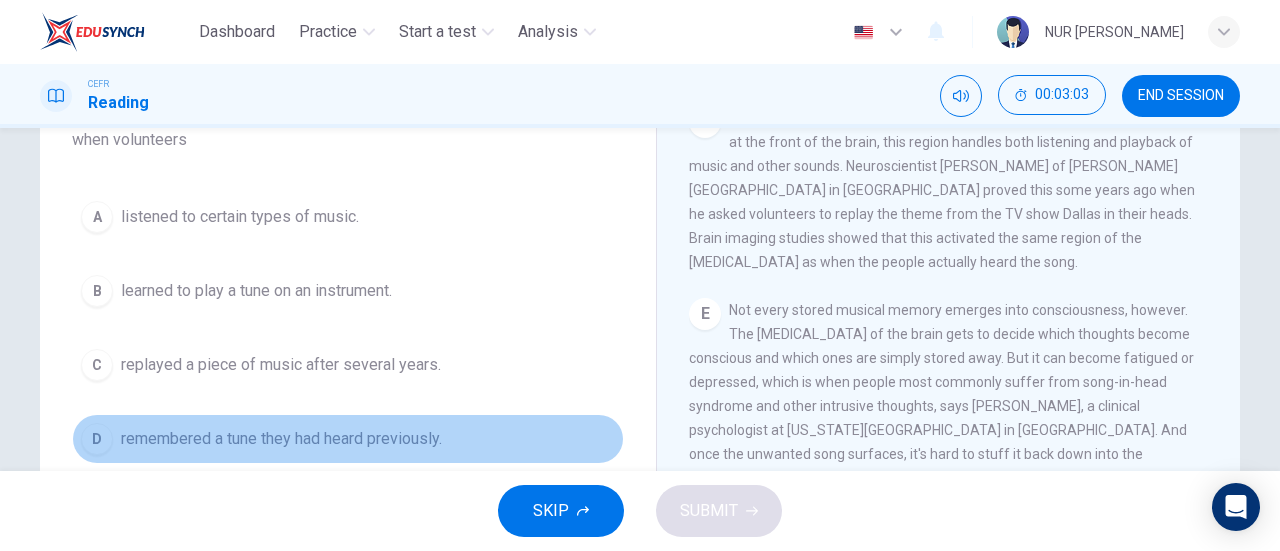 click on "remembered a tune they had heard previously." at bounding box center (281, 439) 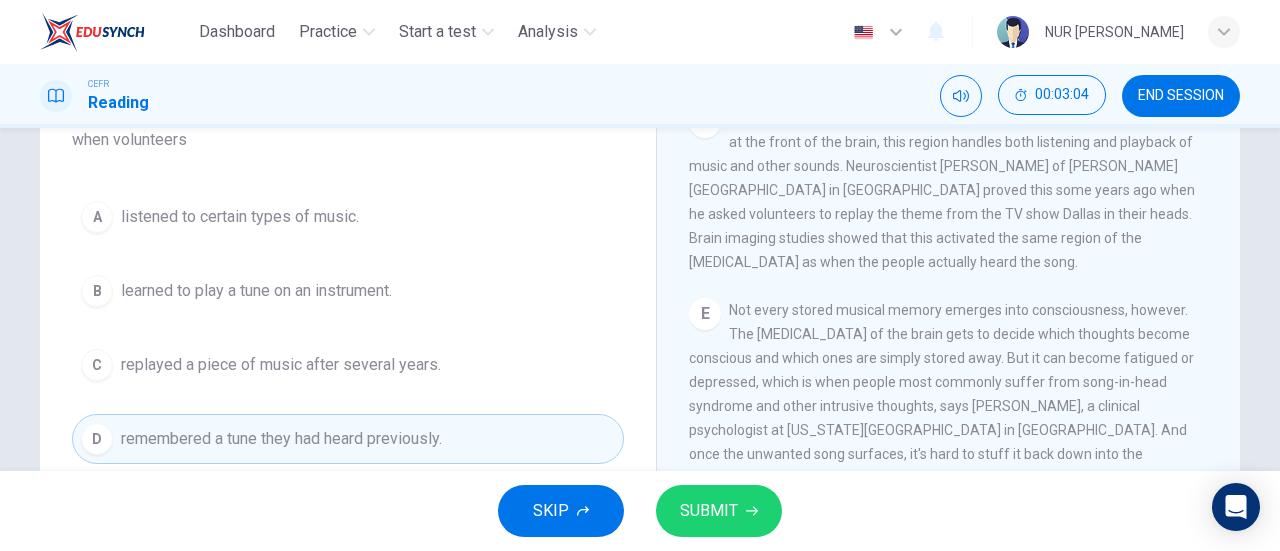 click on "SUBMIT" at bounding box center [709, 511] 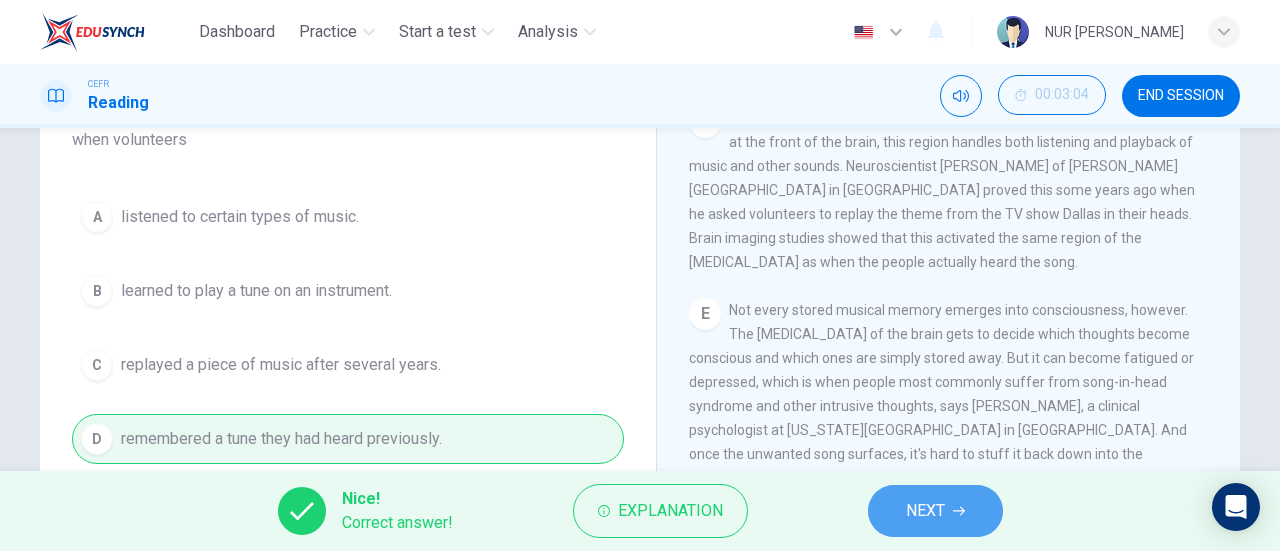 click on "NEXT" at bounding box center [925, 511] 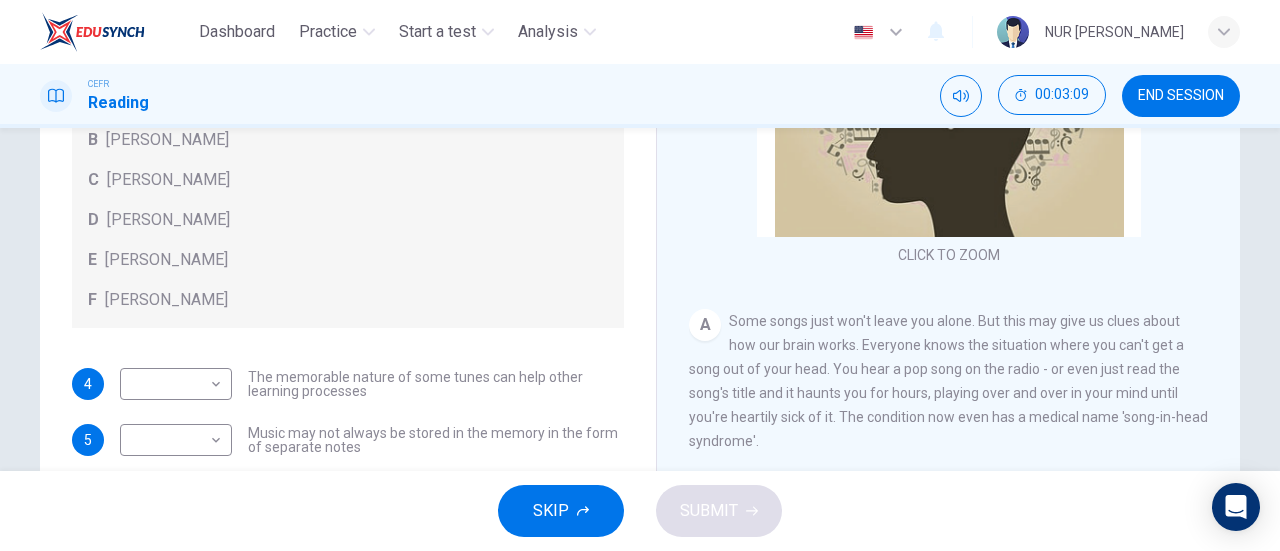 scroll, scrollTop: 317, scrollLeft: 0, axis: vertical 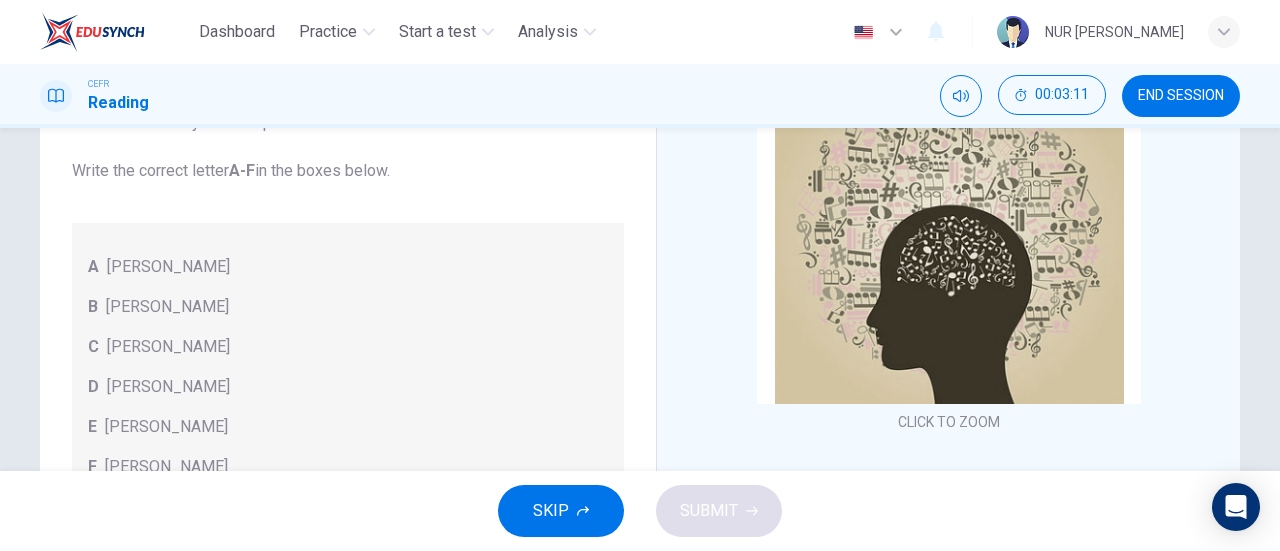 drag, startPoint x: 1266, startPoint y: 284, endPoint x: 1279, endPoint y: 420, distance: 136.6199 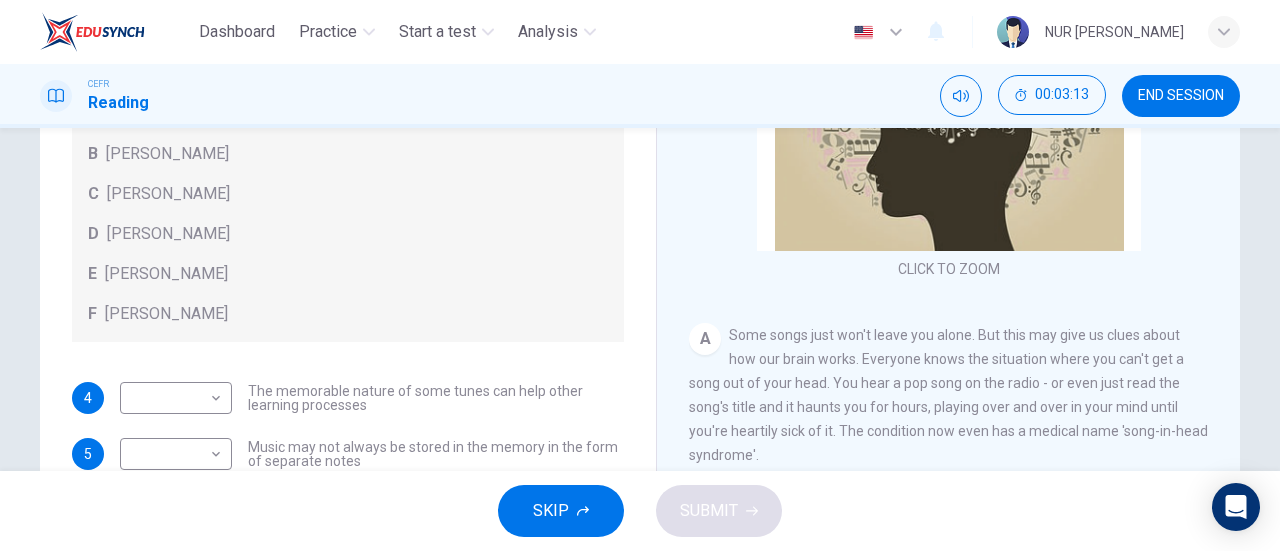 scroll, scrollTop: 356, scrollLeft: 0, axis: vertical 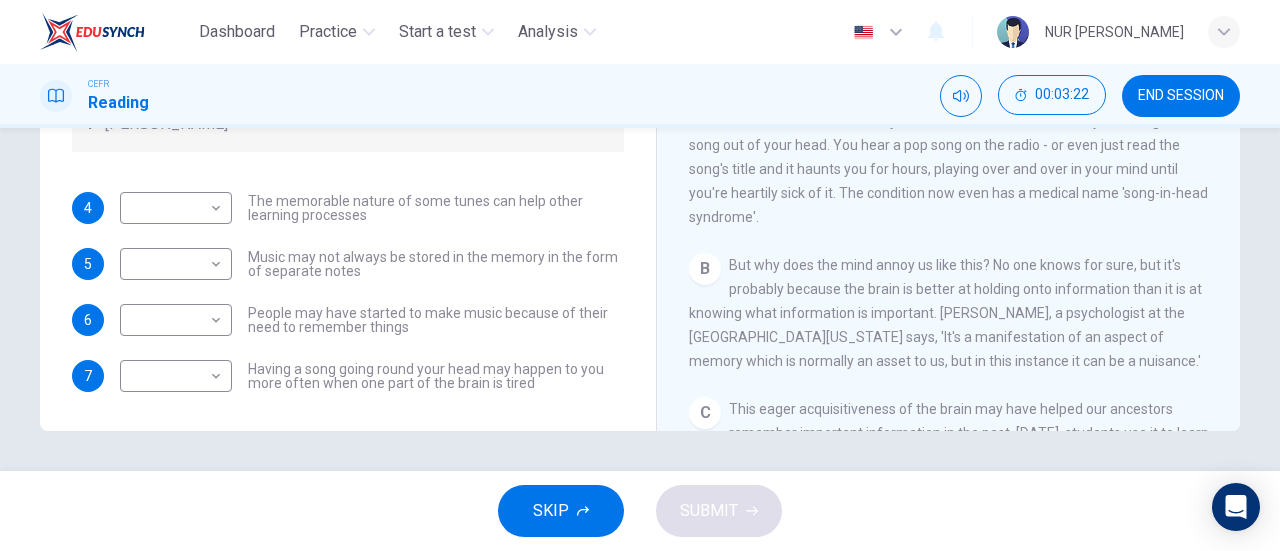 click on "CLICK TO ZOOM Click to Zoom A Some songs just won't leave you alone. But this may give us clues about how our brain works. Everyone knows the situation where you can't get a song out of your head. You hear a pop song on the radio - or even just read the song's title and it haunts you for hours, playing over and over in your mind until you're heartily sick of it. The condition now even has a medical name 'song-in-head syndrome'. B But why does the mind annoy us like this? No one knows for sure, but it's probably because the brain is better at holding onto information than it is at knowing what information is important. [PERSON_NAME], a psychologist at the [GEOGRAPHIC_DATA][US_STATE] says, 'It's a manifestation of an aspect of memory which is normally an asset to us, but in this instance it can be a nuisance.' C D E F G H I" at bounding box center (962, 127) 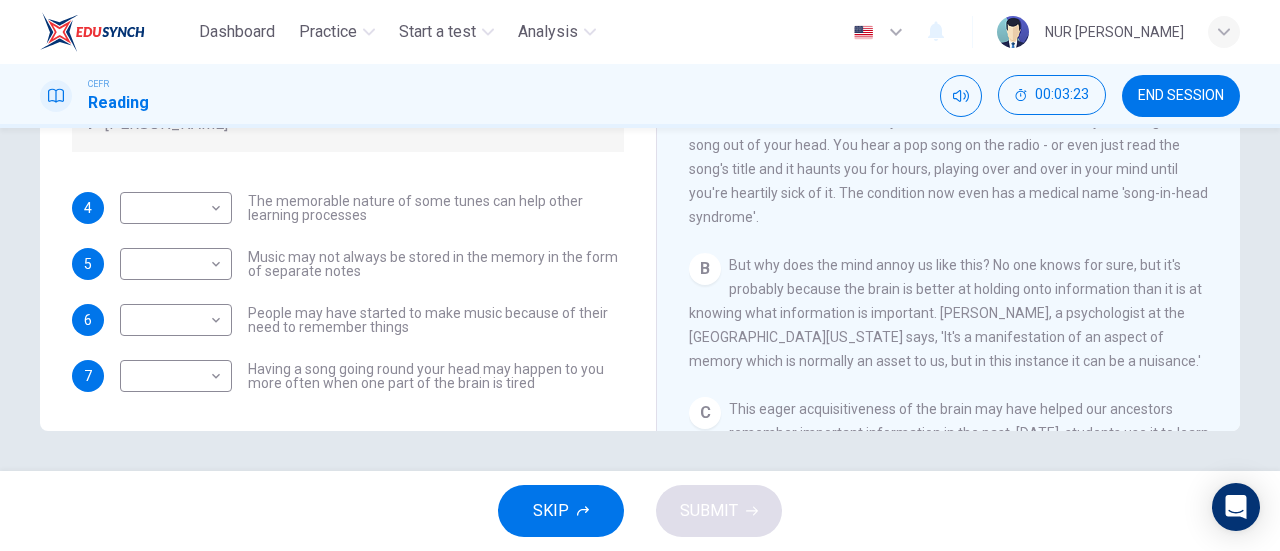click on "A Song on the Brain CLICK TO ZOOM Click to Zoom A Some songs just won't leave you alone. But this may give us clues about how our brain works. Everyone knows the situation where you can't get a song out of your head. You hear a pop song on the radio - or even just read the song's title and it haunts you for hours, playing over and over in your mind until you're heartily sick of it. The condition now even has a medical name 'song-in-head syndrome'. B But why does the mind annoy us like this? No one knows for sure, but it's probably because the brain is better at holding onto information than it is at knowing what information is important. [PERSON_NAME], a psychologist at the [GEOGRAPHIC_DATA][US_STATE] says, 'It's a manifestation of an aspect of memory which is normally an asset to us, but in this instance it can be a nuisance.' C D E F G H I" at bounding box center (948, 99) 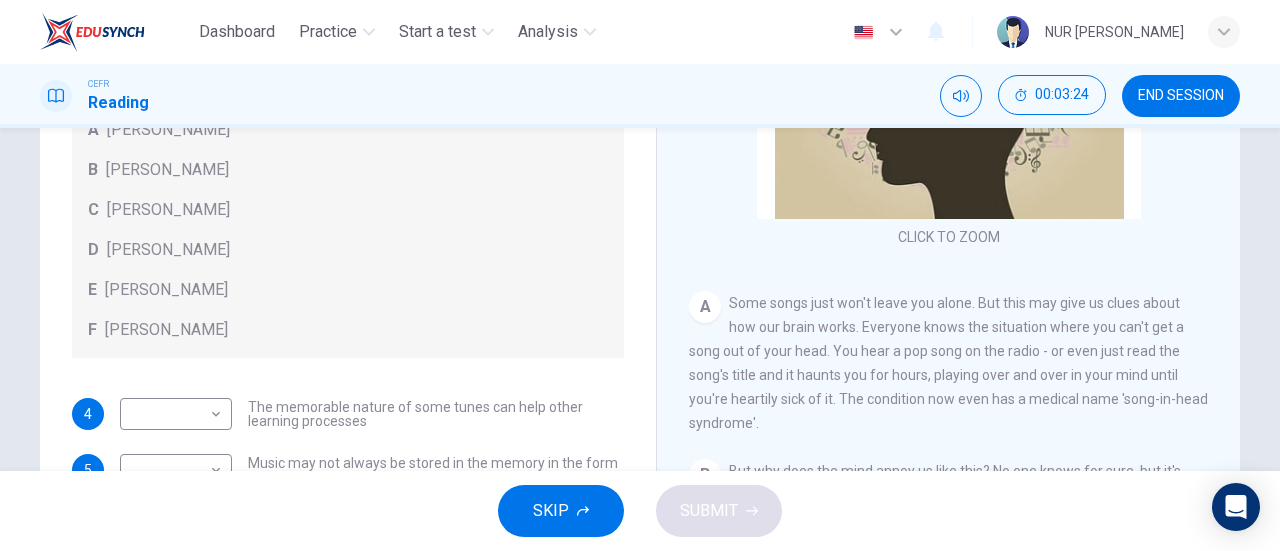 scroll, scrollTop: 224, scrollLeft: 0, axis: vertical 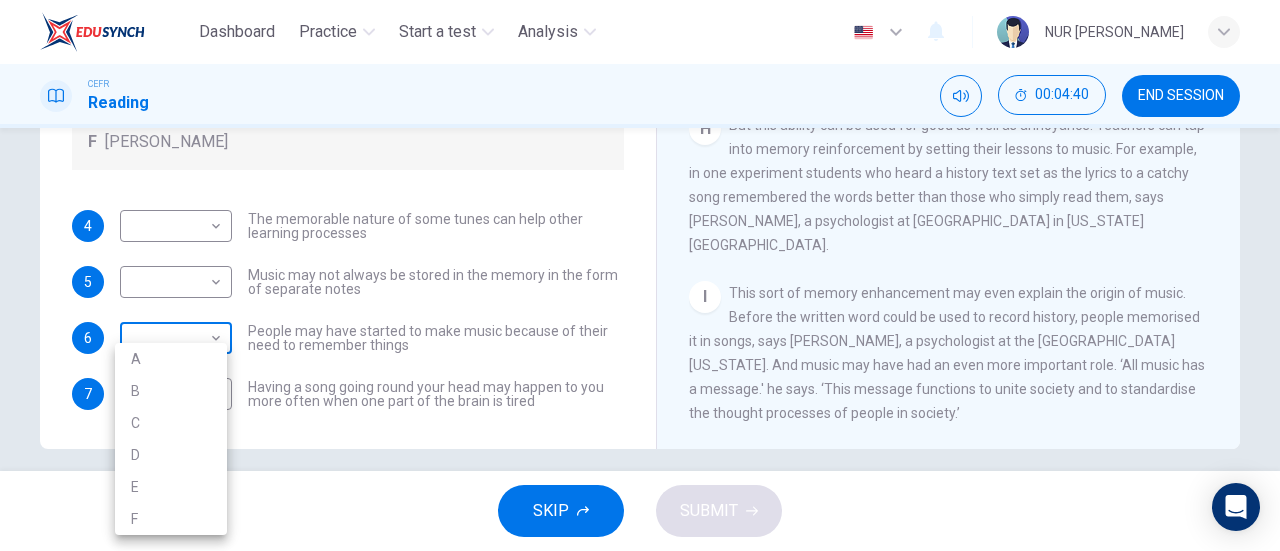 click on "Dashboard Practice Start a test Analysis English en ​ NUR [PERSON_NAME] CEFR Reading 00:04:40 END SESSION Questions 4 - 7 Look at the following theories and the list of people below.
Match each theory with the person it is credited to.
Write the correct letter  A-F  in the boxes below. A [PERSON_NAME] B [PERSON_NAME] C [PERSON_NAME] D [PERSON_NAME] E [PERSON_NAME] F [PERSON_NAME] 4 ​ ​ The memorable nature of some tunes can help other learning processes 5 ​ ​ Music may not always be stored in the memory in the form of separate notes 6 ​ ​ People may have started to make music because of their need to remember things 7 ​ ​ Having a song going round your head may happen to you more often when one part of the brain is tired A Song on the Brain CLICK TO ZOOM Click to Zoom A B C D E F G H I SKIP SUBMIT EduSynch - Online Language Proficiency Testing
Dashboard Practice Start a test Analysis Notifications © Copyright  2025 A B C D E F" at bounding box center (640, 275) 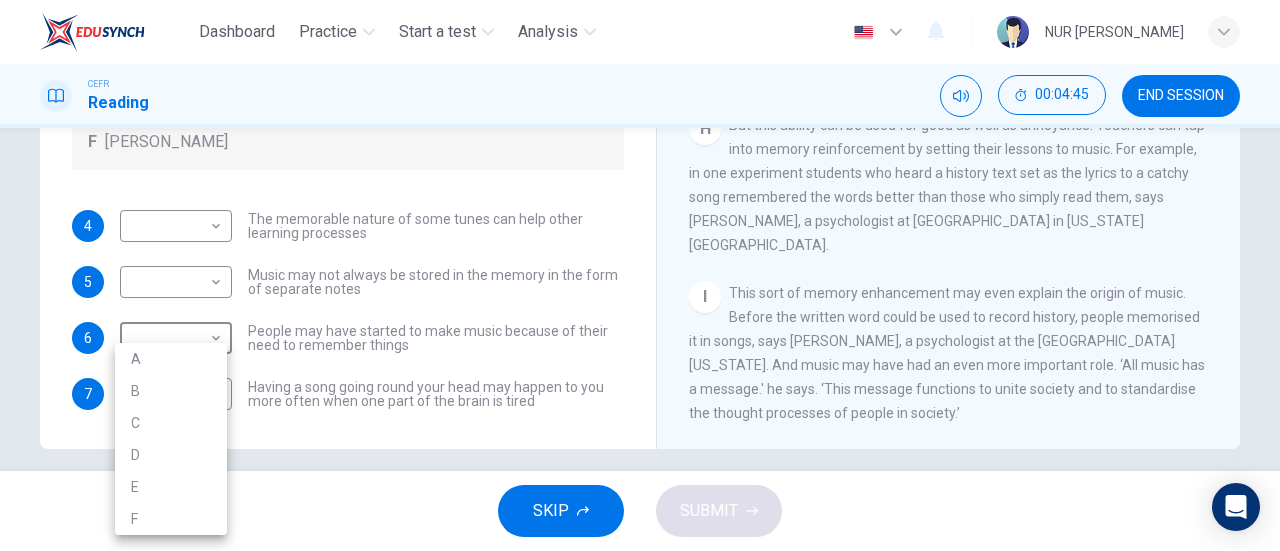 drag, startPoint x: 1279, startPoint y: 348, endPoint x: 1264, endPoint y: 281, distance: 68.65858 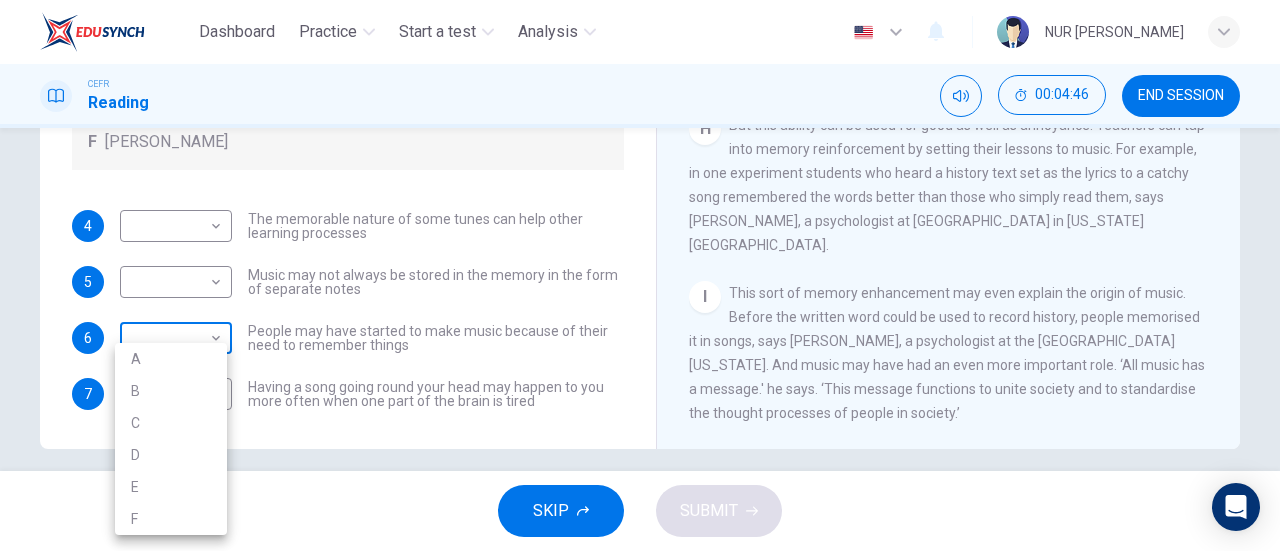 click on "Dashboard Practice Start a test Analysis English en ​ NUR [PERSON_NAME] Reading 00:04:46 END SESSION Questions 4 - 7 Look at the following theories and the list of people below.
Match each theory with the person it is credited to.
Write the correct letter  A-F  in the boxes below. A [PERSON_NAME] B [PERSON_NAME] C [PERSON_NAME] D [PERSON_NAME] E [PERSON_NAME] F [PERSON_NAME] 4 ​ ​ The memorable nature of some tunes can help other learning processes 5 ​ ​ Music may not always be stored in the memory in the form of separate notes 6 ​ ​ People may have started to make music because of their need to remember things 7 ​ ​ Having a song going round your head may happen to you more often when one part of the brain is tired A Song on the Brain CLICK TO ZOOM Click to Zoom A B C D E F G H I SKIP SUBMIT EduSynch - Online Language Proficiency Testing
Dashboard Practice Start a test Analysis Notifications © Copyright  2025 A B C D E F" at bounding box center [640, 275] 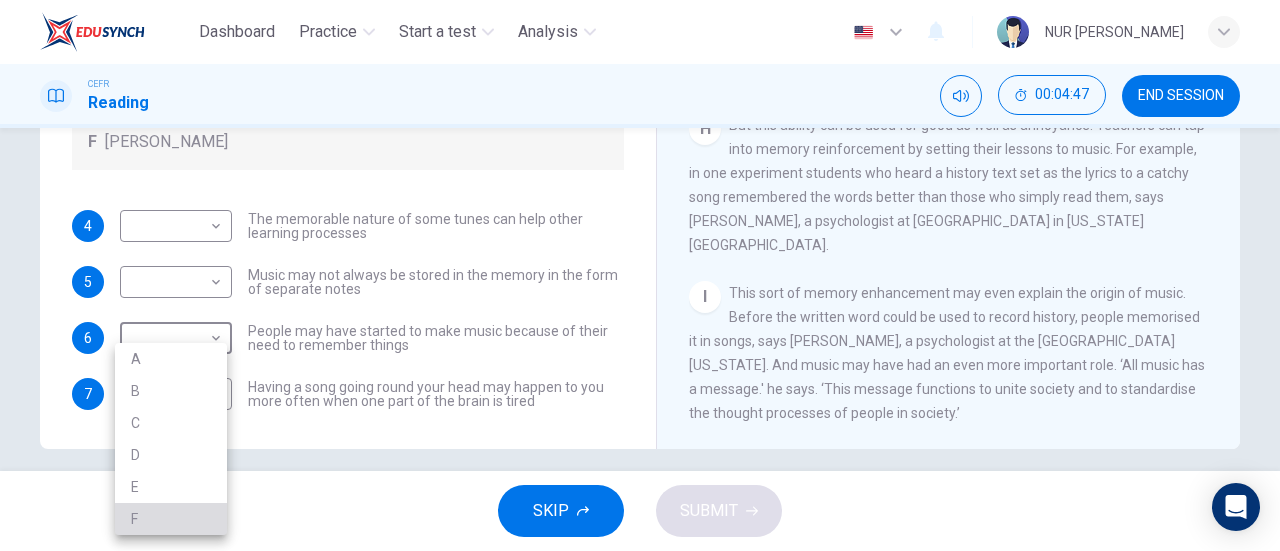 click on "F" at bounding box center [171, 519] 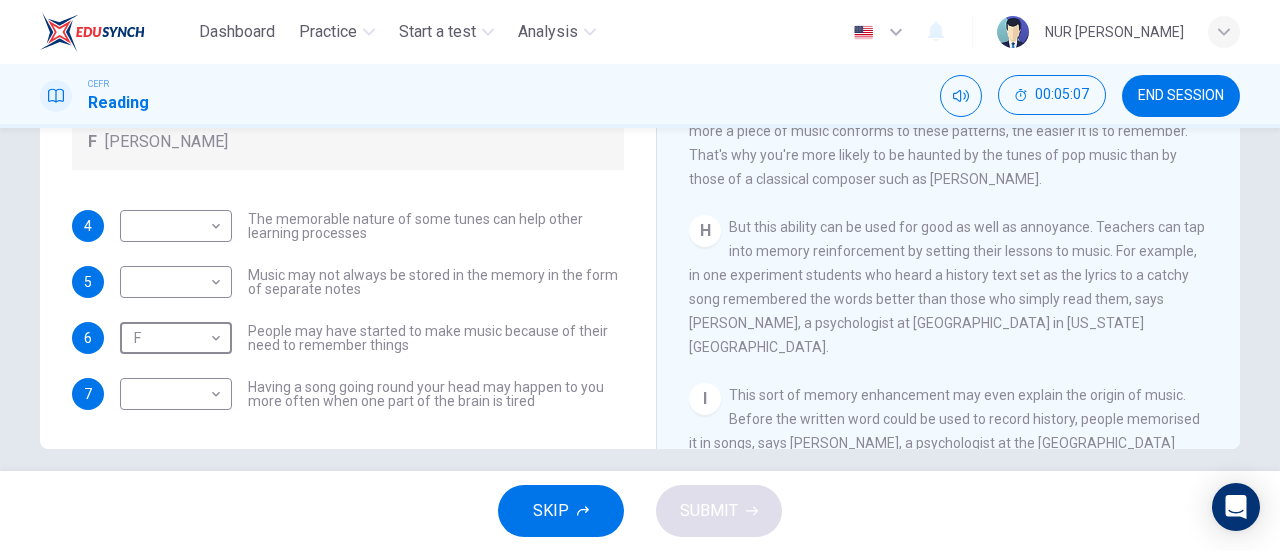 scroll, scrollTop: 1462, scrollLeft: 0, axis: vertical 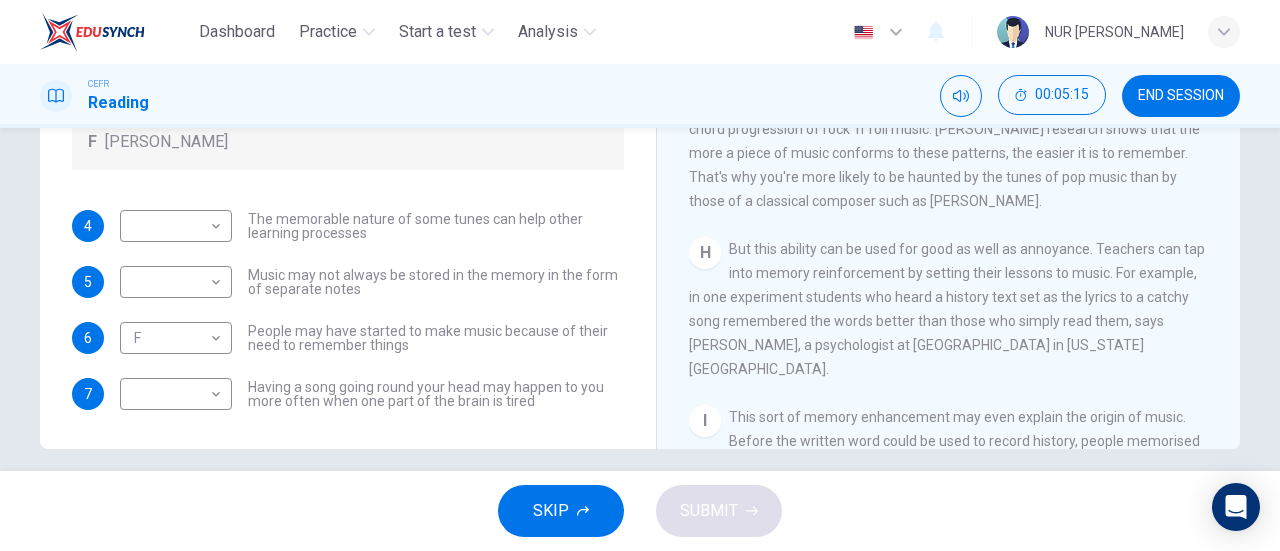 click on "Questions 4 - 7 Look at the following theories and the list of people below.
Match each theory with the person it is credited to.
Write the correct letter  A-F  in the boxes below. A [PERSON_NAME] B [PERSON_NAME] C [PERSON_NAME] D [PERSON_NAME] E [PERSON_NAME] F [PERSON_NAME] 4 ​ ​ The memorable nature of some tunes can help other learning processes 5 ​ ​ Music may not always be stored in the memory in the form of separate notes 6 F F ​ People may have started to make music because of their need to remember things 7 ​ ​ Having a song going round your head may happen to you more often when one part of the brain is tired A Song on the Brain CLICK TO ZOOM Click to Zoom A B C D E F G H I" at bounding box center (640, 101) 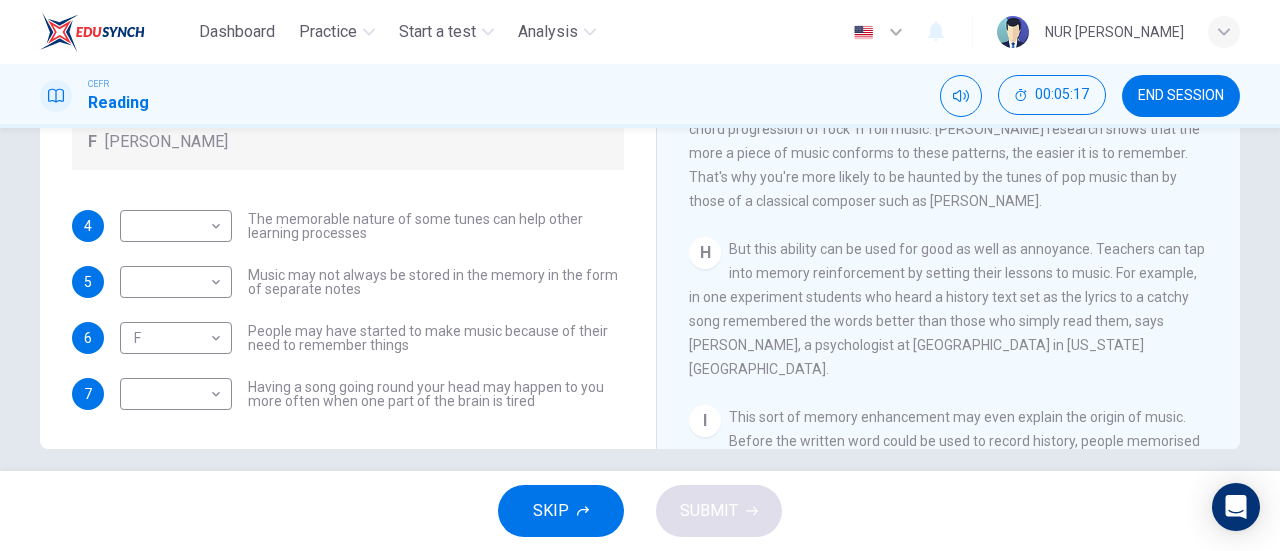click on "But this ability can be used for good as well as annoyance. Teachers can tap into memory reinforcement by setting their lessons to music. For example, in one experiment students who heard a history text set as the lyrics to a catchy song remembered the words better than those who simply read them, says [PERSON_NAME], a psychologist at [GEOGRAPHIC_DATA] in [US_STATE][GEOGRAPHIC_DATA]." at bounding box center (947, 309) 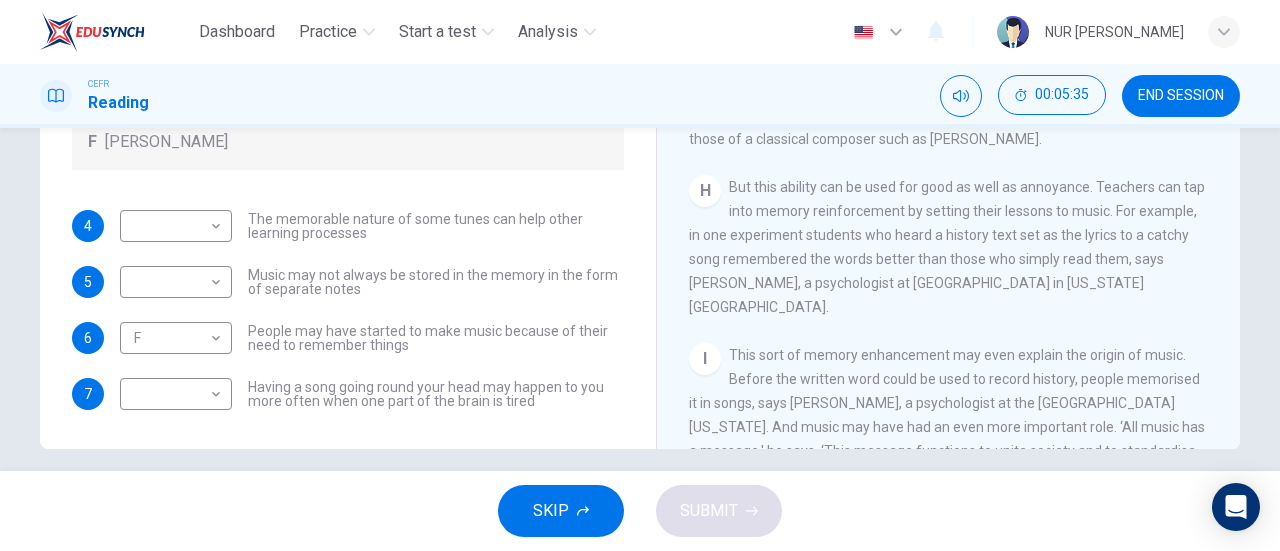 scroll, scrollTop: 1498, scrollLeft: 0, axis: vertical 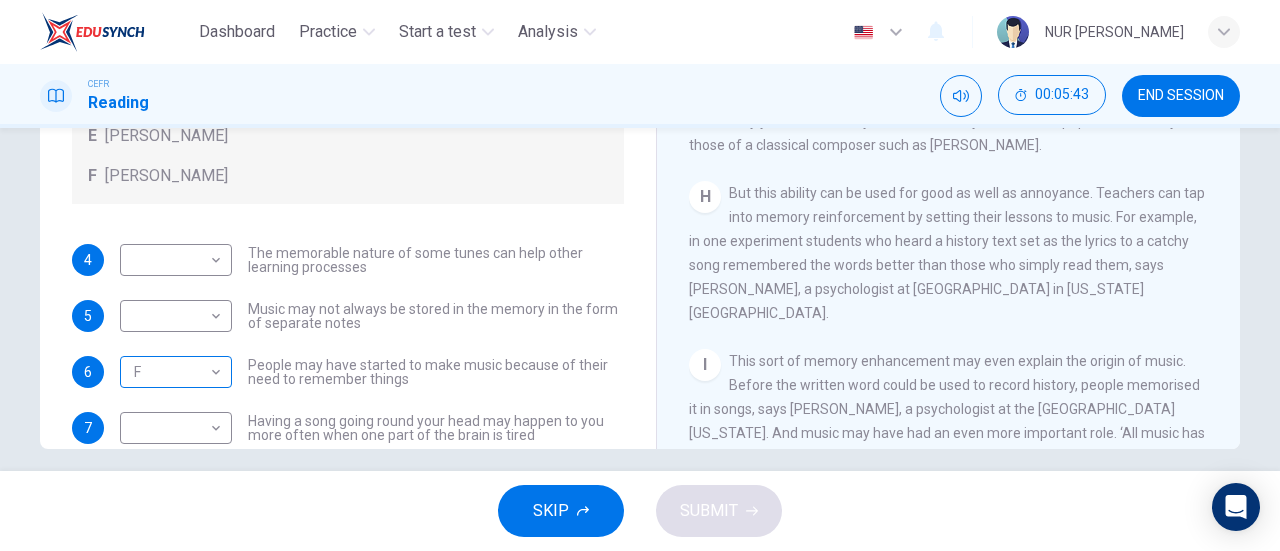 click on "Dashboard Practice Start a test Analysis English en ​ NUR [PERSON_NAME] Reading 00:05:43 END SESSION Questions 4 - 7 Look at the following theories and the list of people below.
Match each theory with the person it is credited to.
Write the correct letter  A-F  in the boxes below. A [PERSON_NAME] B [PERSON_NAME] C [PERSON_NAME] D [PERSON_NAME] E [PERSON_NAME] F [PERSON_NAME] 4 ​ ​ The memorable nature of some tunes can help other learning processes 5 ​ ​ Music may not always be stored in the memory in the form of separate notes 6 F F ​ People may have started to make music because of their need to remember things 7 ​ ​ Having a song going round your head may happen to you more often when one part of the brain is tired A Song on the Brain CLICK TO ZOOM Click to Zoom A B C D E F G H I SKIP SUBMIT EduSynch - Online Language Proficiency Testing
Dashboard Practice Start a test Analysis Notifications © Copyright  2025" at bounding box center (640, 275) 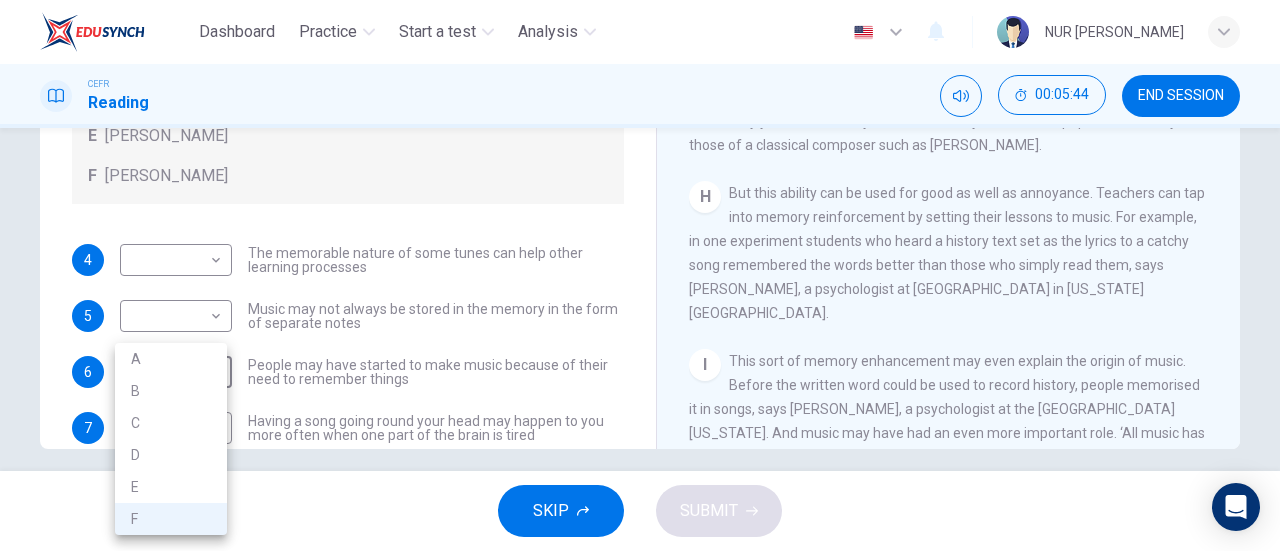 click on "E" at bounding box center [171, 487] 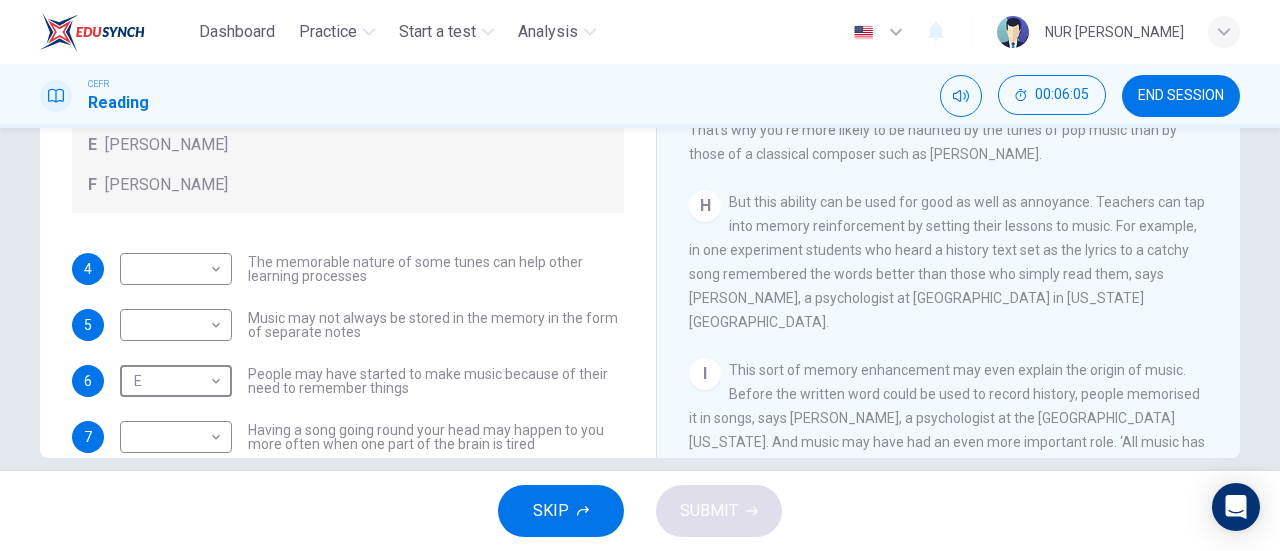 scroll, scrollTop: 404, scrollLeft: 0, axis: vertical 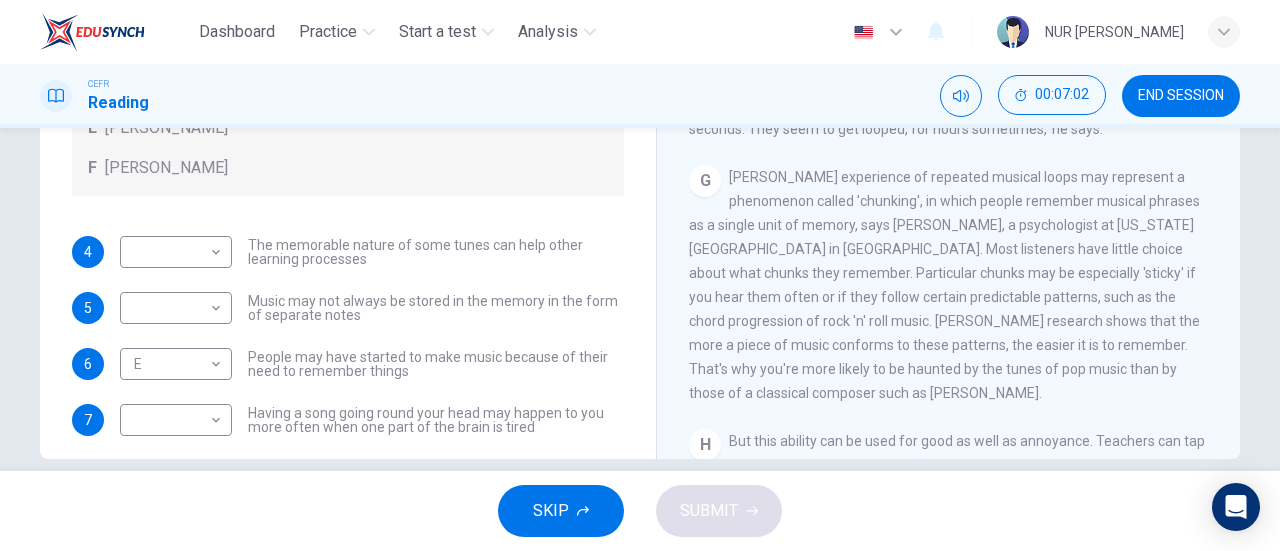 drag, startPoint x: 636, startPoint y: 336, endPoint x: 641, endPoint y: 325, distance: 12.083046 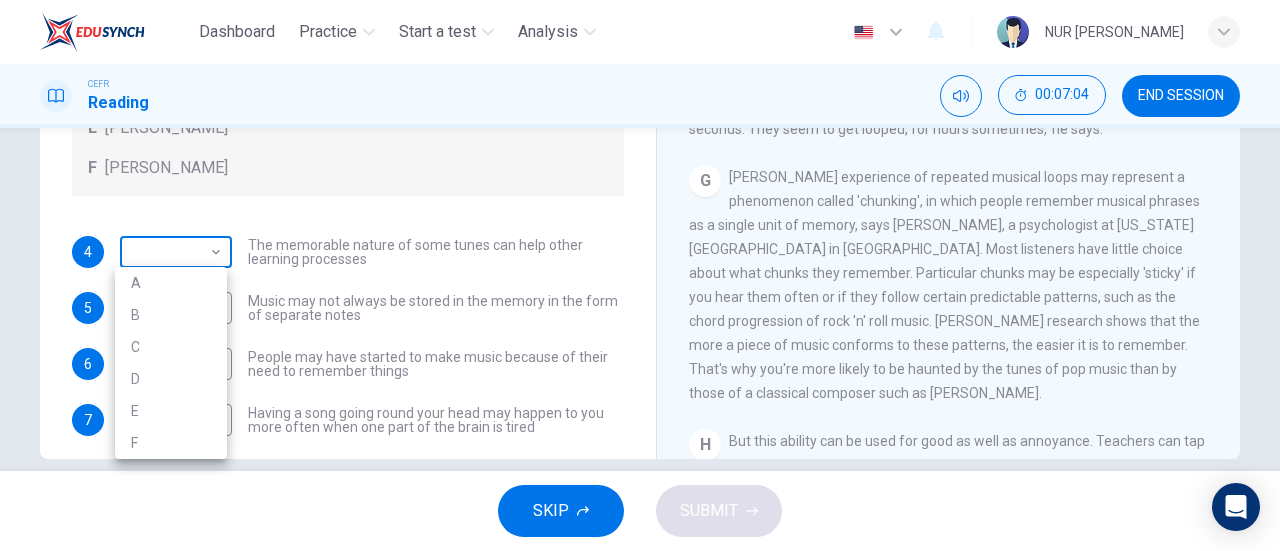 click on "Dashboard Practice Start a test Analysis English en ​ NUR [PERSON_NAME] Reading 00:07:04 END SESSION Questions 4 - 7 Look at the following theories and the list of people below.
Match each theory with the person it is credited to.
Write the correct letter  A-F  in the boxes below. A [PERSON_NAME] B [PERSON_NAME] C [PERSON_NAME] D [PERSON_NAME] E [PERSON_NAME] F [PERSON_NAME] 4 ​ ​ The memorable nature of some tunes can help other learning processes 5 ​ ​ Music may not always be stored in the memory in the form of separate notes 6 E E ​ People may have started to make music because of their need to remember things 7 ​ ​ Having a song going round your head may happen to you more often when one part of the brain is tired A Song on the Brain CLICK TO ZOOM Click to Zoom A B C D E F G H I SKIP SUBMIT EduSynch - Online Language Proficiency Testing
Dashboard Practice Start a test Analysis Notifications © Copyright  2025 A B C D E F" at bounding box center [640, 275] 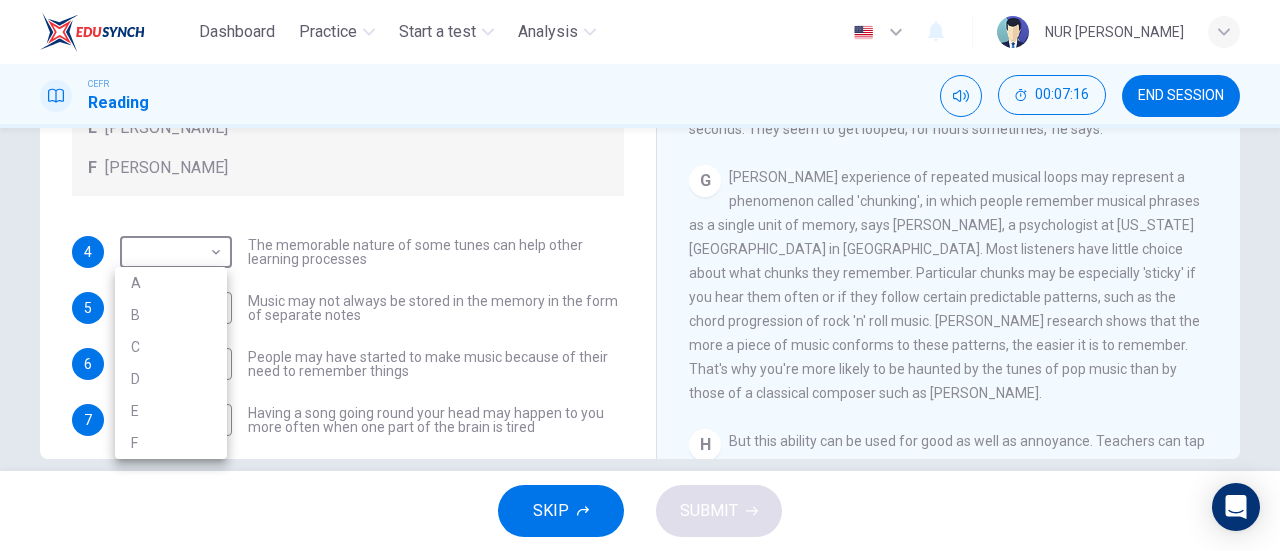 click at bounding box center (640, 275) 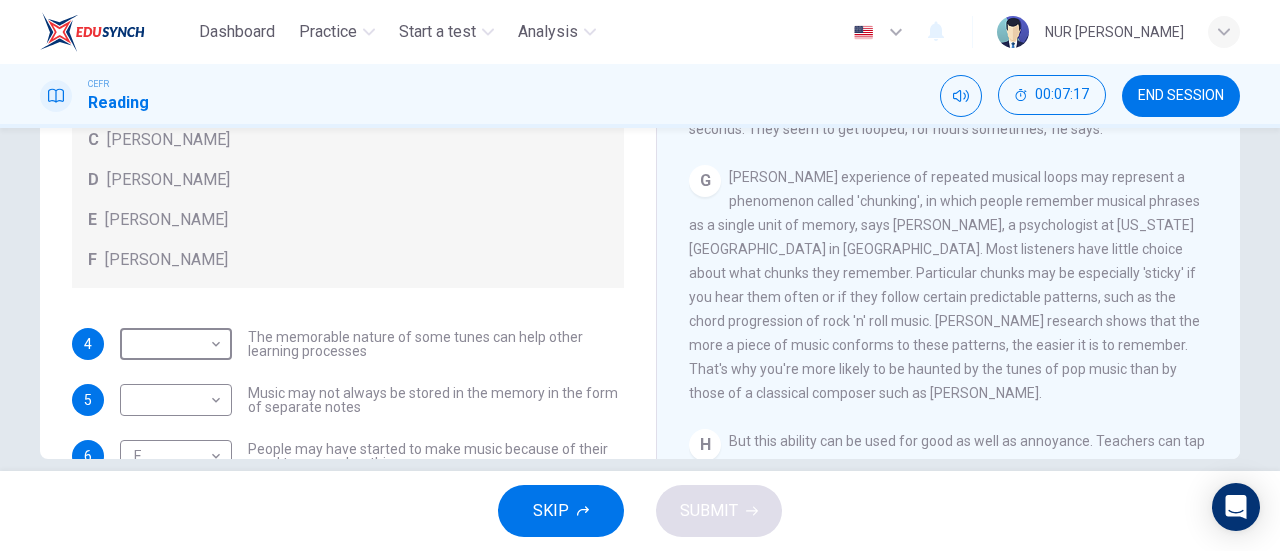 scroll, scrollTop: 0, scrollLeft: 0, axis: both 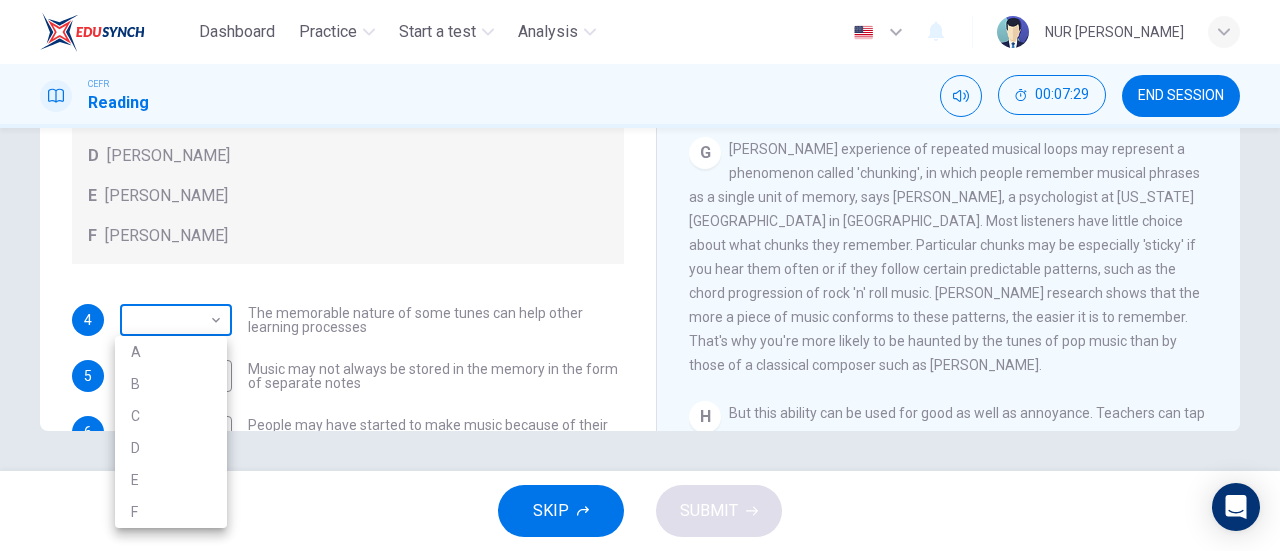 click on "Dashboard Practice Start a test Analysis English en ​ NUR [PERSON_NAME] Reading 00:07:29 END SESSION Questions 4 - 7 Look at the following theories and the list of people below.
Match each theory with the person it is credited to.
Write the correct letter  A-F  in the boxes below. A [PERSON_NAME] B [PERSON_NAME] C [PERSON_NAME] D [PERSON_NAME] E [PERSON_NAME] F [PERSON_NAME] 4 ​ ​ The memorable nature of some tunes can help other learning processes 5 ​ ​ Music may not always be stored in the memory in the form of separate notes 6 E E ​ People may have started to make music because of their need to remember things 7 ​ ​ Having a song going round your head may happen to you more often when one part of the brain is tired A Song on the Brain CLICK TO ZOOM Click to Zoom A B C D E F G H I SKIP SUBMIT EduSynch - Online Language Proficiency Testing
Dashboard Practice Start a test Analysis Notifications © Copyright  2025 A B C D E F" at bounding box center (640, 275) 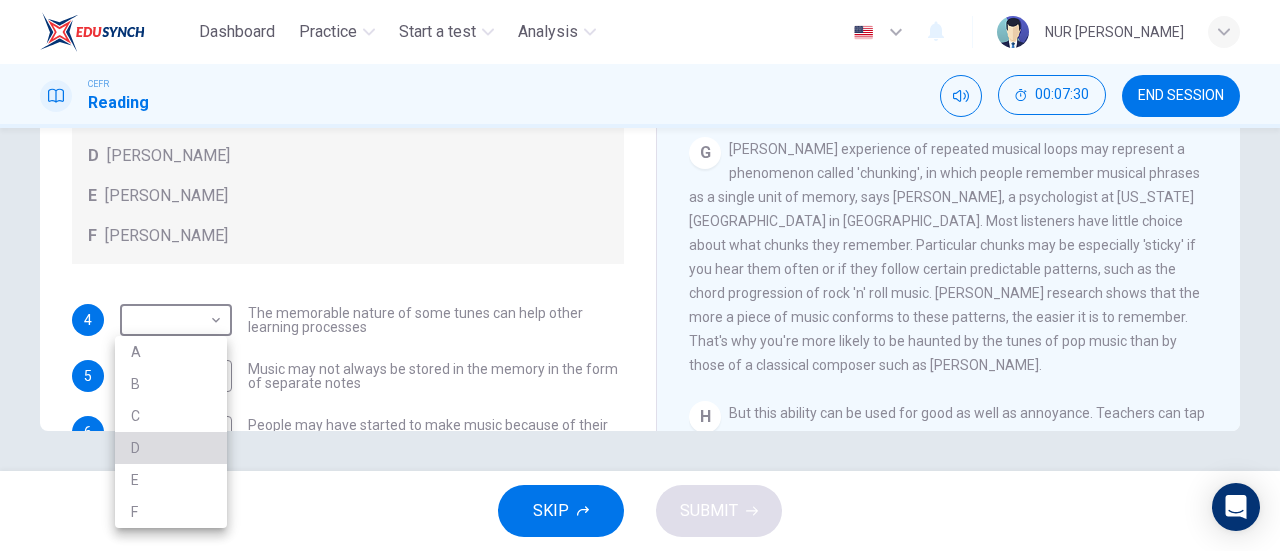 click on "D" at bounding box center (171, 448) 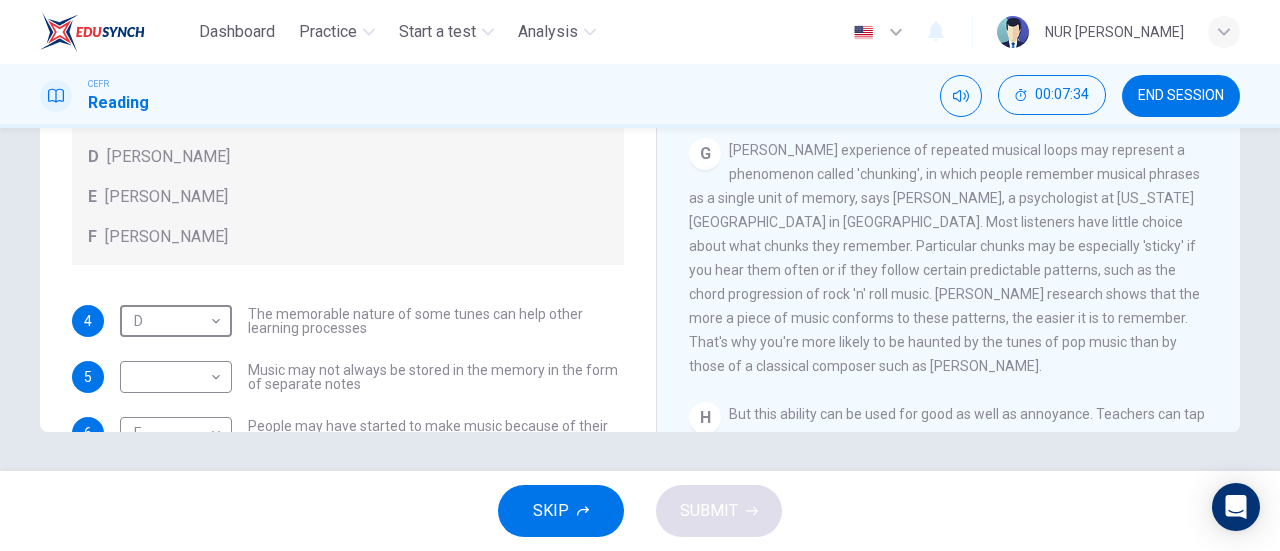 scroll, scrollTop: 432, scrollLeft: 0, axis: vertical 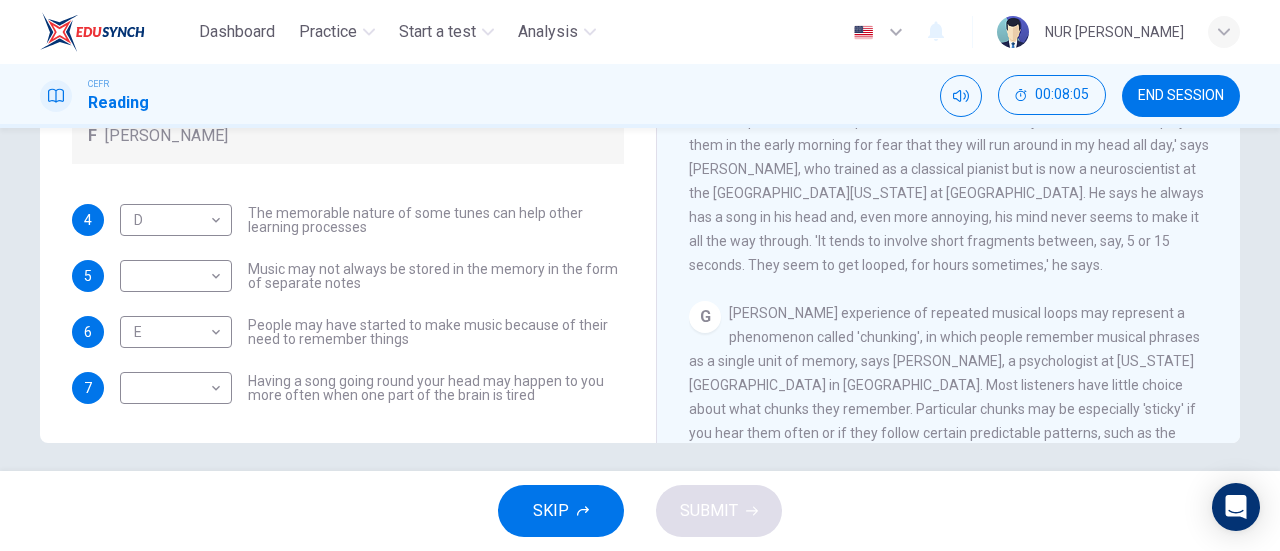drag, startPoint x: 1234, startPoint y: 257, endPoint x: 1228, endPoint y: 233, distance: 24.738634 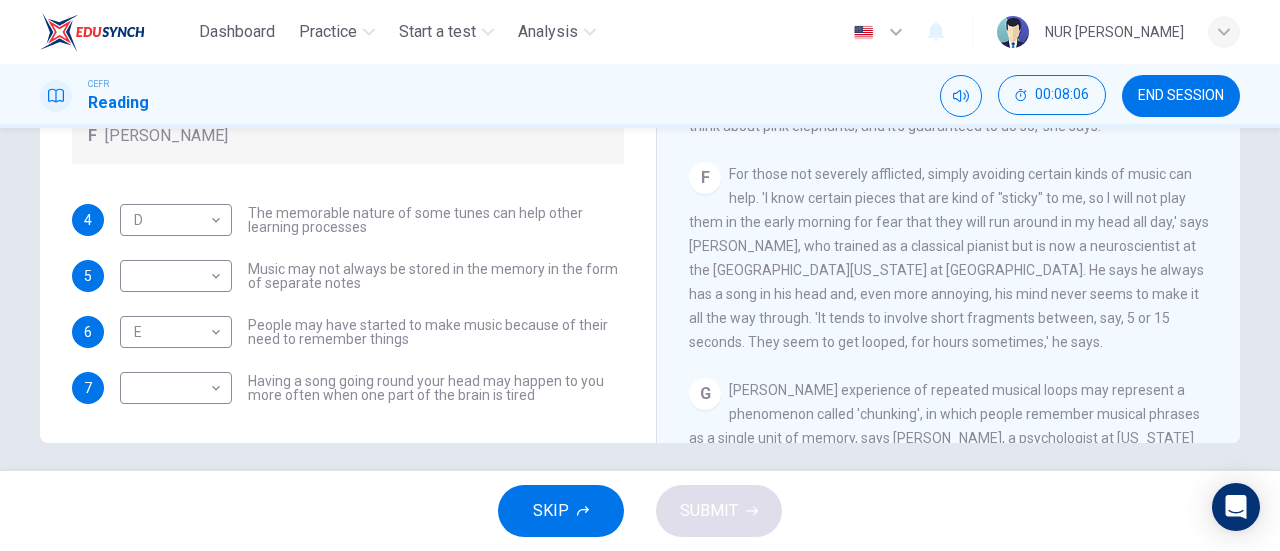 scroll, scrollTop: 998, scrollLeft: 0, axis: vertical 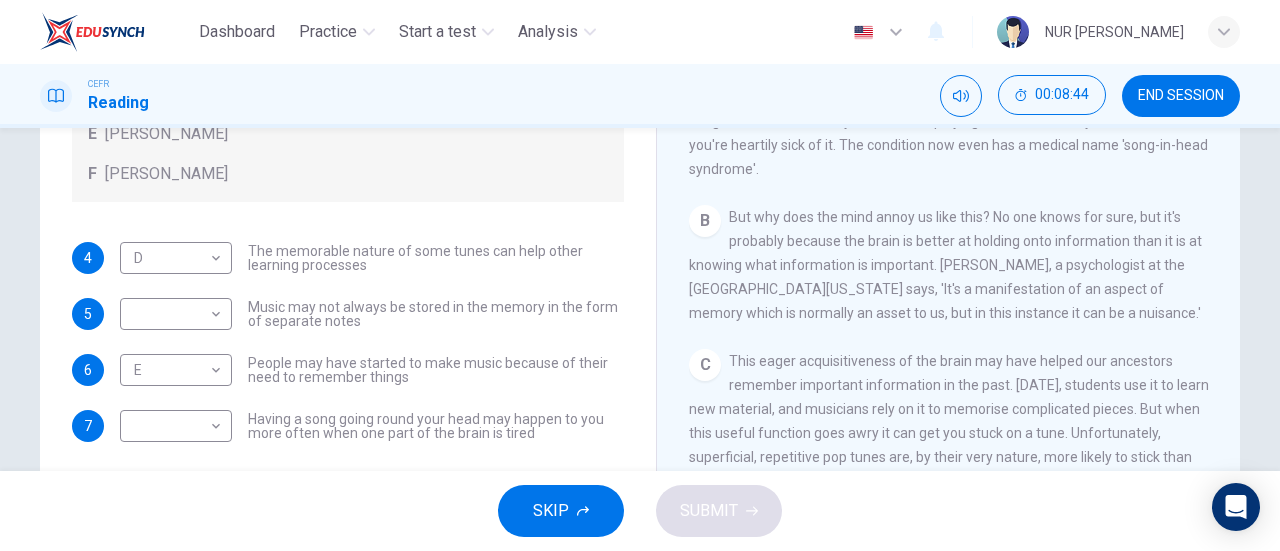 click on "B But why does the mind annoy us like this? No one knows for sure, but it's probably because the brain is better at holding onto information than it is at knowing what information is important. [PERSON_NAME], a psychologist at the [GEOGRAPHIC_DATA][US_STATE] says, 'It's a manifestation of an aspect of memory which is normally an asset to us, but in this instance it can be a nuisance.'" at bounding box center [949, 265] 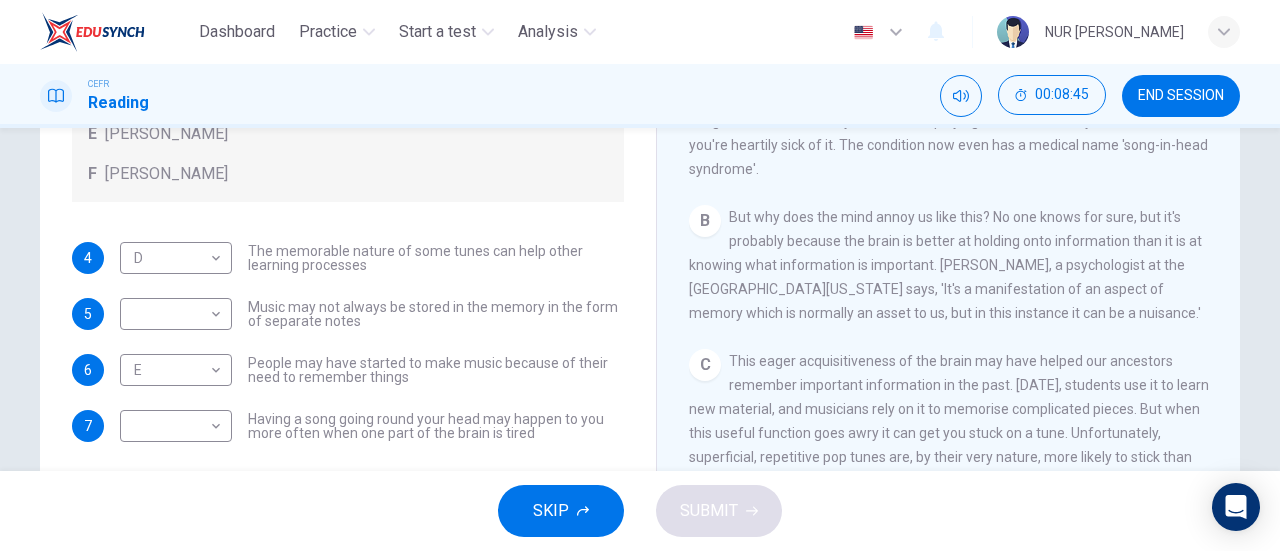 scroll, scrollTop: 790, scrollLeft: 0, axis: vertical 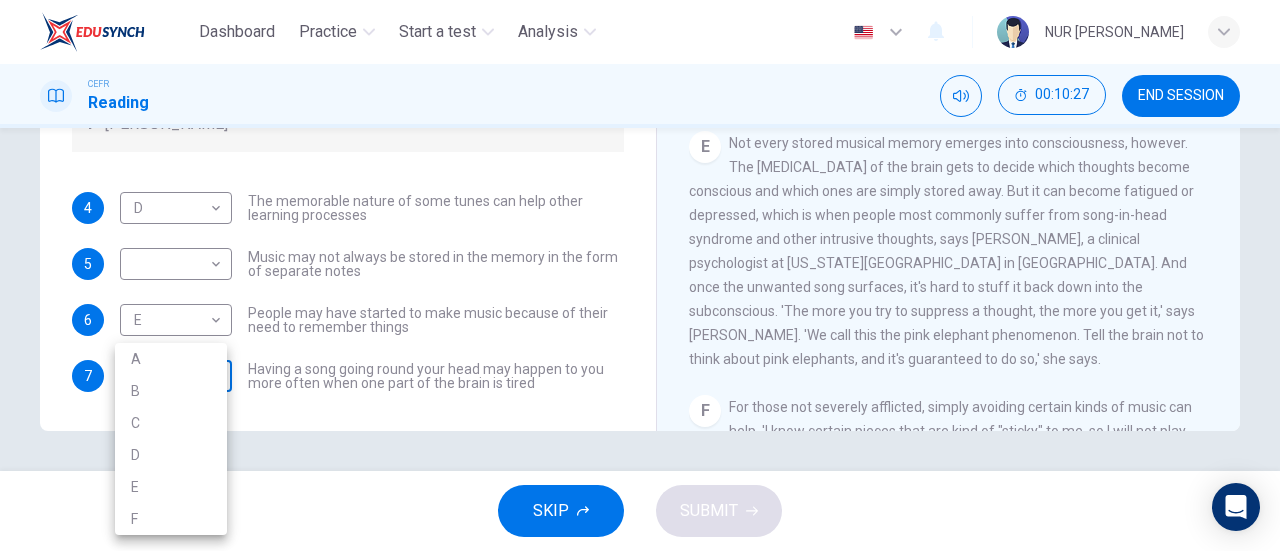 click on "Dashboard Practice Start a test Analysis English en ​ NUR [PERSON_NAME] Reading 00:10:27 END SESSION Questions 4 - 7 Look at the following theories and the list of people below.
Match each theory with the person it is credited to.
Write the correct letter  A-F  in the boxes below. A [PERSON_NAME] B [PERSON_NAME] C [PERSON_NAME] D [PERSON_NAME] E [PERSON_NAME] F [PERSON_NAME] 4 D D ​ The memorable nature of some tunes can help other learning processes 5 ​ ​ Music may not always be stored in the memory in the form of separate notes 6 E E ​ People may have started to make music because of their need to remember things 7 ​ ​ Having a song going round your head may happen to you more often when one part of the brain is tired A Song on the Brain CLICK TO ZOOM Click to Zoom A B C D E F G H I SKIP SUBMIT EduSynch - Online Language Proficiency Testing
Dashboard Practice Start a test Analysis Notifications © Copyright  2025 A B C D E F" at bounding box center [640, 275] 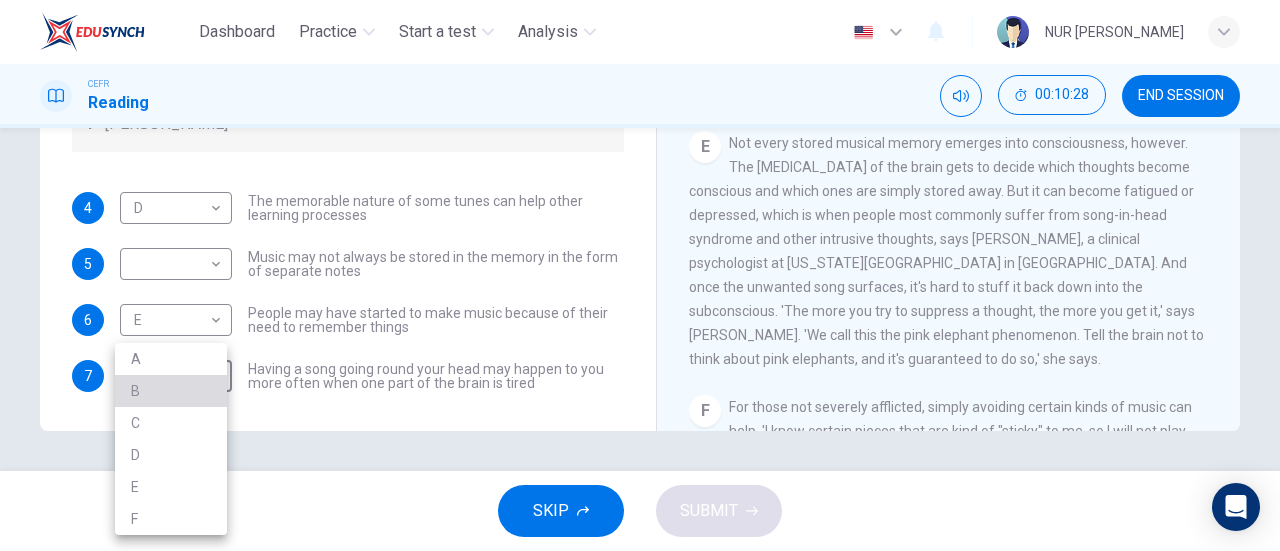 click on "B" at bounding box center [171, 391] 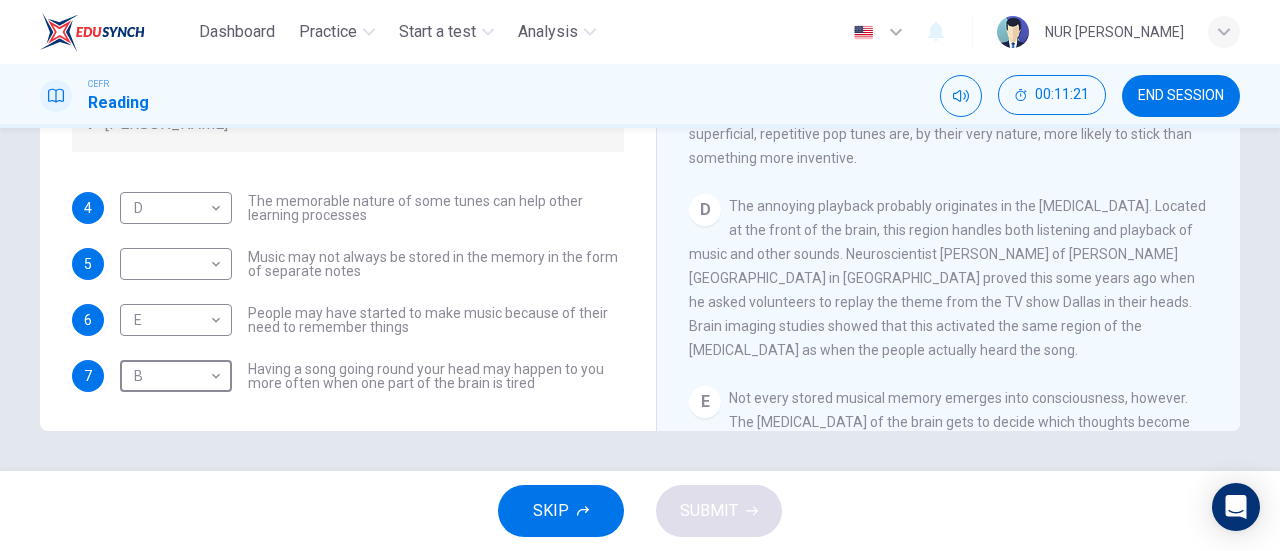 scroll, scrollTop: 544, scrollLeft: 0, axis: vertical 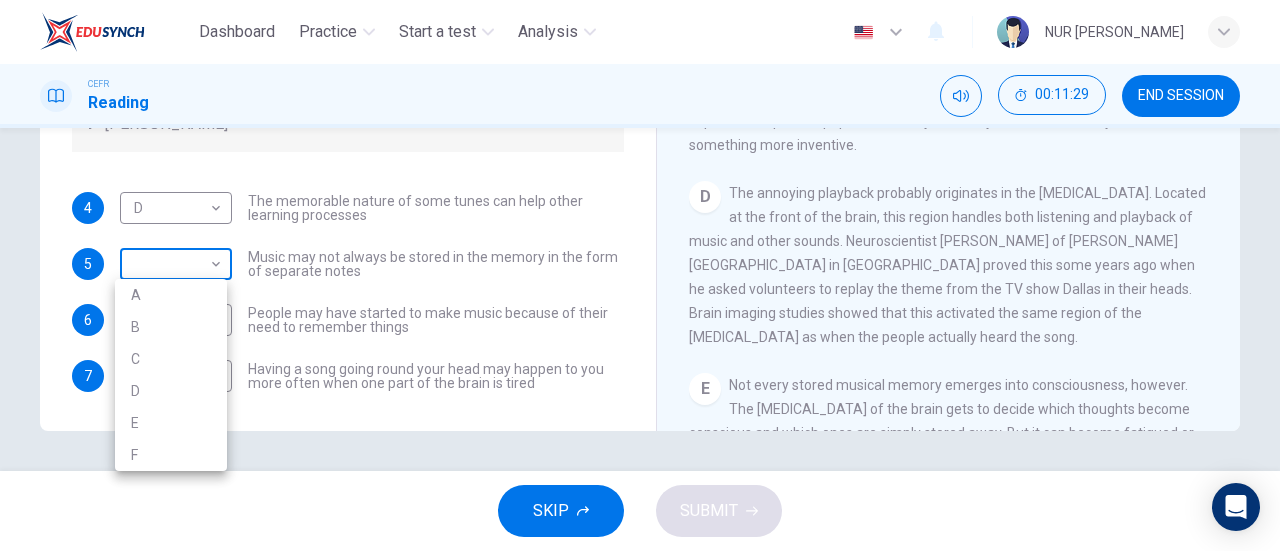 click on "Dashboard Practice Start a test Analysis English en ​ NUR [PERSON_NAME] Reading 00:11:29 END SESSION Questions 4 - 7 Look at the following theories and the list of people below.
Match each theory with the person it is credited to.
Write the correct letter  A-F  in the boxes below. A [PERSON_NAME] B [PERSON_NAME] C [PERSON_NAME] D [PERSON_NAME] E [PERSON_NAME] F [PERSON_NAME] 4 D D ​ The memorable nature of some tunes can help other learning processes 5 ​ ​ Music may not always be stored in the memory in the form of separate notes 6 E E ​ People may have started to make music because of their need to remember things 7 B B ​ Having a song going round your head may happen to you more often when one part of the brain is tired A Song on the Brain CLICK TO ZOOM Click to Zoom A B C D E F G H I SKIP SUBMIT EduSynch - Online Language Proficiency Testing
Dashboard Practice Start a test Analysis Notifications © Copyright  2025 A B C D E F" at bounding box center [640, 275] 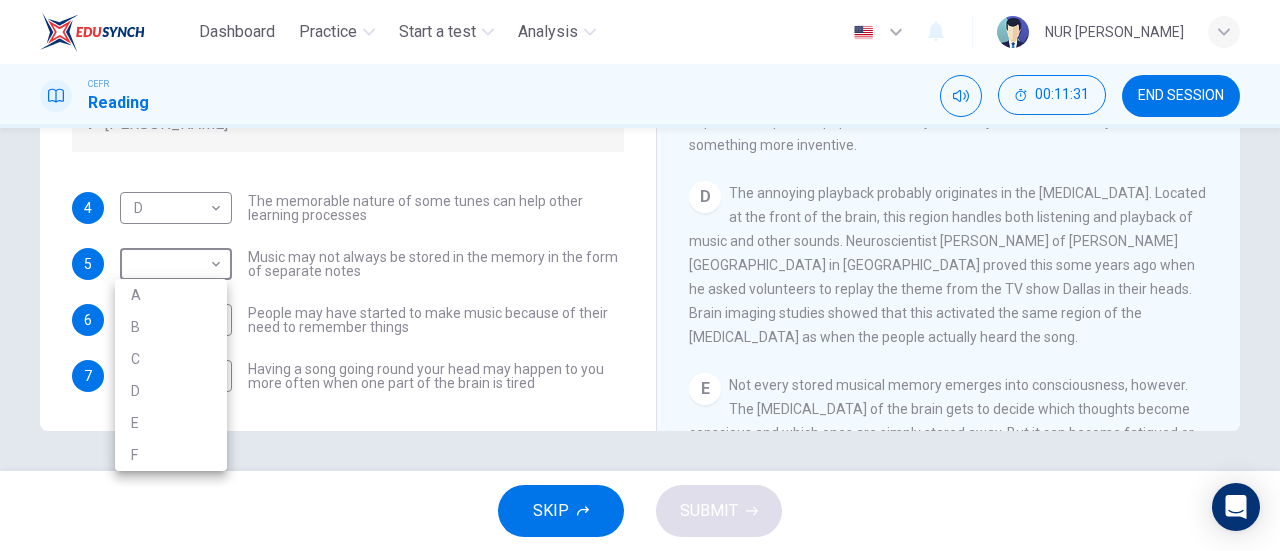 click at bounding box center [640, 275] 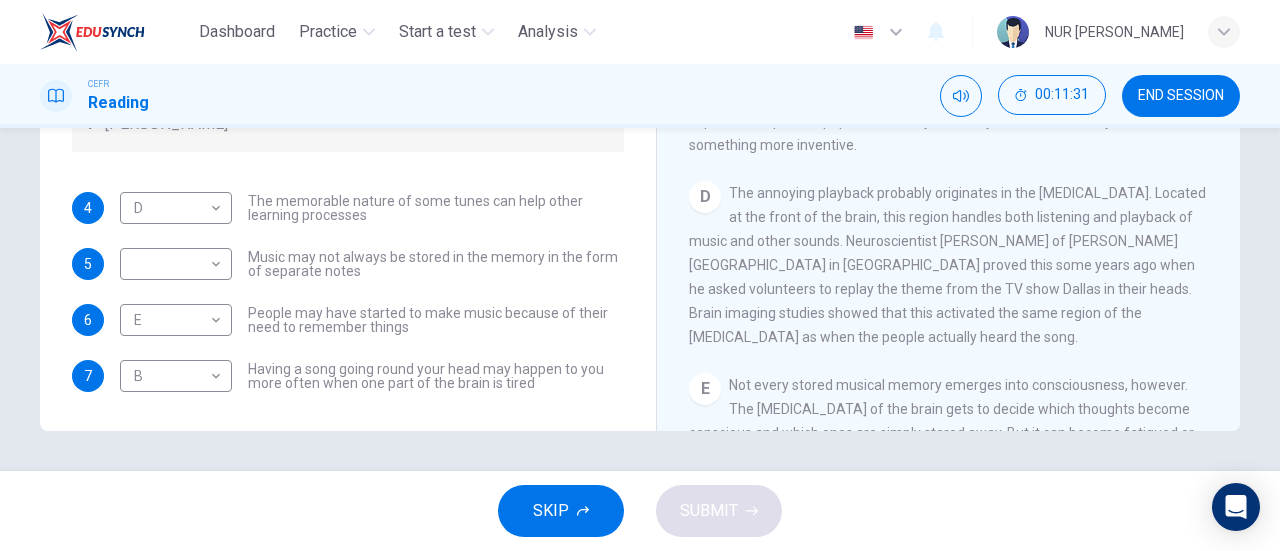 click on "A B C D E F" at bounding box center [640, 275] 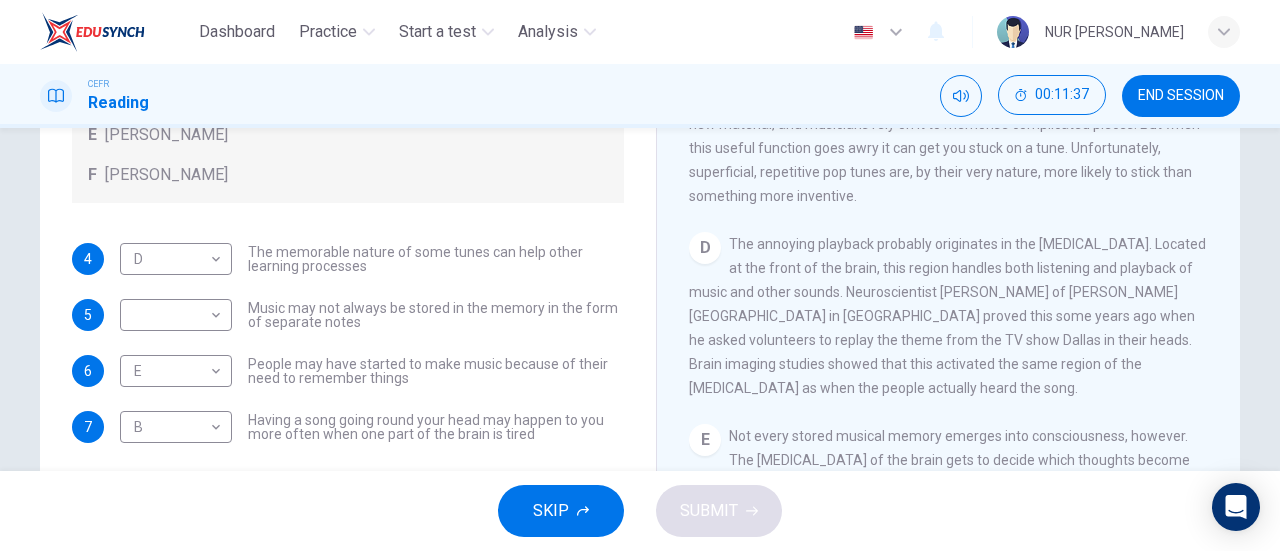 scroll, scrollTop: 432, scrollLeft: 0, axis: vertical 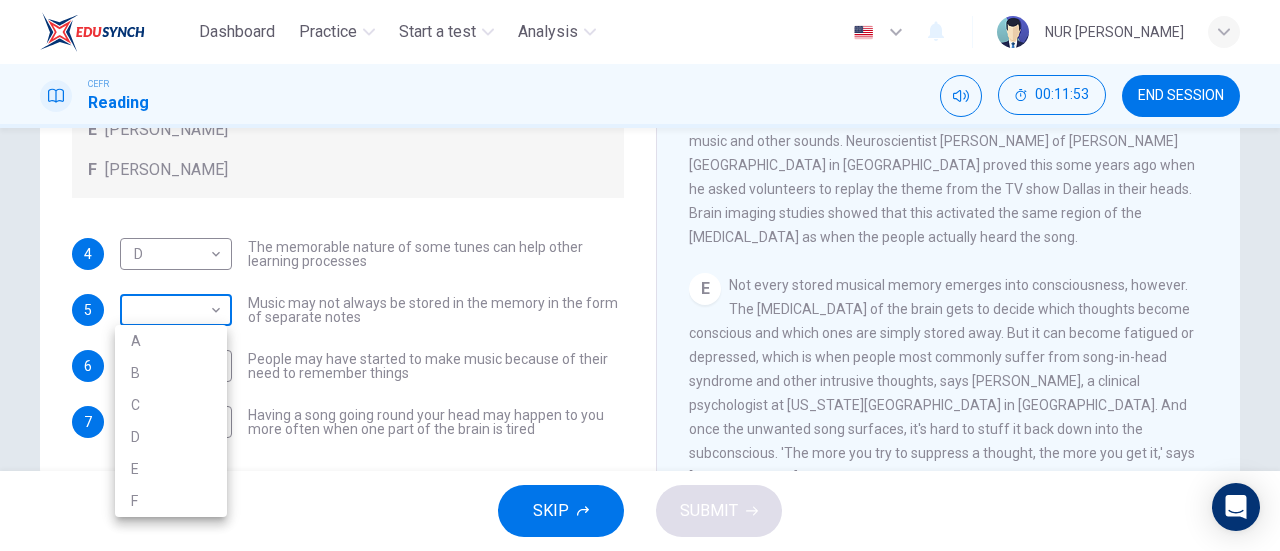 click on "Dashboard Practice Start a test Analysis English en ​ NUR [PERSON_NAME] Reading 00:11:53 END SESSION Questions 4 - 7 Look at the following theories and the list of people below.
Match each theory with the person it is credited to.
Write the correct letter  A-F  in the boxes below. A [PERSON_NAME] B [PERSON_NAME] C [PERSON_NAME] D [PERSON_NAME] E [PERSON_NAME] F [PERSON_NAME] 4 D D ​ The memorable nature of some tunes can help other learning processes 5 ​ ​ Music may not always be stored in the memory in the form of separate notes 6 E E ​ People may have started to make music because of their need to remember things 7 B B ​ Having a song going round your head may happen to you more often when one part of the brain is tired A Song on the Brain CLICK TO ZOOM Click to Zoom A B C D E F G H I SKIP SUBMIT EduSynch - Online Language Proficiency Testing
Dashboard Practice Start a test Analysis Notifications © Copyright  2025 A B C D E F" at bounding box center (640, 275) 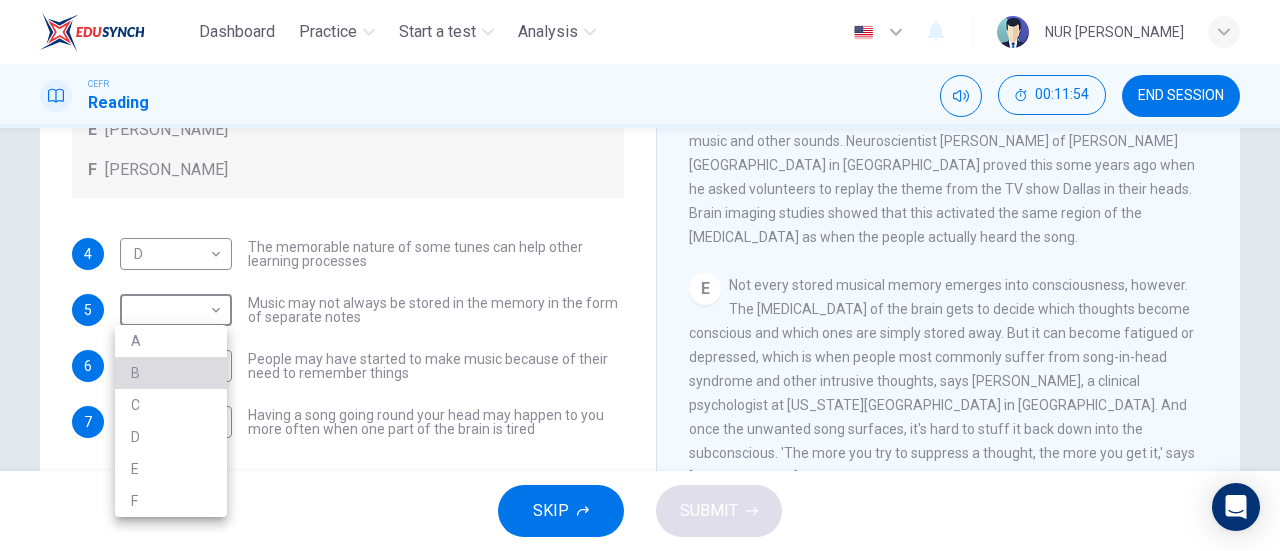 click on "B" at bounding box center [171, 373] 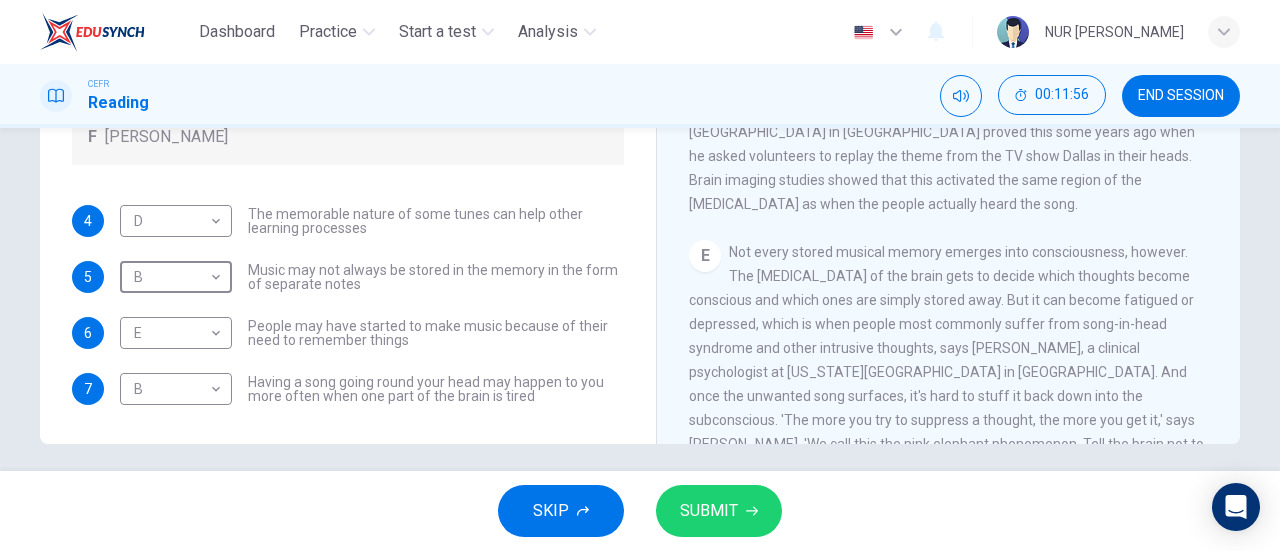 scroll, scrollTop: 424, scrollLeft: 0, axis: vertical 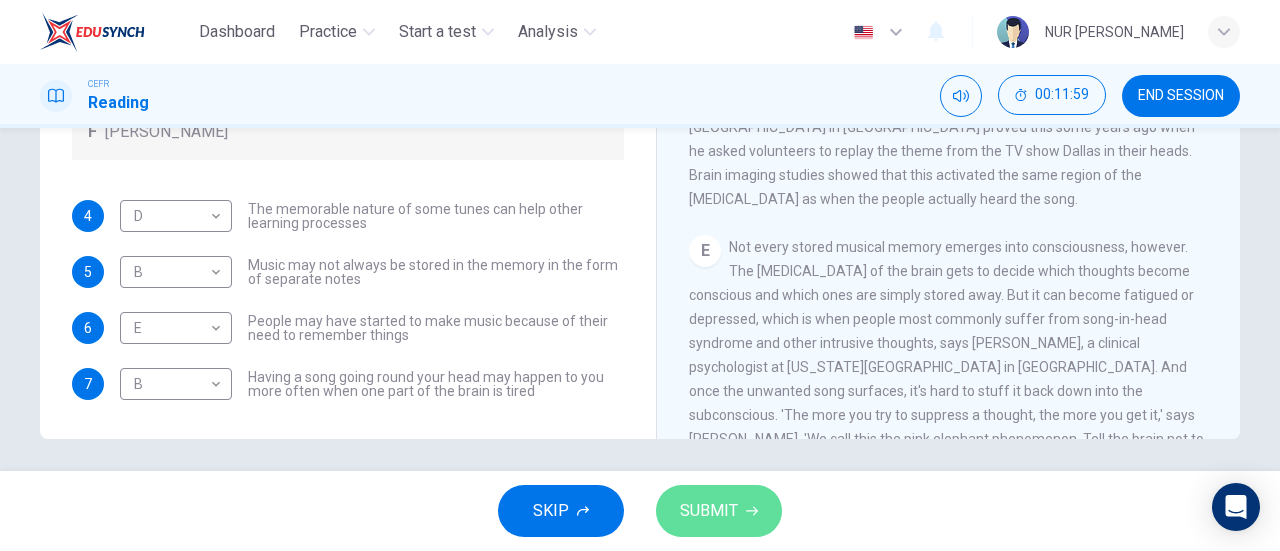 click on "SUBMIT" at bounding box center (709, 511) 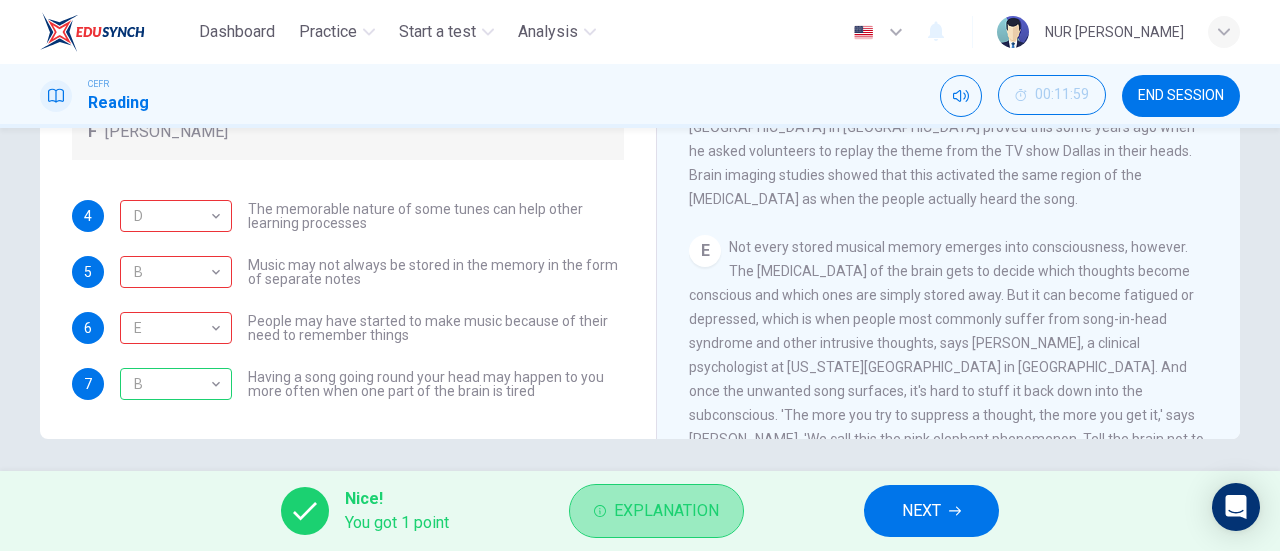 click on "Explanation" at bounding box center (666, 511) 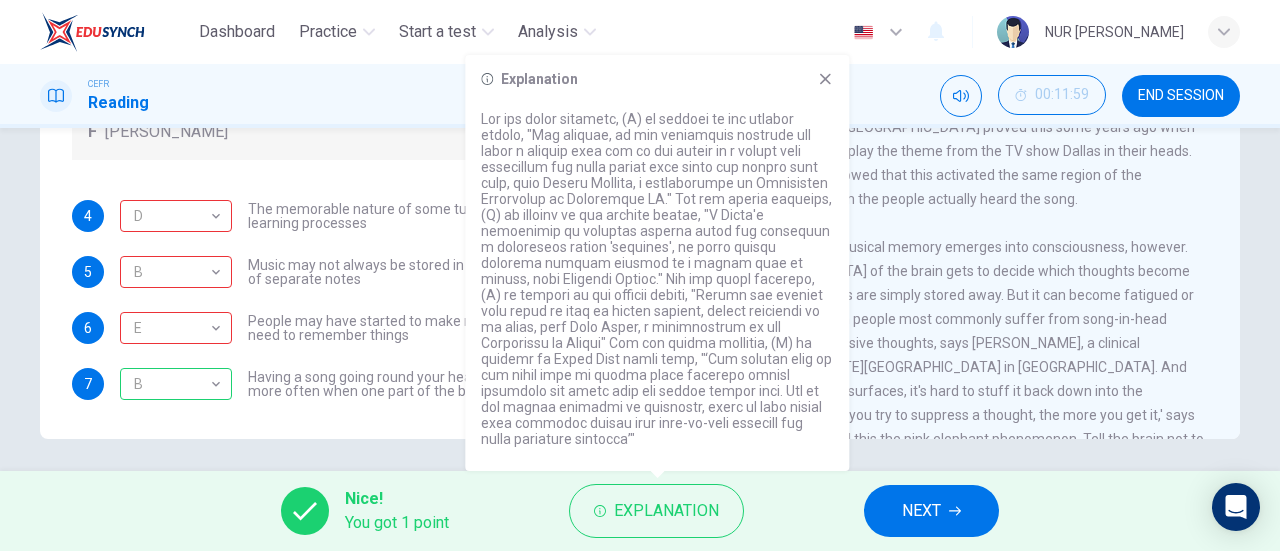 click on "CLICK TO ZOOM Click to Zoom A Some songs just won't leave you alone. But this may give us clues about how our brain works. Everyone knows the situation where you can't get a song out of your head. You hear a pop song on the radio - or even just read the song's title and it haunts you for hours, playing over and over in your mind until you're heartily sick of it. The condition now even has a medical name 'song-in-head syndrome'. B But why does the mind annoy us like this? No one knows for sure, but it's probably because the brain is better at holding onto information than it is at knowing what information is important. [PERSON_NAME], a psychologist at the [GEOGRAPHIC_DATA][US_STATE] says, 'It's a manifestation of an aspect of memory which is normally an asset to us, but in this instance it can be a nuisance.' C D E F G H I" at bounding box center [962, 135] 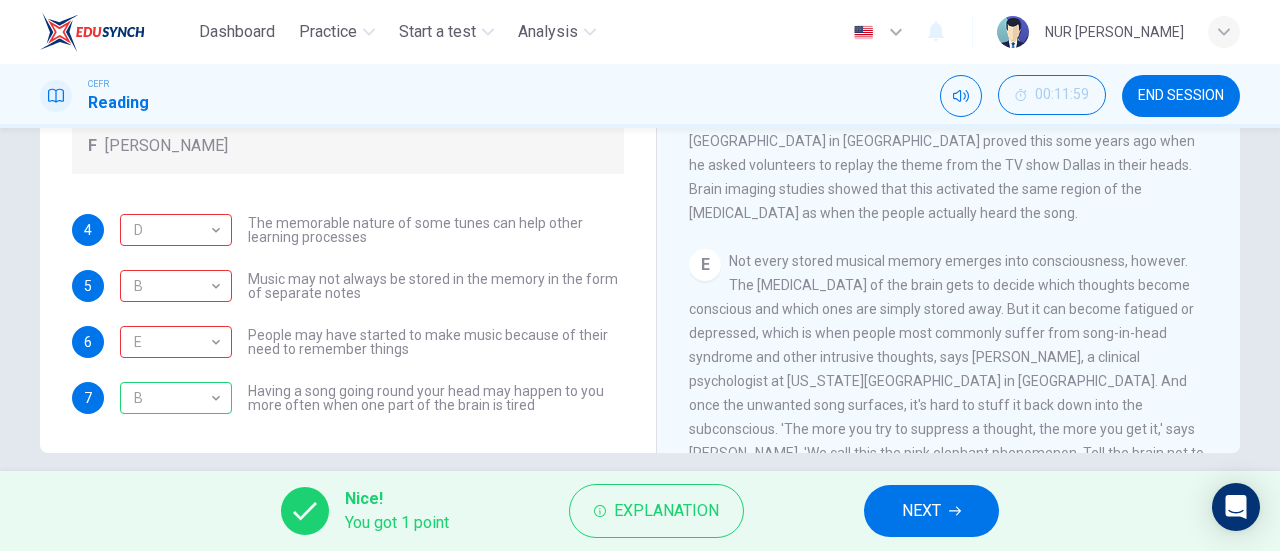 scroll, scrollTop: 413, scrollLeft: 0, axis: vertical 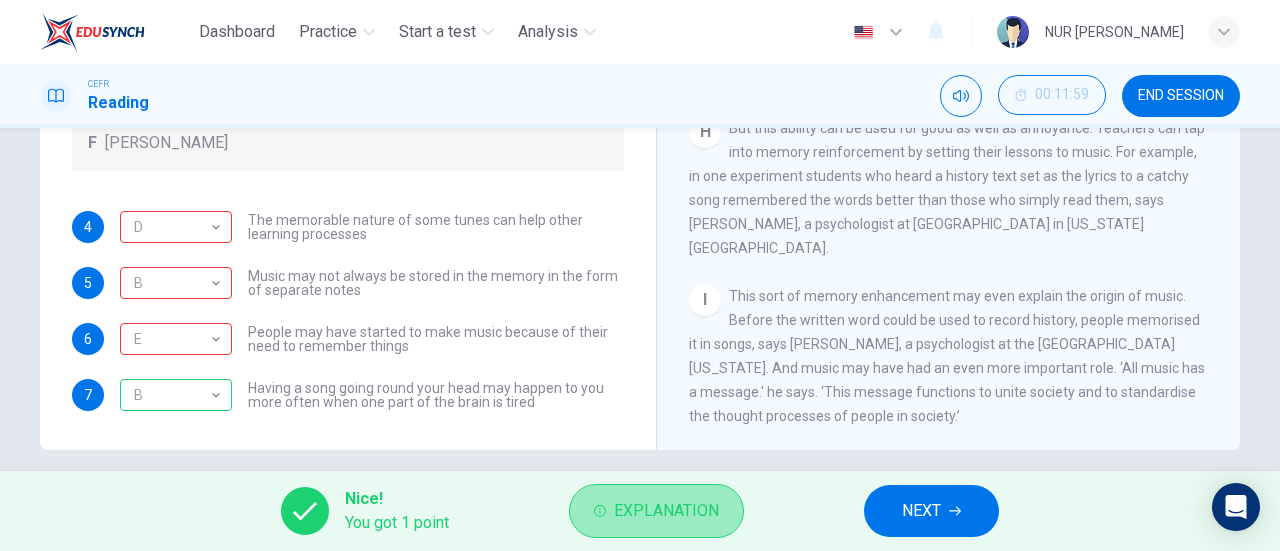 click on "Explanation" at bounding box center [666, 511] 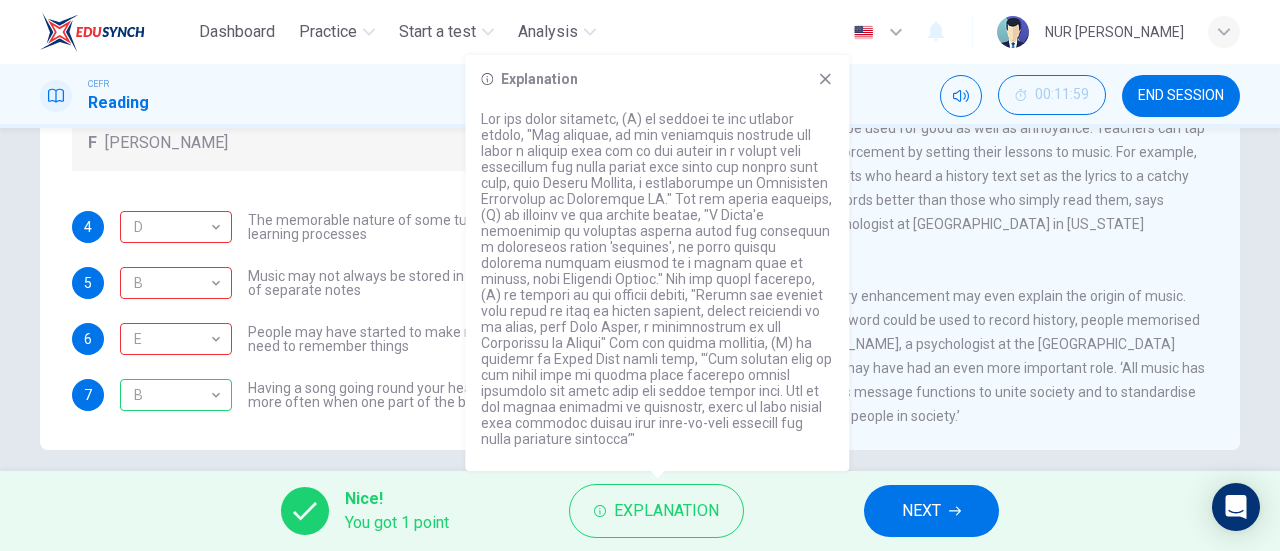 click on "But this ability can be used for good as well as annoyance. Teachers can tap into memory reinforcement by setting their lessons to music. For example, in one experiment students who heard a history text set as the lyrics to a catchy song remembered the words better than those who simply read them, says [PERSON_NAME], a psychologist at [GEOGRAPHIC_DATA] in [US_STATE][GEOGRAPHIC_DATA]." at bounding box center (947, 188) 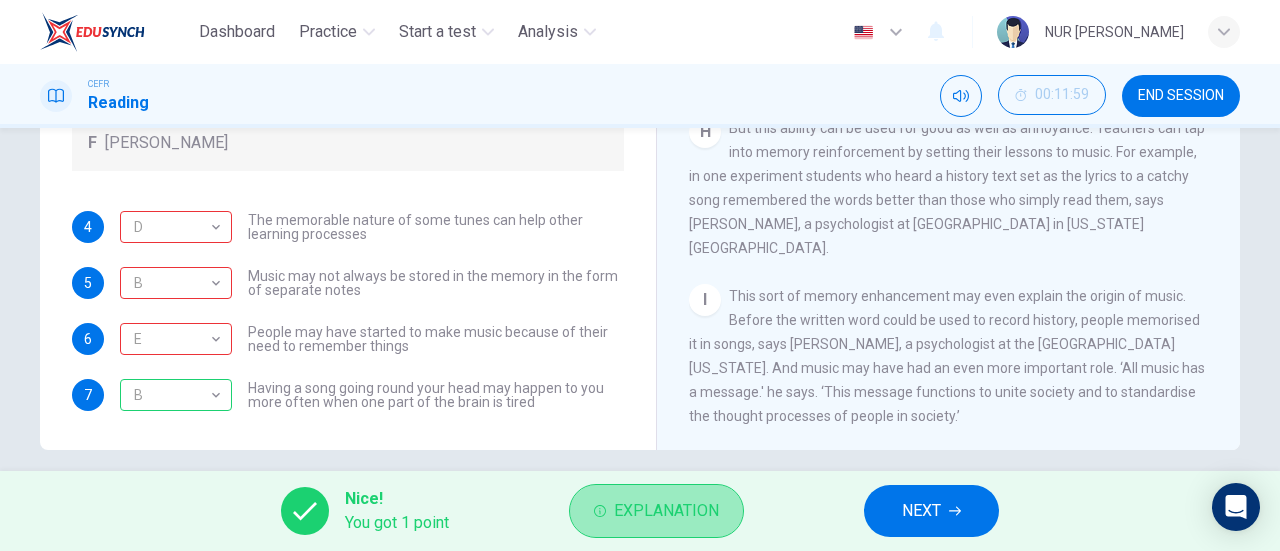 click on "Explanation" at bounding box center [666, 511] 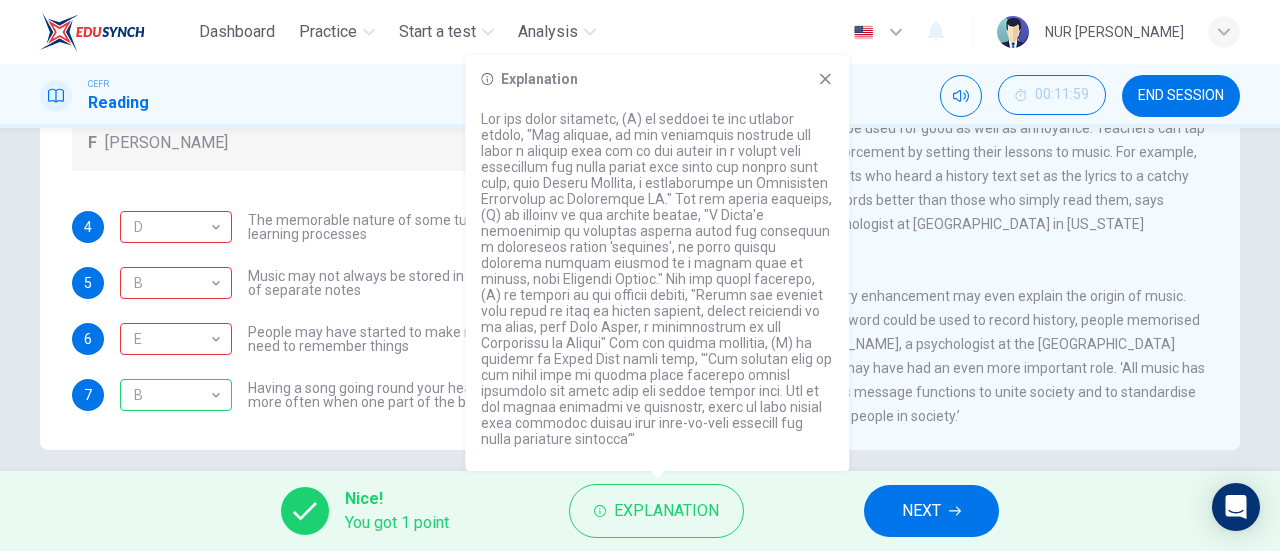 click on "I This sort of memory enhancement may even explain the origin of music. Before the written word could be used to record history, people memorised it in songs, says [PERSON_NAME], a psychologist at the [GEOGRAPHIC_DATA][US_STATE]. And music may have had an even more important role. ‘All music has a message.' he says. ‘This message functions to unite society and to standardise the thought processes of people in society.’" at bounding box center [949, 356] 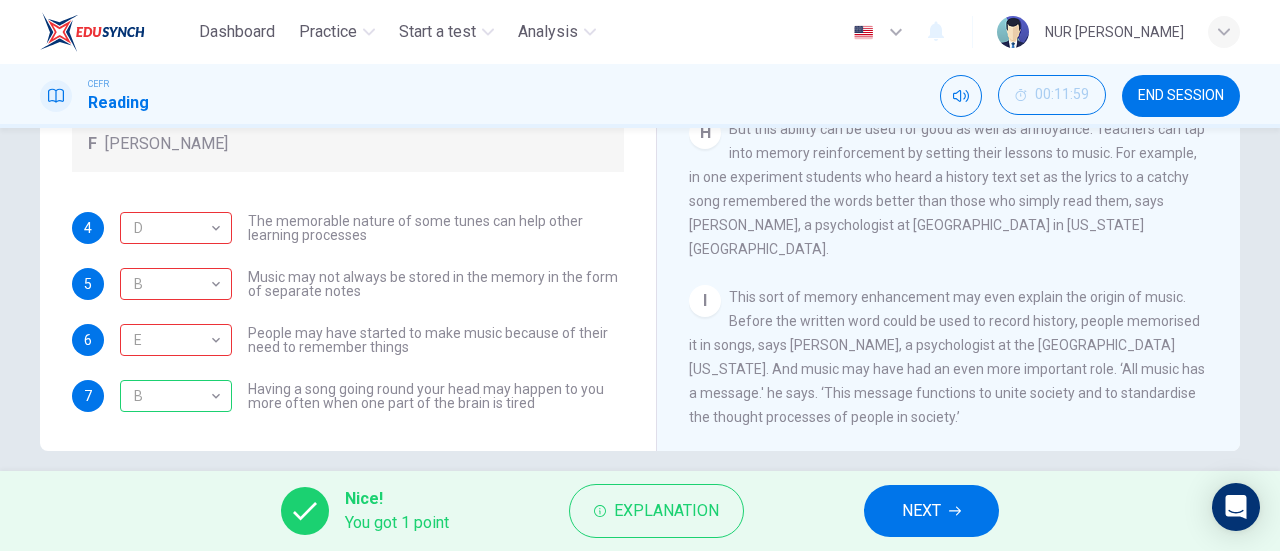 scroll, scrollTop: 422, scrollLeft: 0, axis: vertical 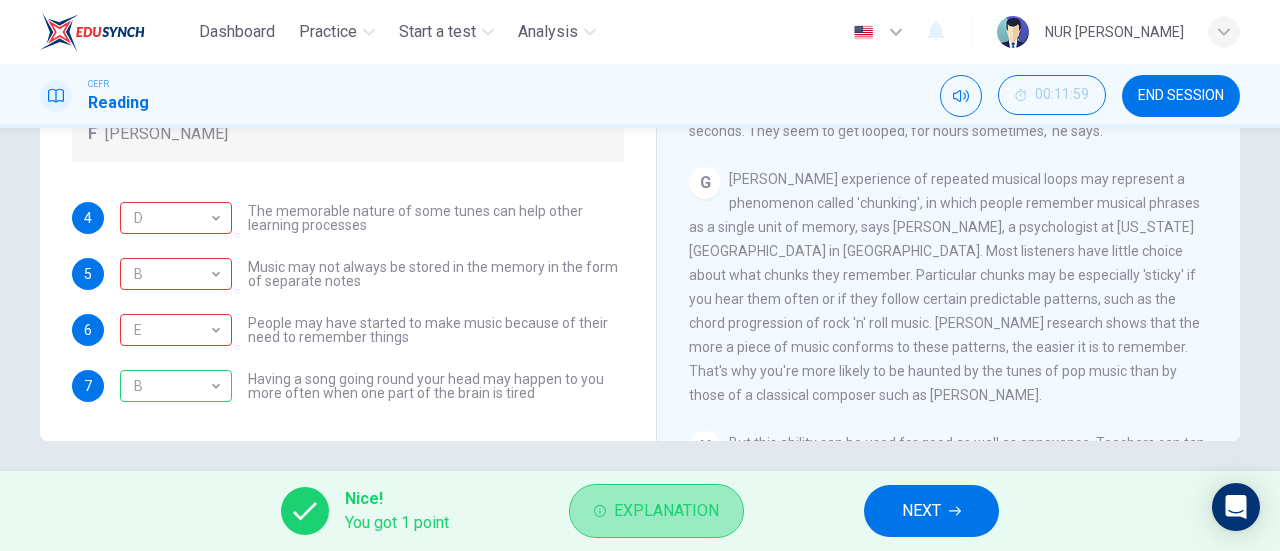 click on "Explanation" at bounding box center [666, 511] 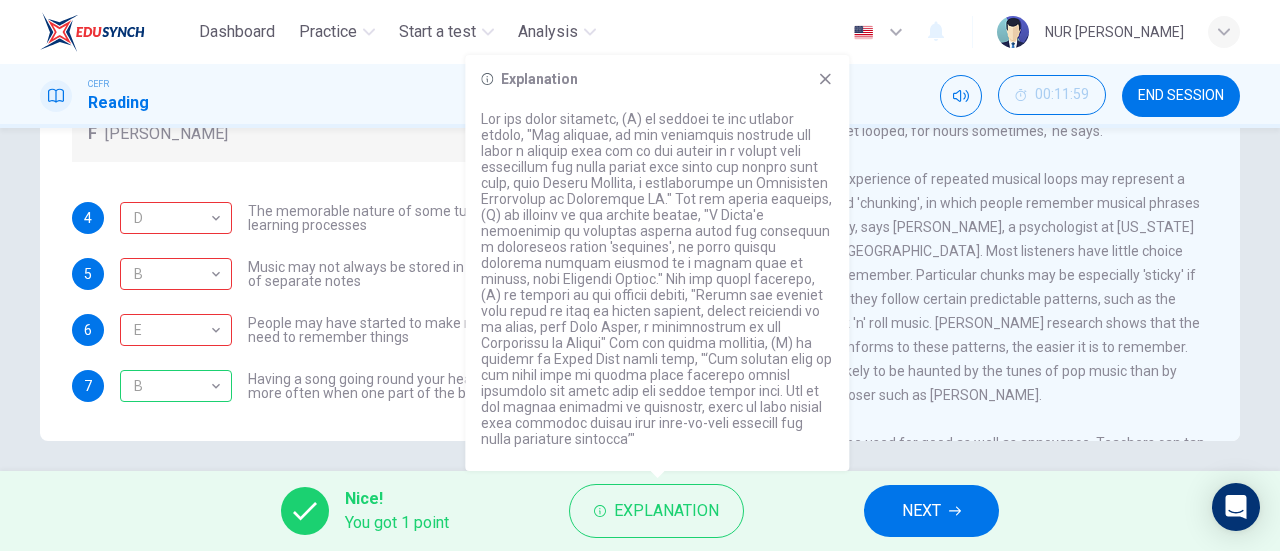 click on "[PERSON_NAME] experience of repeated musical loops may represent a phenomenon called 'chunking', in which people remember musical phrases as a single unit of memory, says [PERSON_NAME], a psychologist at [US_STATE][GEOGRAPHIC_DATA] in [GEOGRAPHIC_DATA]. Most listeners have little choice about what chunks they remember. Particular chunks may be especially 'sticky' if you hear them often or if they follow certain predictable patterns, such as the chord progression of rock 'n' roll music. [PERSON_NAME] research shows that the more a piece of music conforms to these patterns, the easier it is to remember. That's why you're more likely to be haunted by the tunes of pop music than by those of a classical composer such as [PERSON_NAME]." at bounding box center (944, 287) 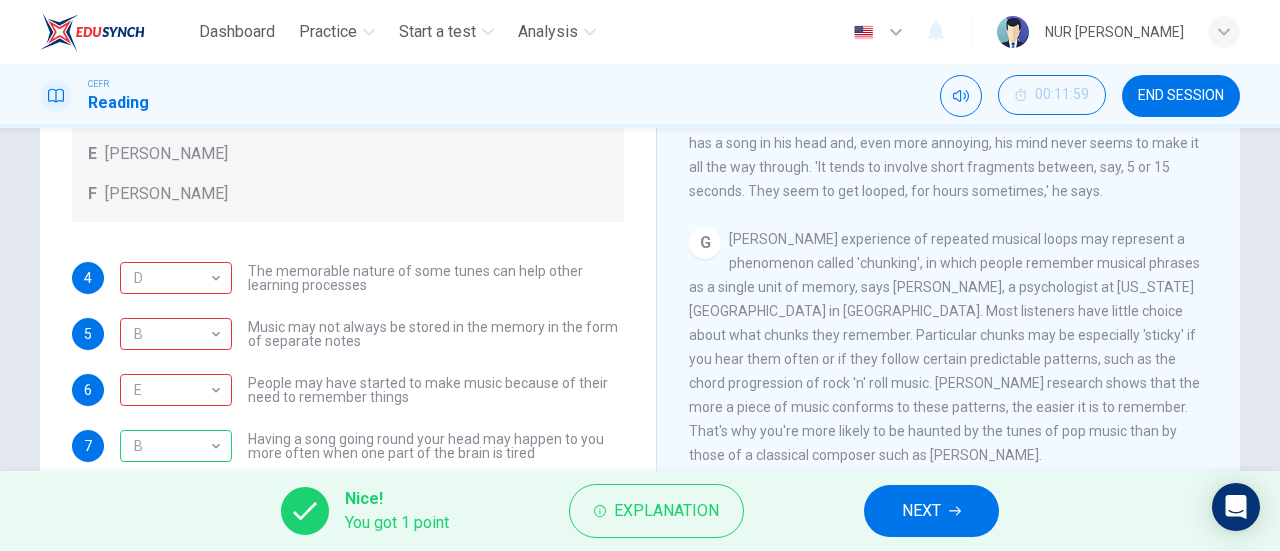 scroll, scrollTop: 432, scrollLeft: 0, axis: vertical 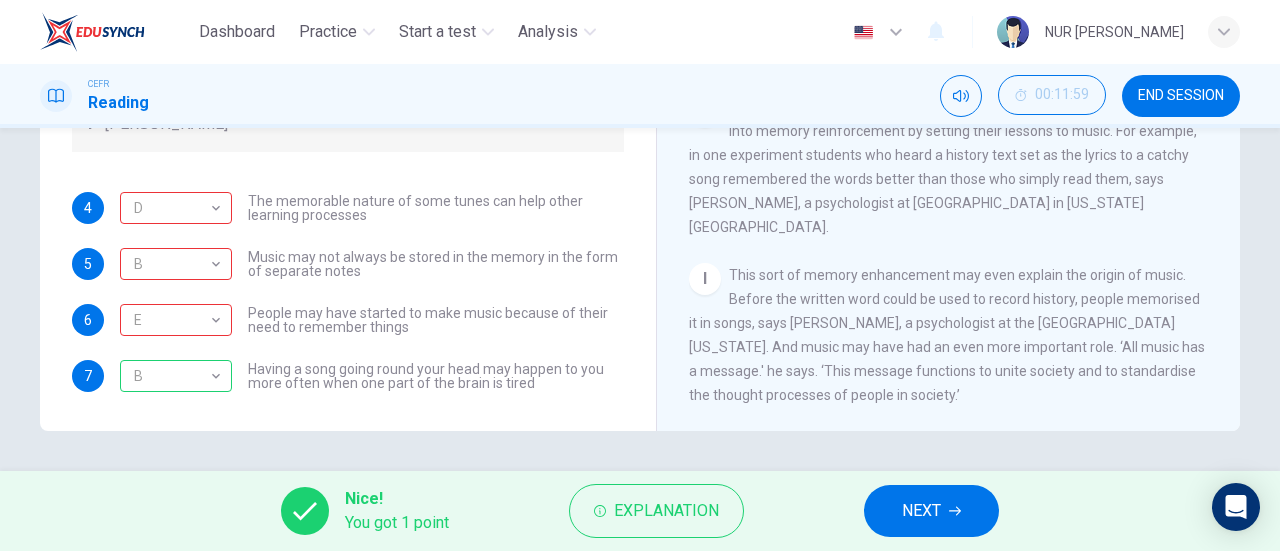 drag, startPoint x: 1279, startPoint y: 475, endPoint x: 1276, endPoint y: 456, distance: 19.235384 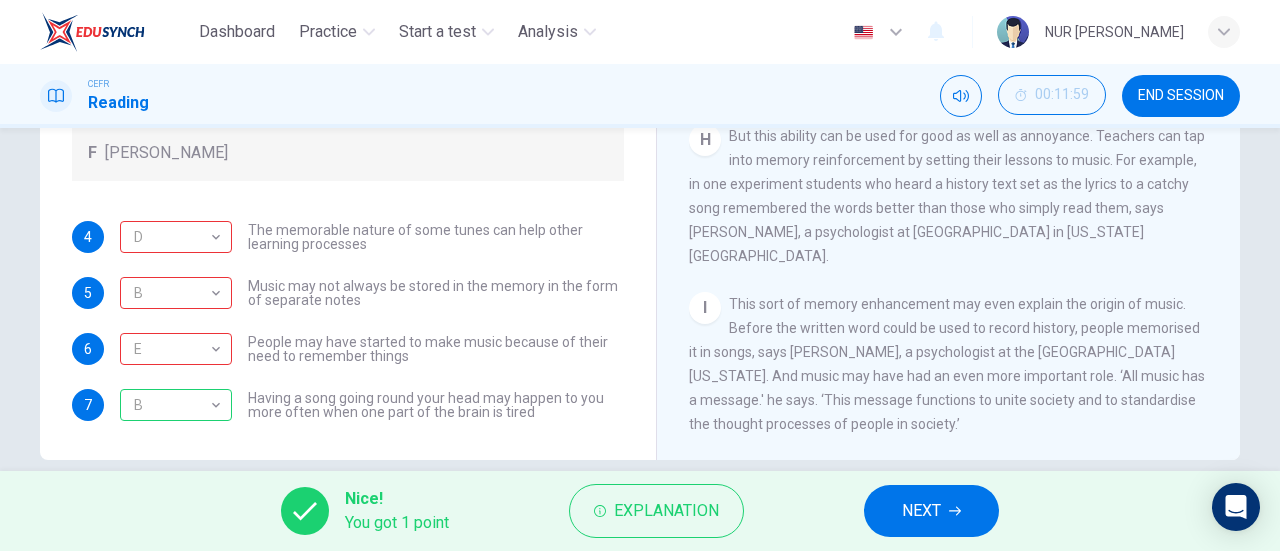 scroll, scrollTop: 401, scrollLeft: 0, axis: vertical 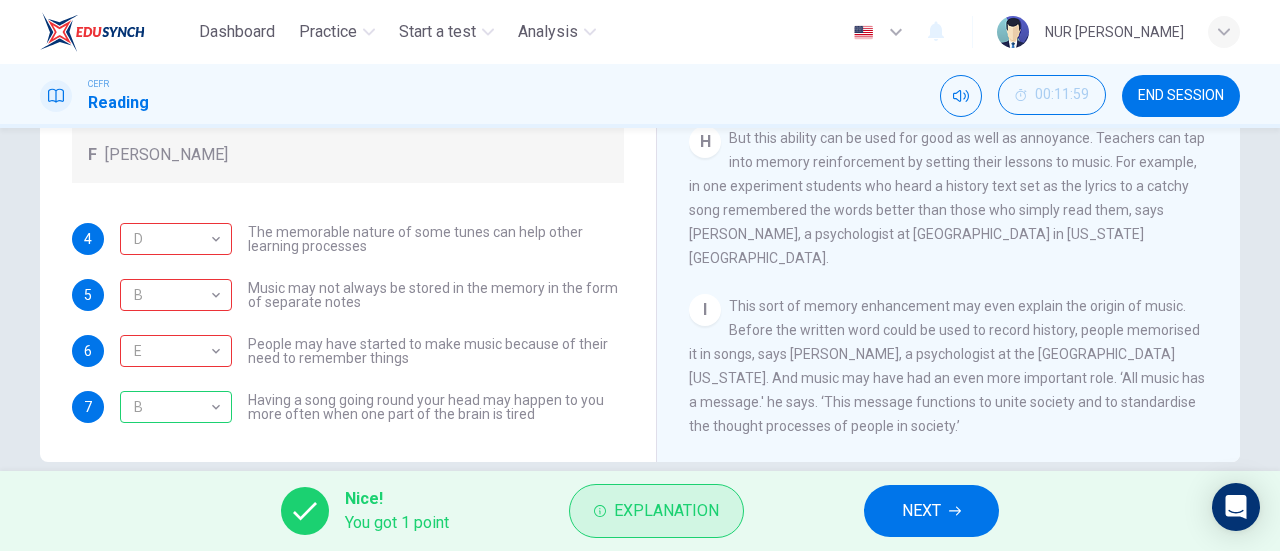 click on "Explanation" at bounding box center (656, 511) 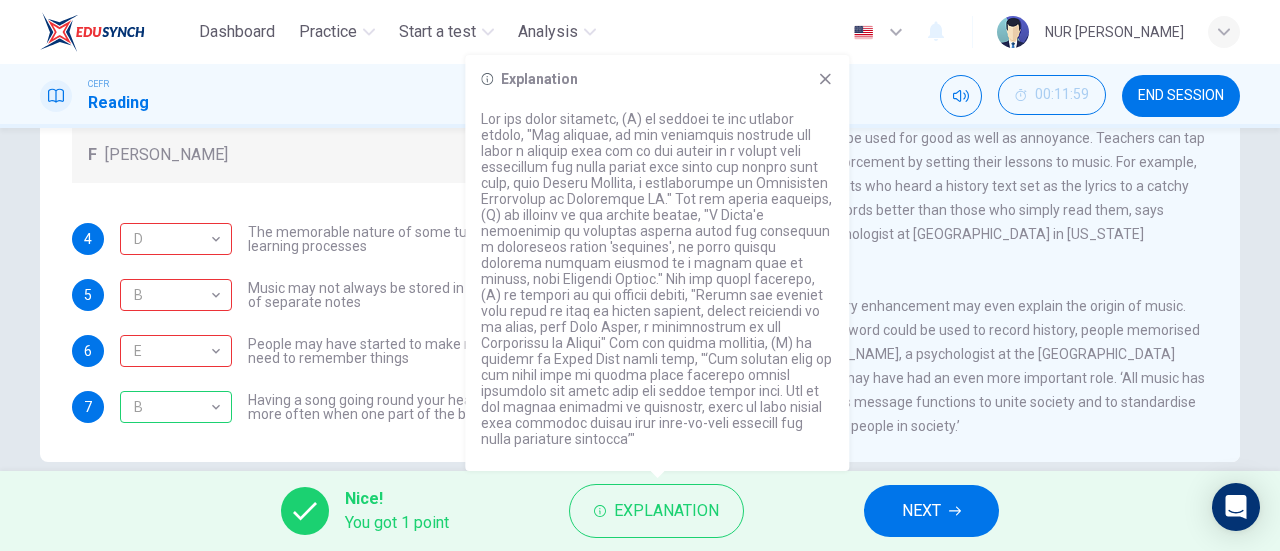 click on "I This sort of memory enhancement may even explain the origin of music. Before the written word could be used to record history, people memorised it in songs, says [PERSON_NAME], a psychologist at the [GEOGRAPHIC_DATA][US_STATE]. And music may have had an even more important role. ‘All music has a message.' he says. ‘This message functions to unite society and to standardise the thought processes of people in society.’" at bounding box center [949, 366] 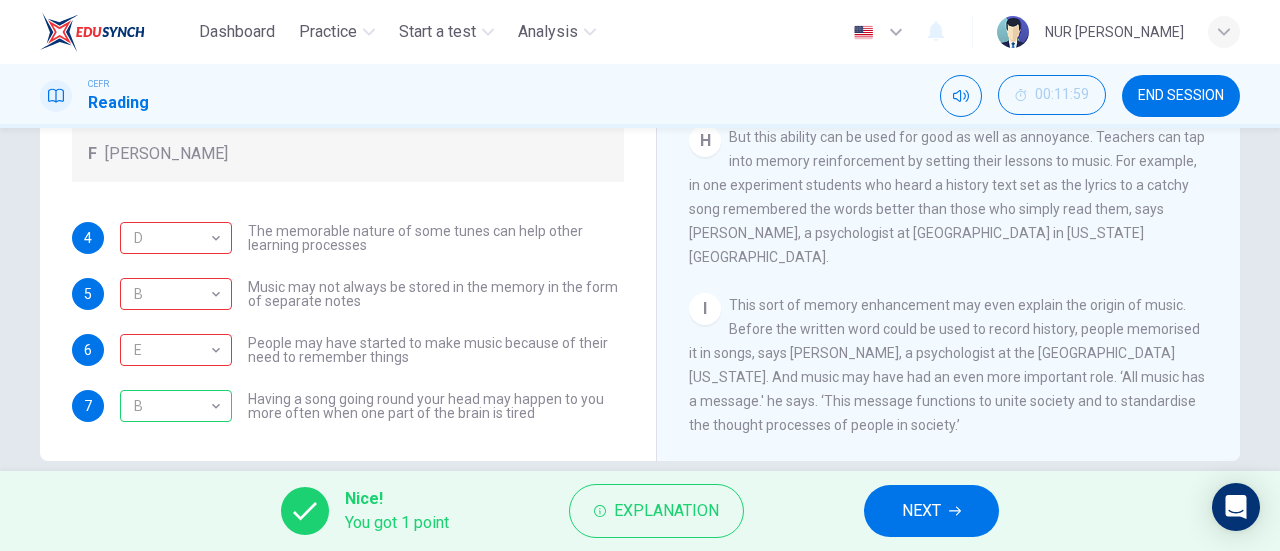 scroll, scrollTop: 403, scrollLeft: 0, axis: vertical 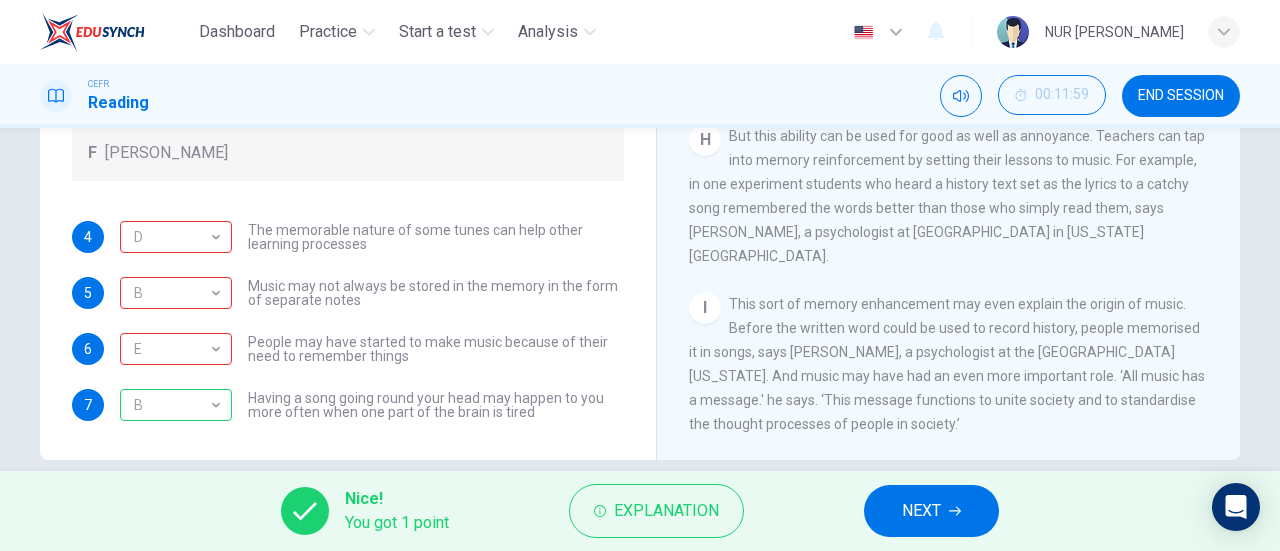 drag, startPoint x: 268, startPoint y: 352, endPoint x: 313, endPoint y: 352, distance: 45 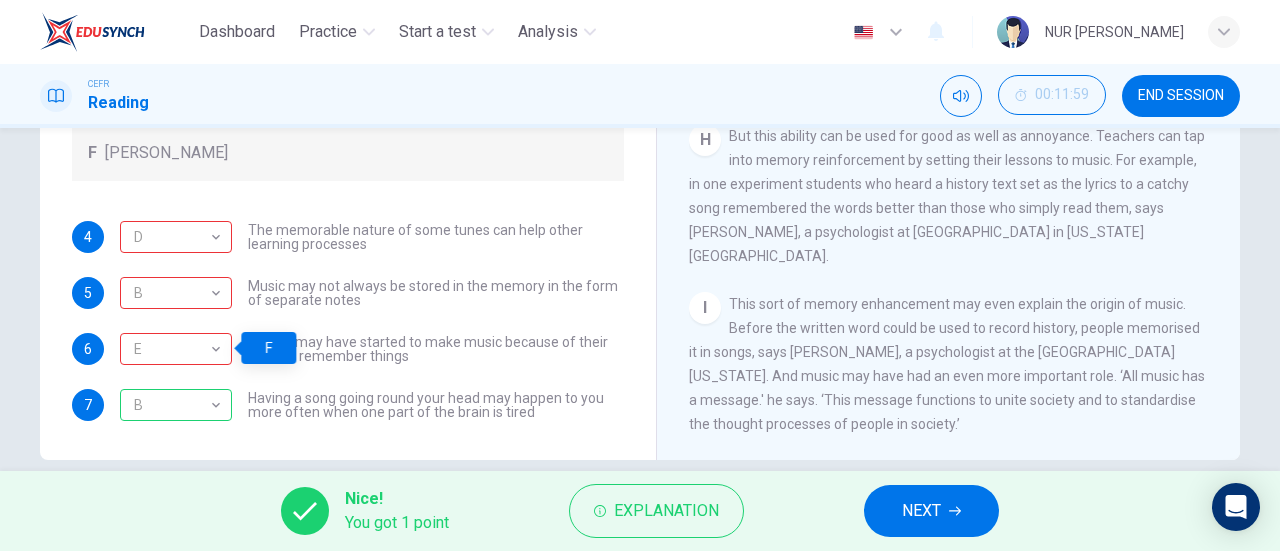 click on "This sort of memory enhancement may even explain the origin of music. Before the written word could be used to record history, people memorised it in songs, says [PERSON_NAME], a psychologist at the [GEOGRAPHIC_DATA][US_STATE]. And music may have had an even more important role. ‘All music has a message.' he says. ‘This message functions to unite society and to standardise the thought processes of people in society.’" at bounding box center [947, 364] 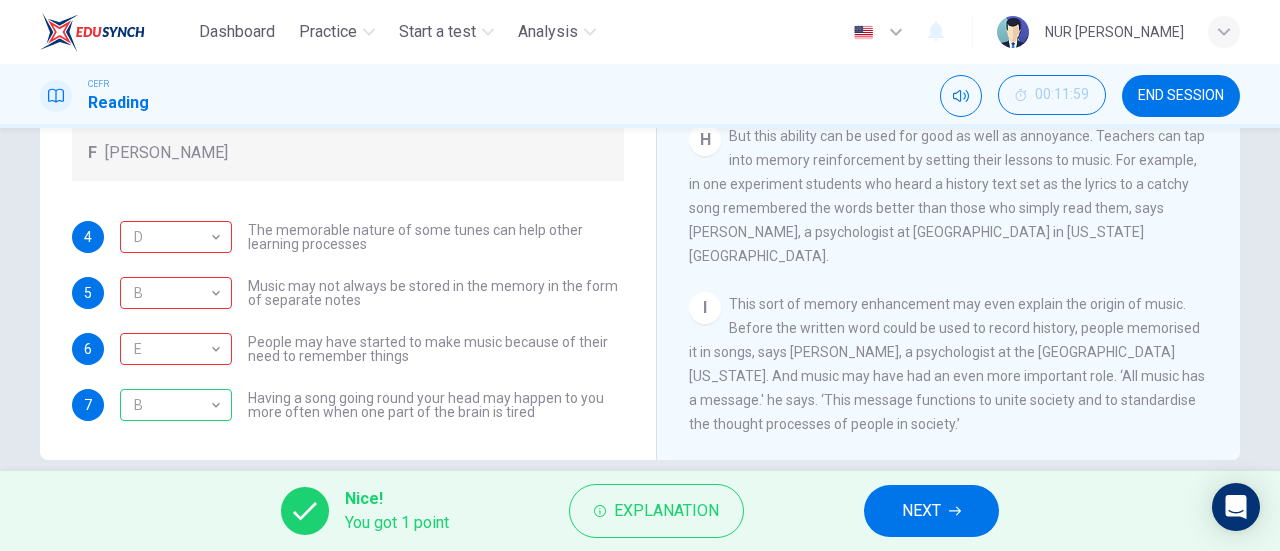 click on "People may have started to make music because of their need to remember things" at bounding box center (436, 349) 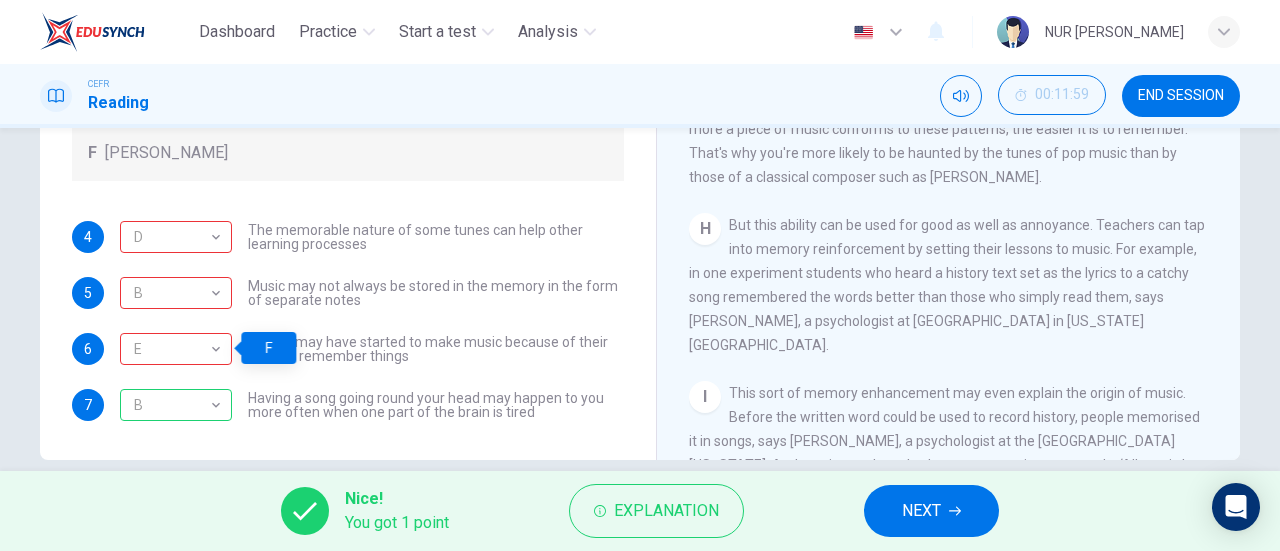 scroll, scrollTop: 1472, scrollLeft: 0, axis: vertical 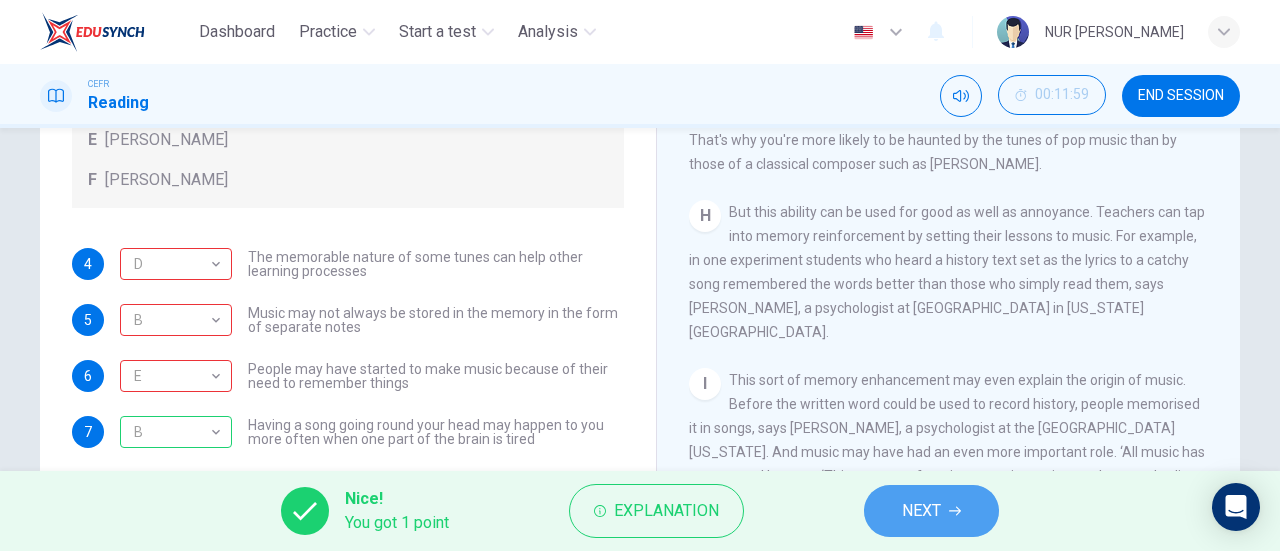 click on "NEXT" at bounding box center [921, 511] 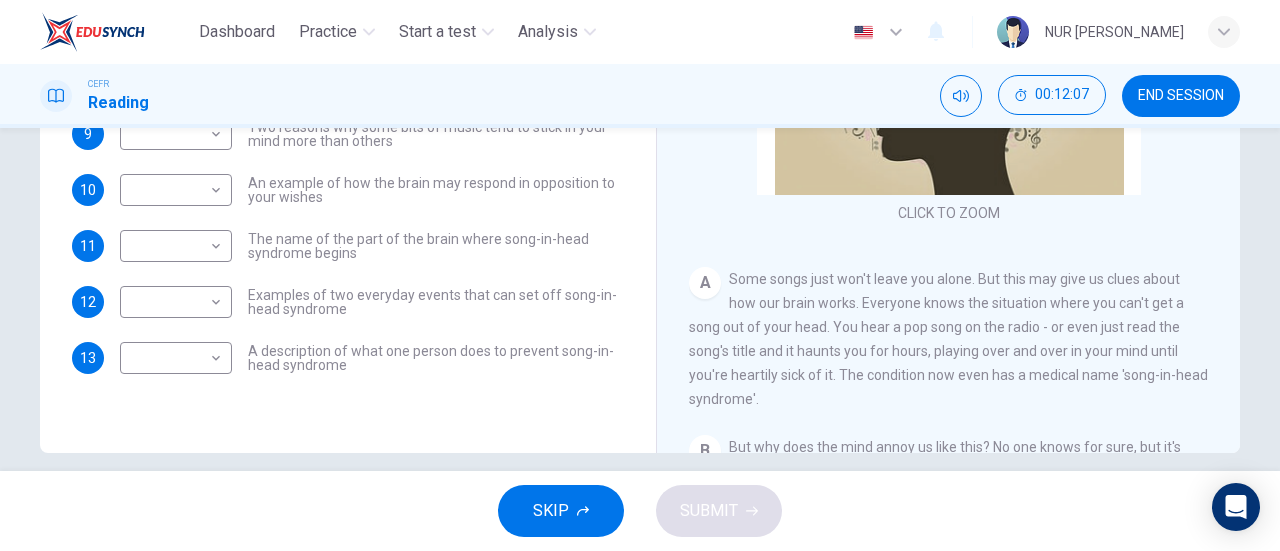 scroll, scrollTop: 414, scrollLeft: 0, axis: vertical 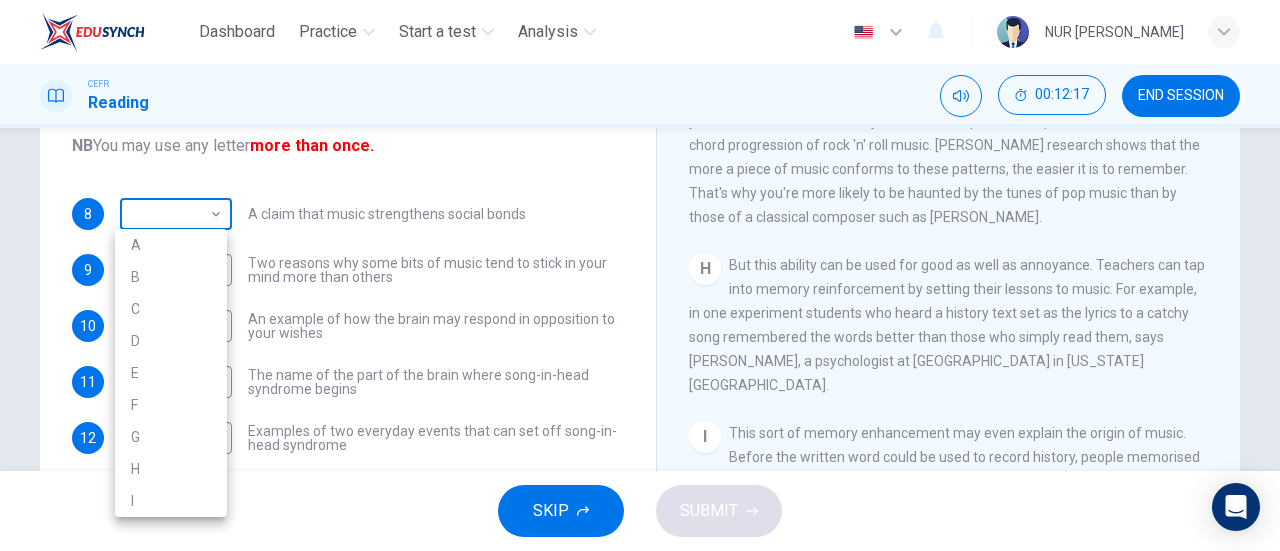 click on "Dashboard Practice Start a test Analysis English en ​ NUR [PERSON_NAME] Reading 00:12:17 END SESSION Questions 8 - 13 The Reading Passage has nine paragraphs labelled  A-l .
Which paragraph contains the following information?
Write the correct letter  A-l  in the boxes below.
NB  You may use any letter  more than once. 8 ​ ​ A claim that music strengthens social bonds 9 ​ ​ Two reasons why some bits of music tend to stick in your mind more than others 10 ​ ​ An example of how the brain may respond in opposition to your wishes 11 ​ ​ The name of the part of the brain where song-in-head syndrome begins 12 ​ ​ Examples of two everyday events that can set off song-in-head syndrome 13 ​ ​ A description of what one person does to prevent song-in-head syndrome A Song on the Brain CLICK TO ZOOM Click to Zoom A B C D E F G H I SKIP SUBMIT EduSynch - Online Language Proficiency Testing
Dashboard Practice Start a test Analysis Notifications © Copyright  2025" at bounding box center [640, 275] 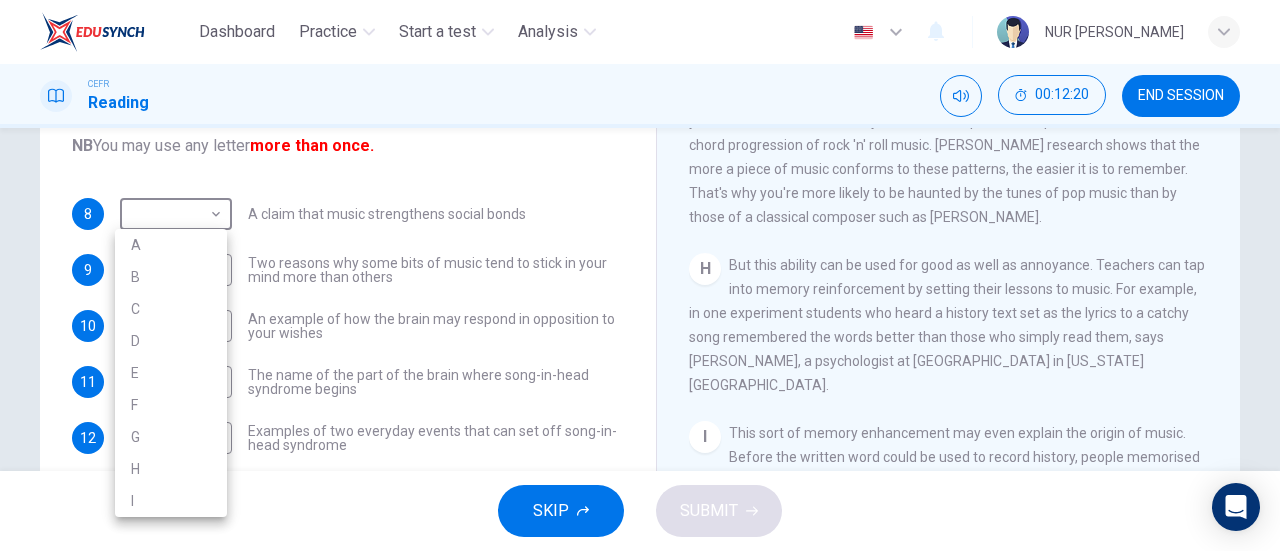 drag, startPoint x: 1279, startPoint y: 346, endPoint x: 1279, endPoint y: 383, distance: 37 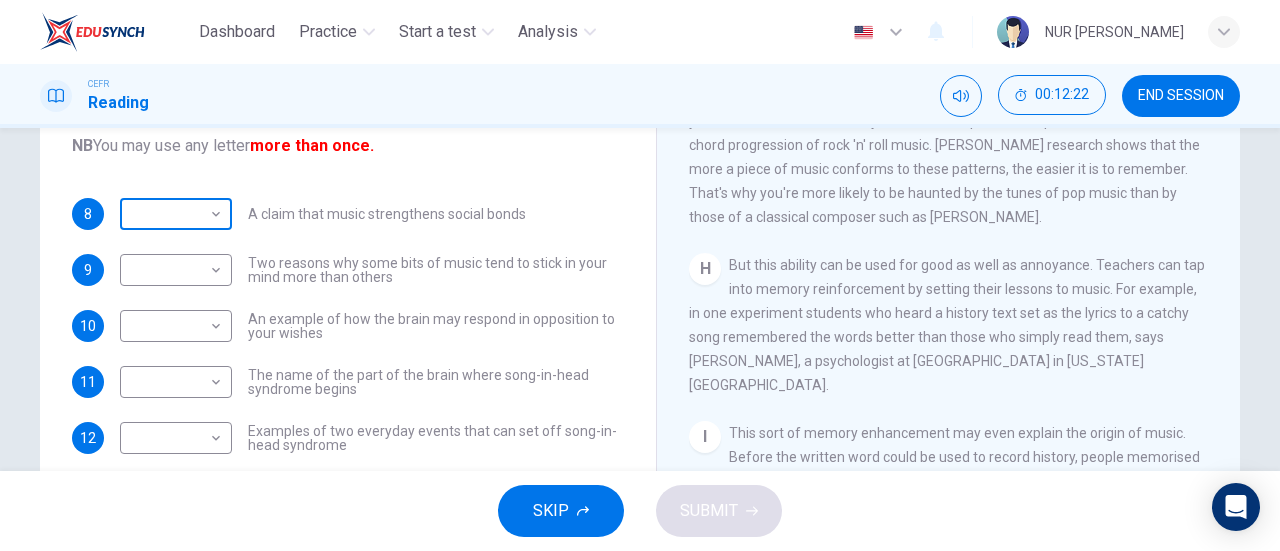 click on "Dashboard Practice Start a test Analysis English en ​ NUR [PERSON_NAME] CEFR Reading 00:12:22 END SESSION Questions 8 - 13 The Reading Passage has nine paragraphs labelled  A-l .
Which paragraph contains the following information?
Write the correct letter  A-l  in the boxes below.
NB  You may use any letter  more than once. 8 ​ ​ A claim that music strengthens social bonds 9 ​ ​ Two reasons why some bits of music tend to stick in your mind more than others 10 ​ ​ An example of how the brain may respond in opposition to your wishes 11 ​ ​ The name of the part of the brain where song-in-head syndrome begins 12 ​ ​ Examples of two everyday events that can set off song-in-head syndrome 13 ​ ​ A description of what one person does to prevent song-in-head syndrome A Song on the Brain CLICK TO ZOOM Click to Zoom A B C D E F G H I SKIP SUBMIT EduSynch - Online Language Proficiency Testing
Dashboard Practice Start a test Analysis Notifications © Copyright  2025" at bounding box center [640, 275] 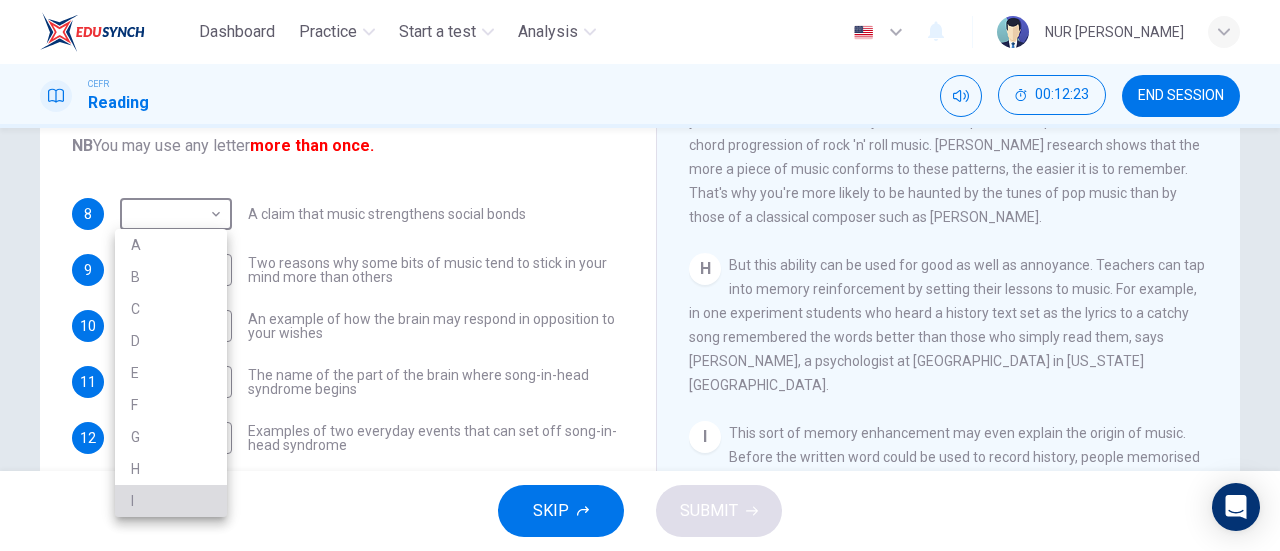 click on "I" at bounding box center [171, 501] 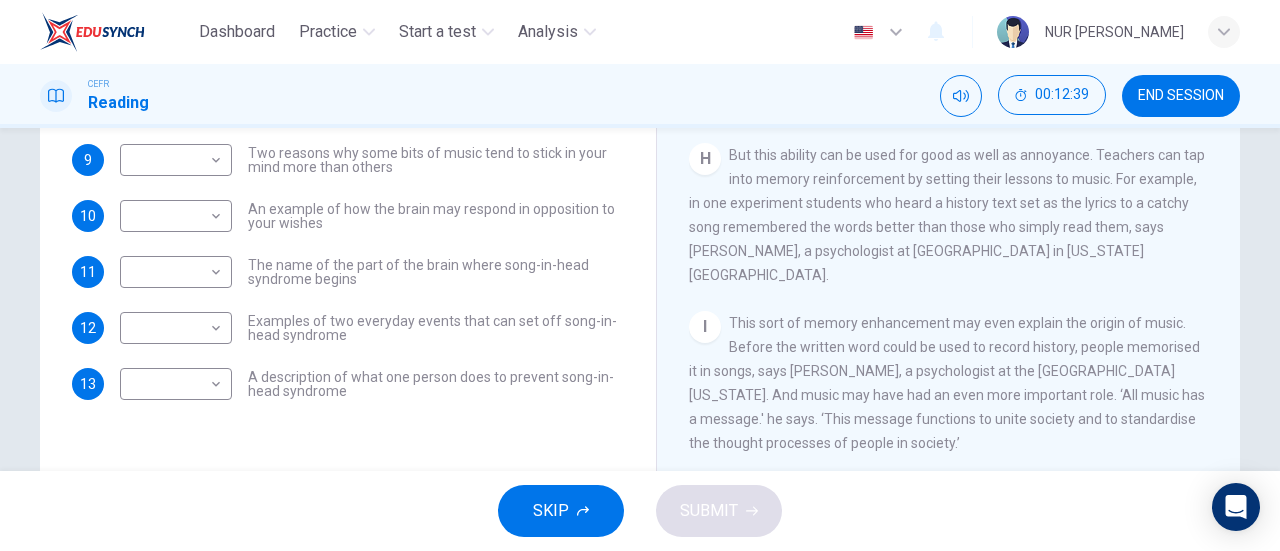 scroll, scrollTop: 369, scrollLeft: 0, axis: vertical 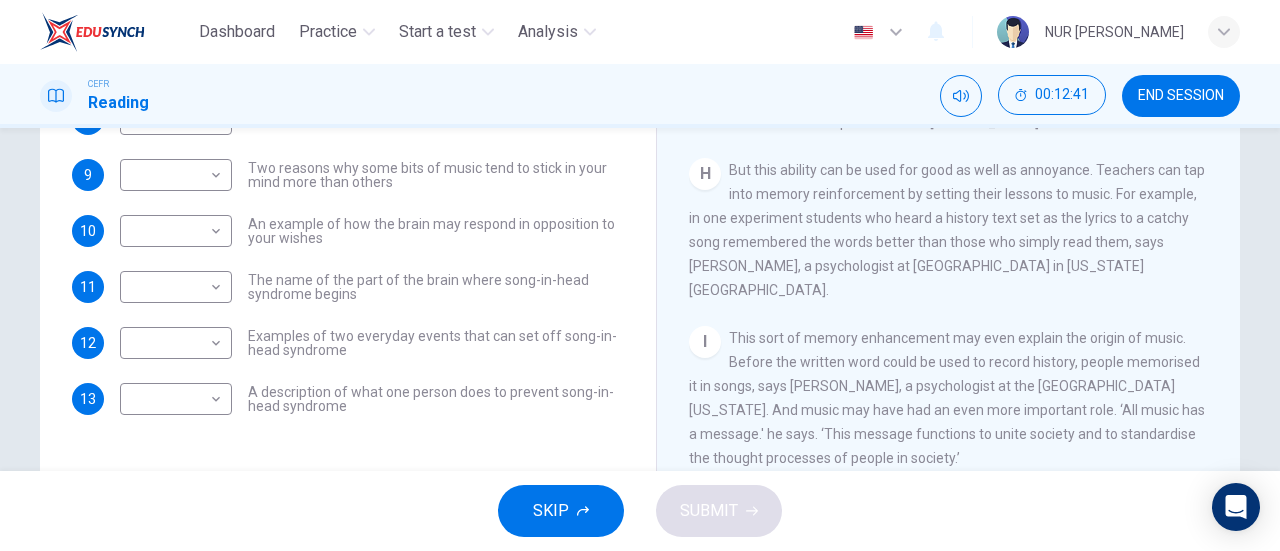 drag, startPoint x: 1218, startPoint y: 396, endPoint x: 1220, endPoint y: 370, distance: 26.076809 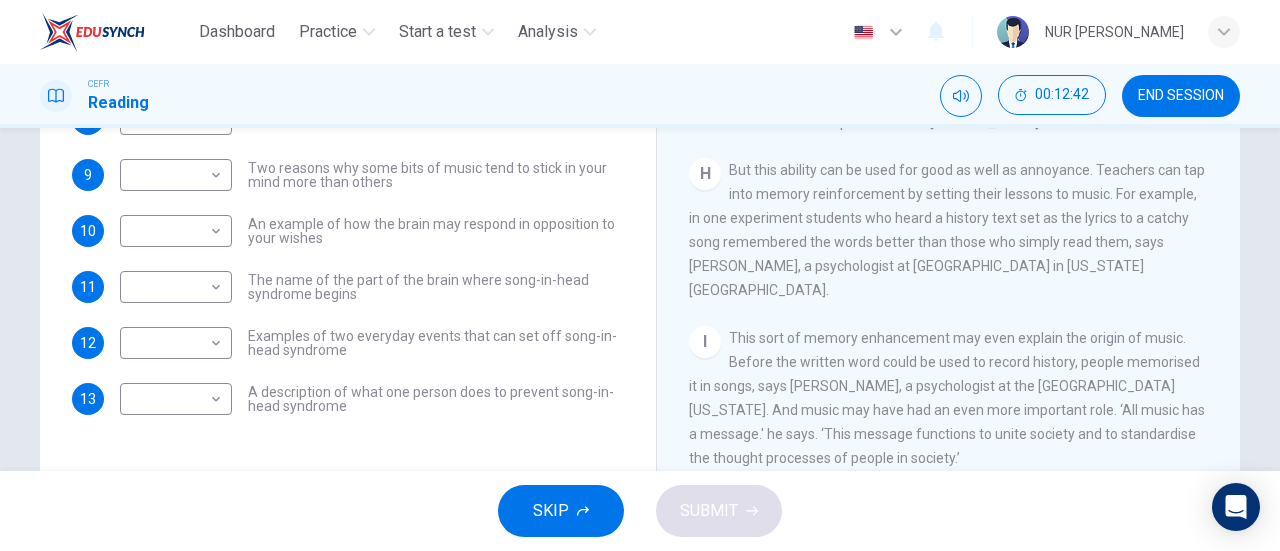 drag, startPoint x: 1230, startPoint y: 371, endPoint x: 1230, endPoint y: 345, distance: 26 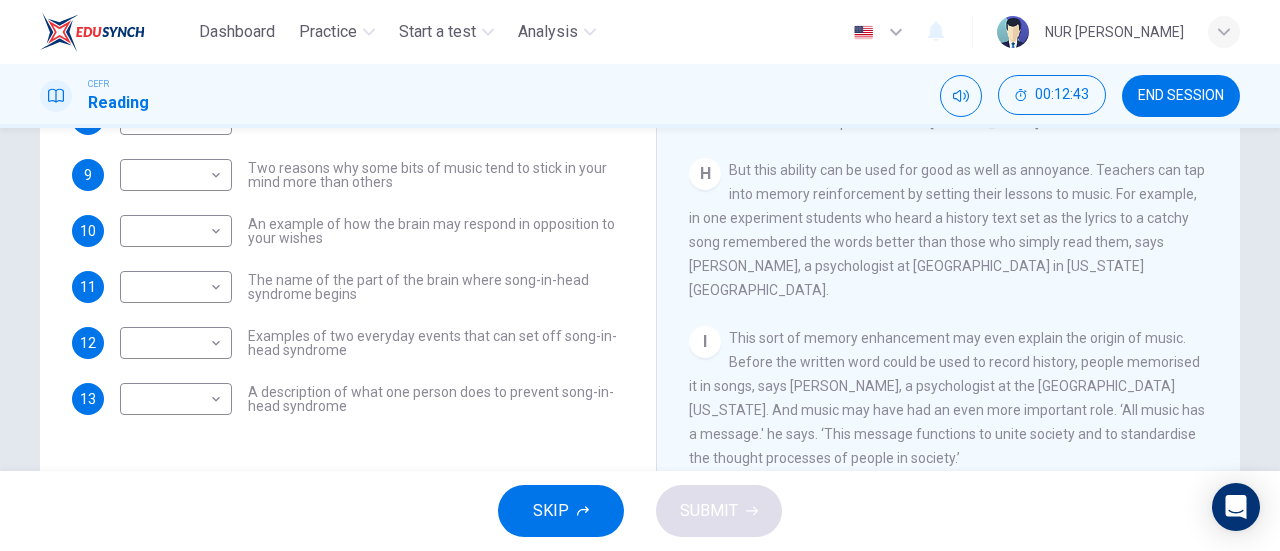 click on "This sort of memory enhancement may even explain the origin of music. Before the written word could be used to record history, people memorised it in songs, says [PERSON_NAME], a psychologist at the [GEOGRAPHIC_DATA][US_STATE]. And music may have had an even more important role. ‘All music has a message.' he says. ‘This message functions to unite society and to standardise the thought processes of people in society.’" at bounding box center (947, 398) 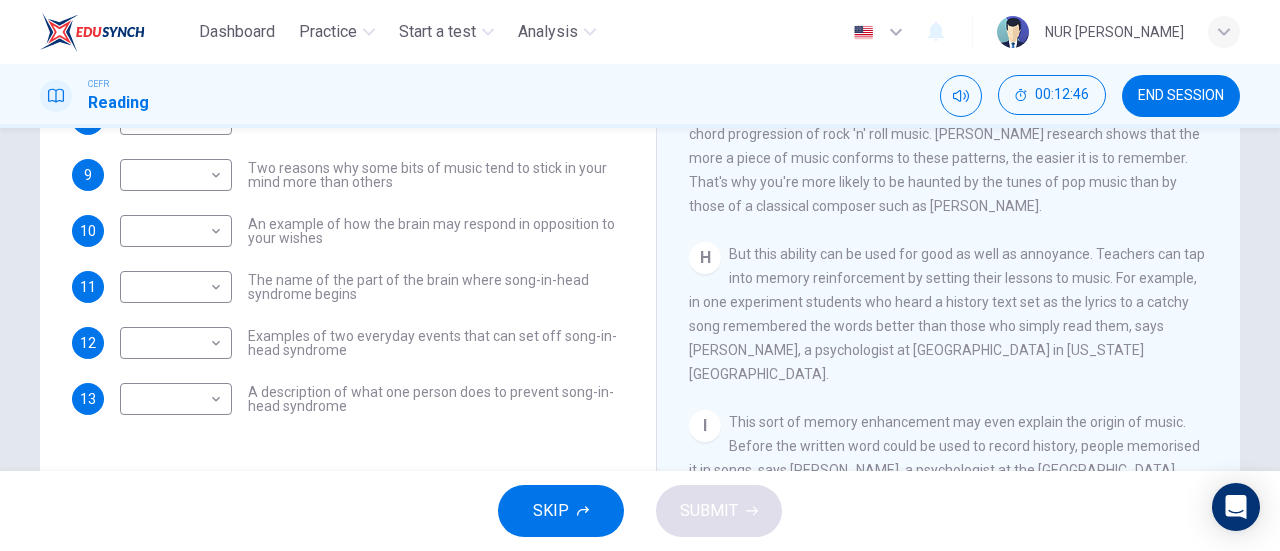 scroll, scrollTop: 1474, scrollLeft: 0, axis: vertical 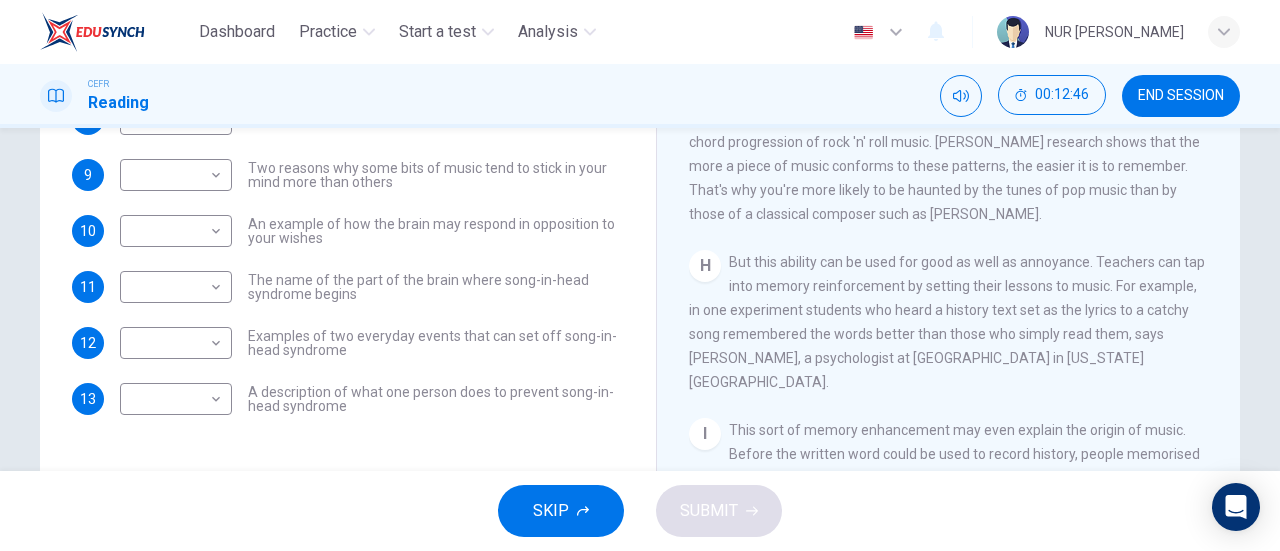 drag, startPoint x: 1229, startPoint y: 401, endPoint x: 1226, endPoint y: 373, distance: 28.160255 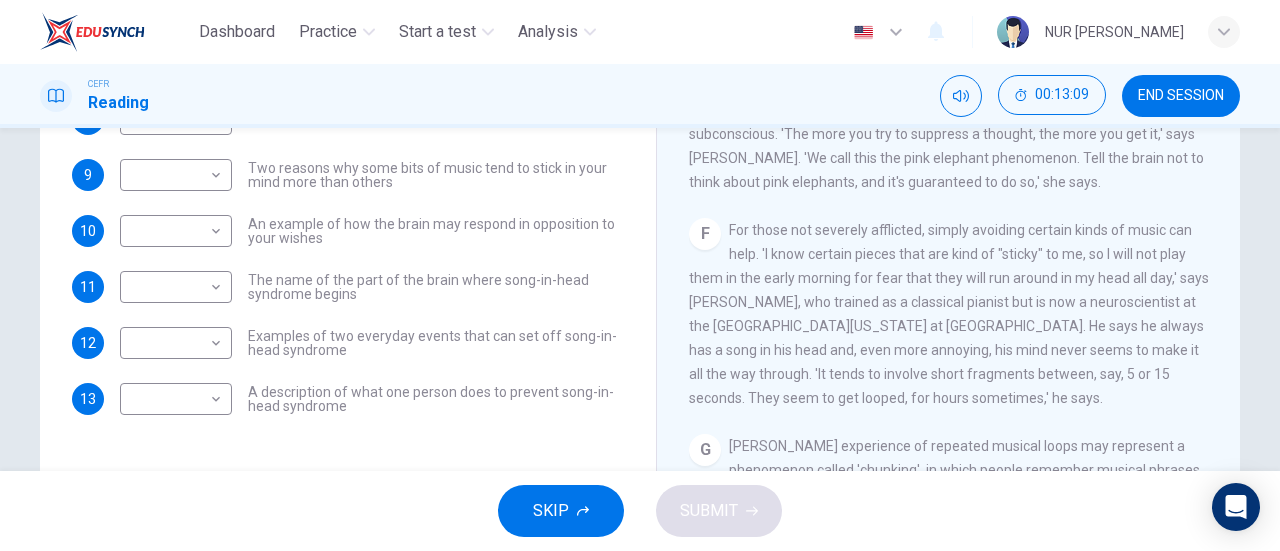 scroll, scrollTop: 1024, scrollLeft: 0, axis: vertical 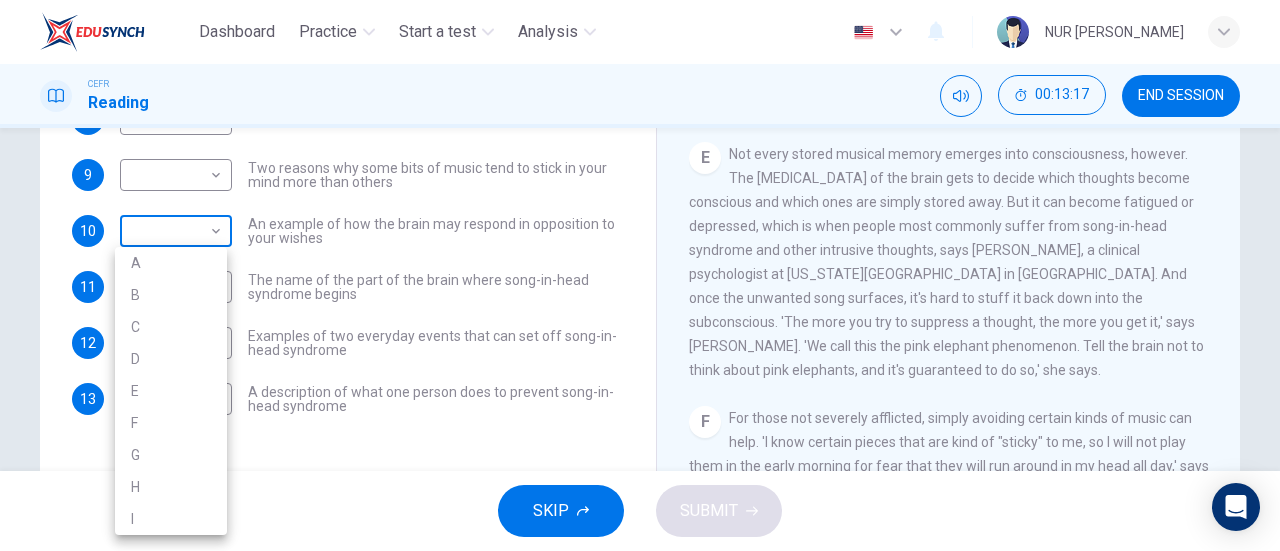 click on "Dashboard Practice Start a test Analysis English en ​ NUR [PERSON_NAME] Reading 00:13:17 END SESSION Questions 8 - 13 The Reading Passage has nine paragraphs labelled  A-l .
Which paragraph contains the following information?
Write the correct letter  A-l  in the boxes below.
NB  You may use any letter  more than once. 8 I I ​ A claim that music strengthens social bonds 9 ​ ​ Two reasons why some bits of music tend to stick in your mind more than others 10 ​ ​ An example of how the brain may respond in opposition to your wishes 11 ​ ​ The name of the part of the brain where song-in-head syndrome begins 12 ​ ​ Examples of two everyday events that can set off song-in-head syndrome 13 ​ ​ A description of what one person does to prevent song-in-head syndrome A Song on the Brain CLICK TO ZOOM Click to Zoom A B C D E F G H I SKIP SUBMIT EduSynch - Online Language Proficiency Testing
Dashboard Practice Start a test Analysis Notifications © Copyright  2025" at bounding box center (640, 275) 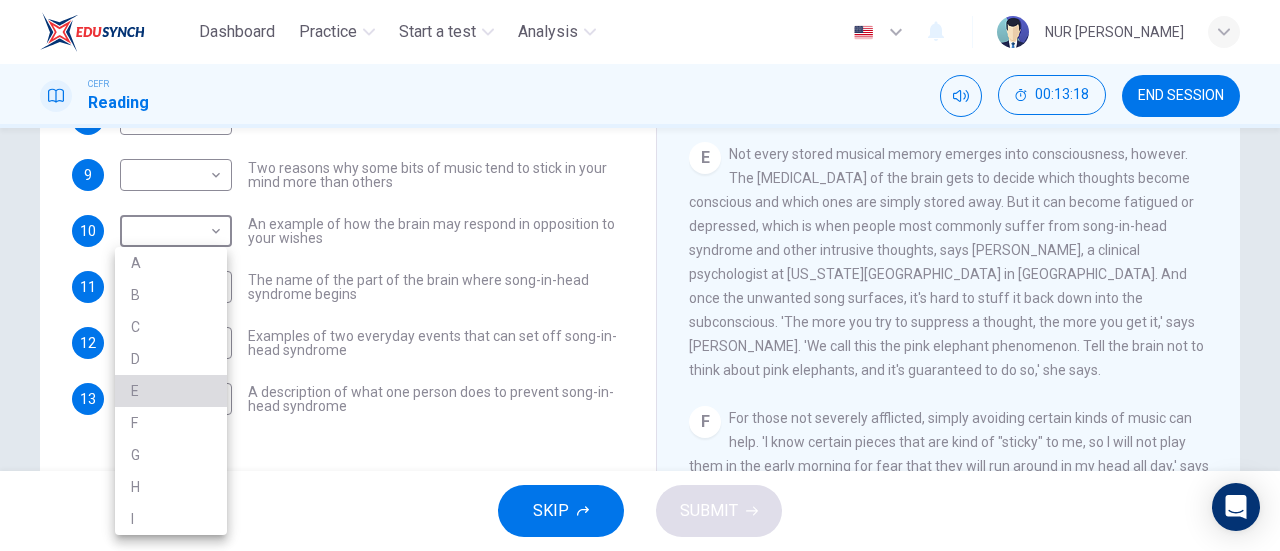 click on "E" at bounding box center [171, 391] 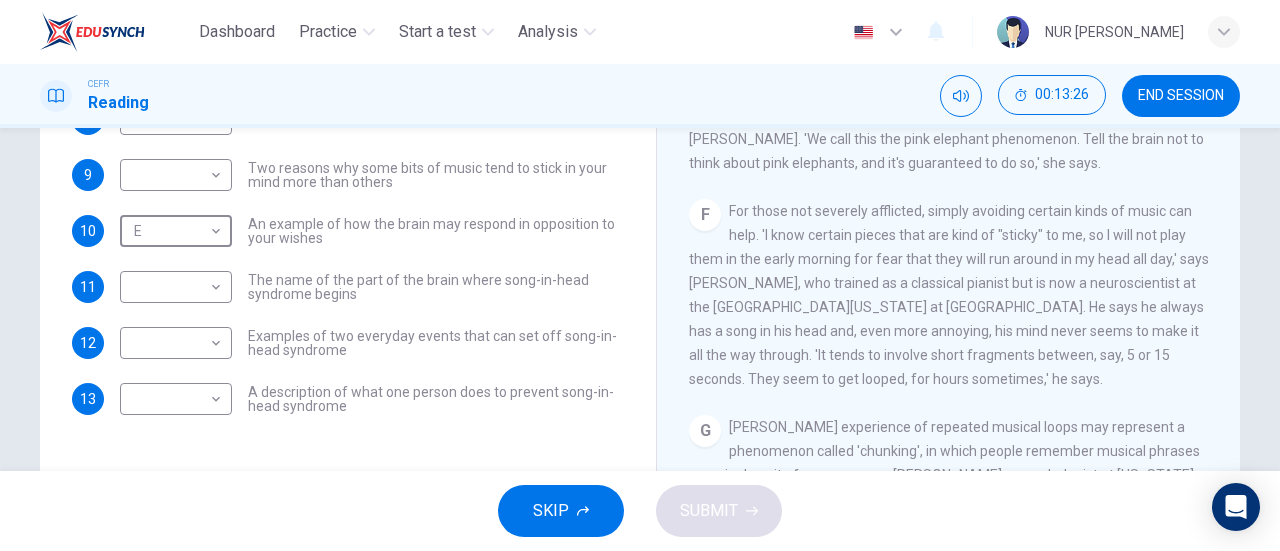scroll, scrollTop: 1050, scrollLeft: 0, axis: vertical 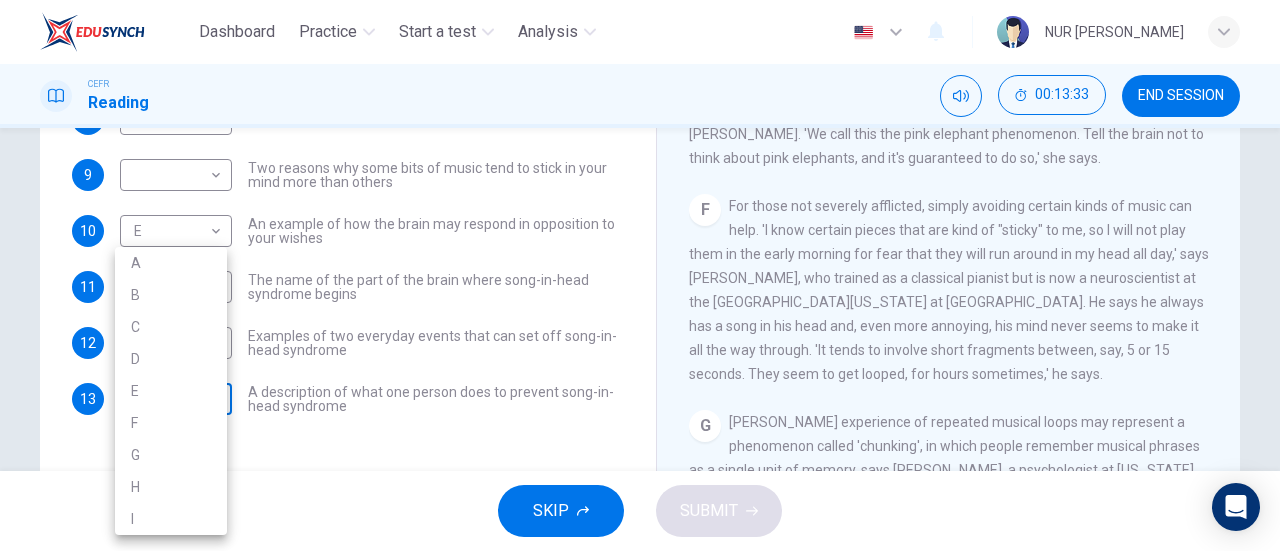 click on "Dashboard Practice Start a test Analysis English en ​ NUR [PERSON_NAME] CEFR Reading 00:13:33 END SESSION Questions 8 - 13 The Reading Passage has nine paragraphs labelled  A-l .
Which paragraph contains the following information?
Write the correct letter  A-l  in the boxes below.
NB  You may use any letter  more than once. 8 I I ​ A claim that music strengthens social bonds 9 ​ ​ Two reasons why some bits of music tend to stick in your mind more than others 10 E E ​ An example of how the brain may respond in opposition to your wishes 11 ​ ​ The name of the part of the brain where song-in-head syndrome begins 12 ​ ​ Examples of two everyday events that can set off song-in-head syndrome 13 ​ ​ A description of what one person does to prevent song-in-head syndrome A Song on the Brain CLICK TO ZOOM Click to Zoom A B C D E F G H I SKIP SUBMIT EduSynch - Online Language Proficiency Testing
Dashboard Practice Start a test Analysis Notifications © Copyright  2025" at bounding box center (640, 275) 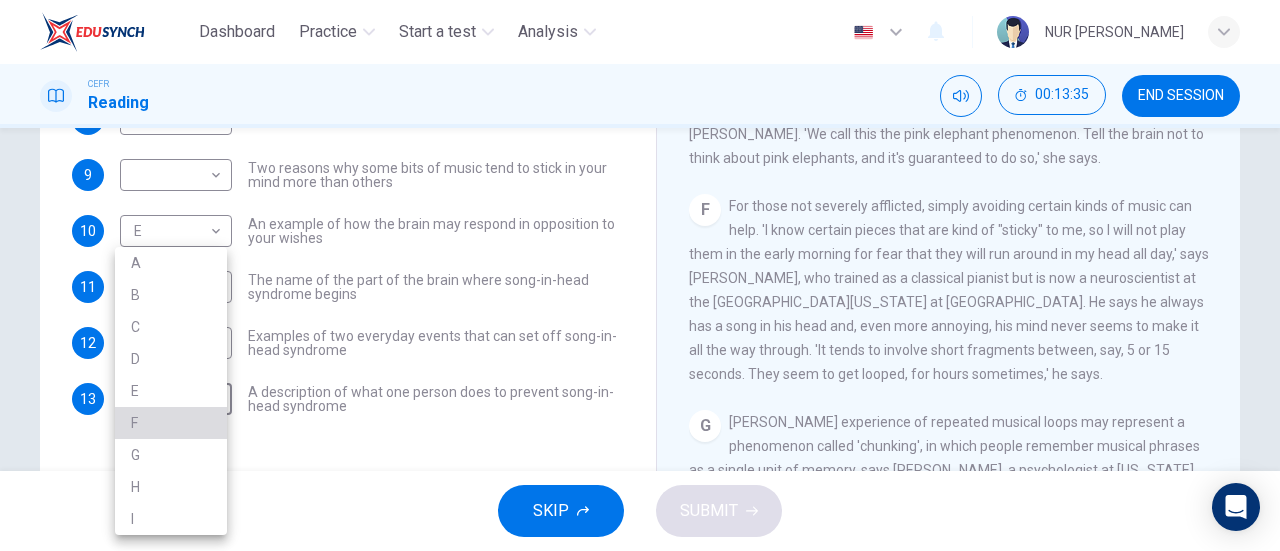 click on "F" at bounding box center [171, 423] 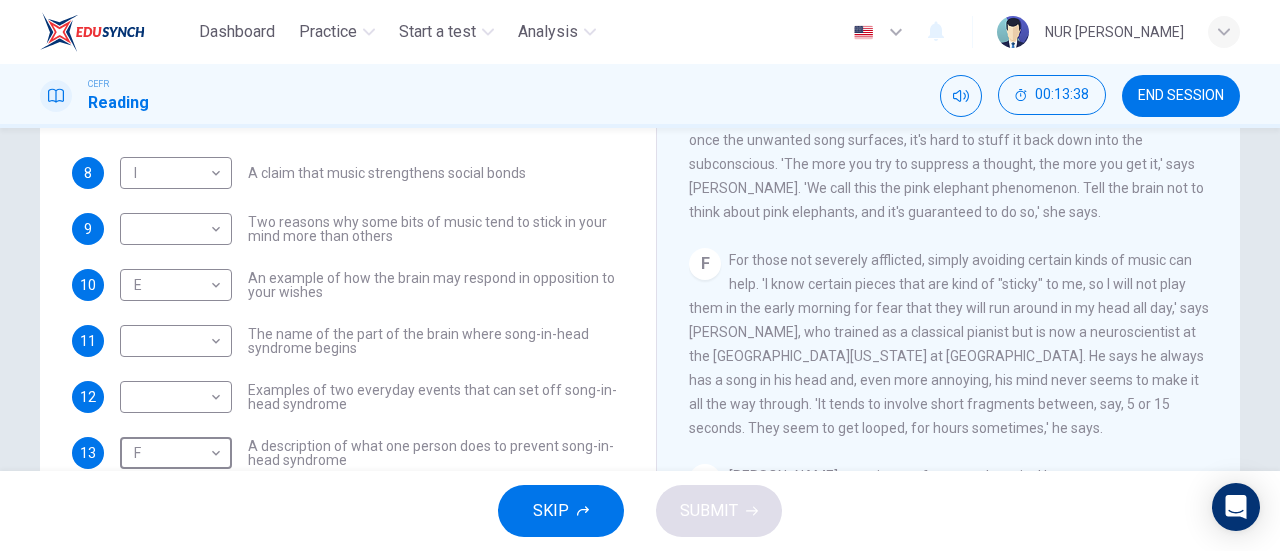 scroll, scrollTop: 322, scrollLeft: 0, axis: vertical 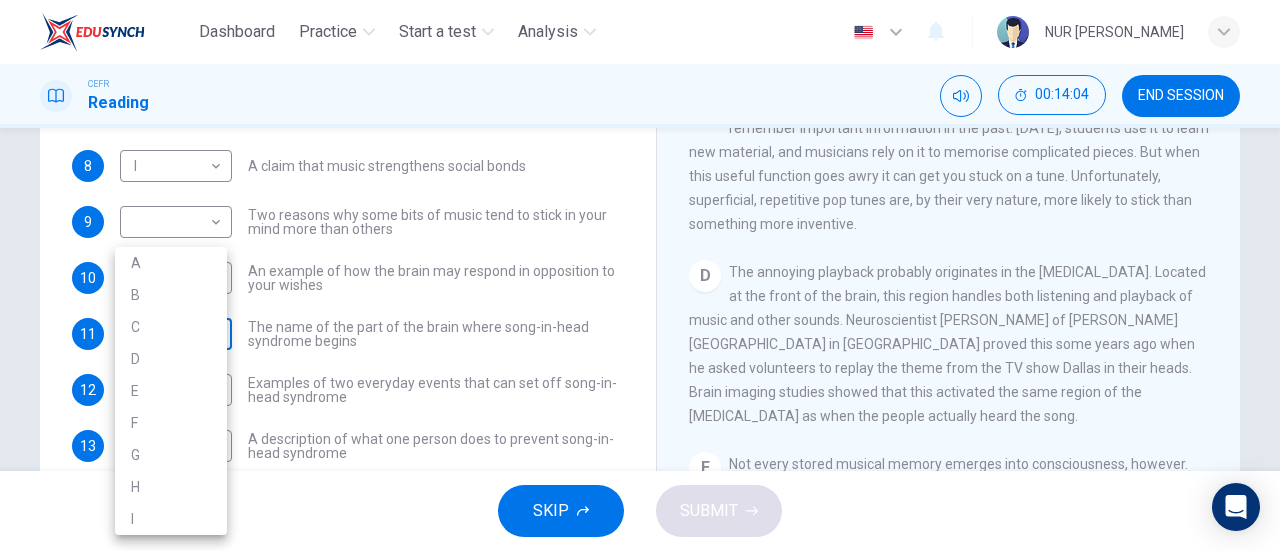 click on "Dashboard Practice Start a test Analysis English en ​ NUR [PERSON_NAME] CEFR Reading 00:14:04 END SESSION Questions 8 - 13 The Reading Passage has nine paragraphs labelled  A-l .
Which paragraph contains the following information?
Write the correct letter  A-l  in the boxes below.
NB  You may use any letter  more than once. 8 I I ​ A claim that music strengthens social bonds 9 ​ ​ Two reasons why some bits of music tend to stick in your mind more than others 10 E E ​ An example of how the brain may respond in opposition to your wishes 11 ​ ​ The name of the part of the brain where song-in-head syndrome begins 12 ​ ​ Examples of two everyday events that can set off song-in-head syndrome 13 F F ​ A description of what one person does to prevent song-in-head syndrome A Song on the Brain CLICK TO ZOOM Click to Zoom A B C D E F G H I SKIP SUBMIT EduSynch - Online Language Proficiency Testing
Dashboard Practice Start a test Analysis Notifications © Copyright  2025" at bounding box center [640, 275] 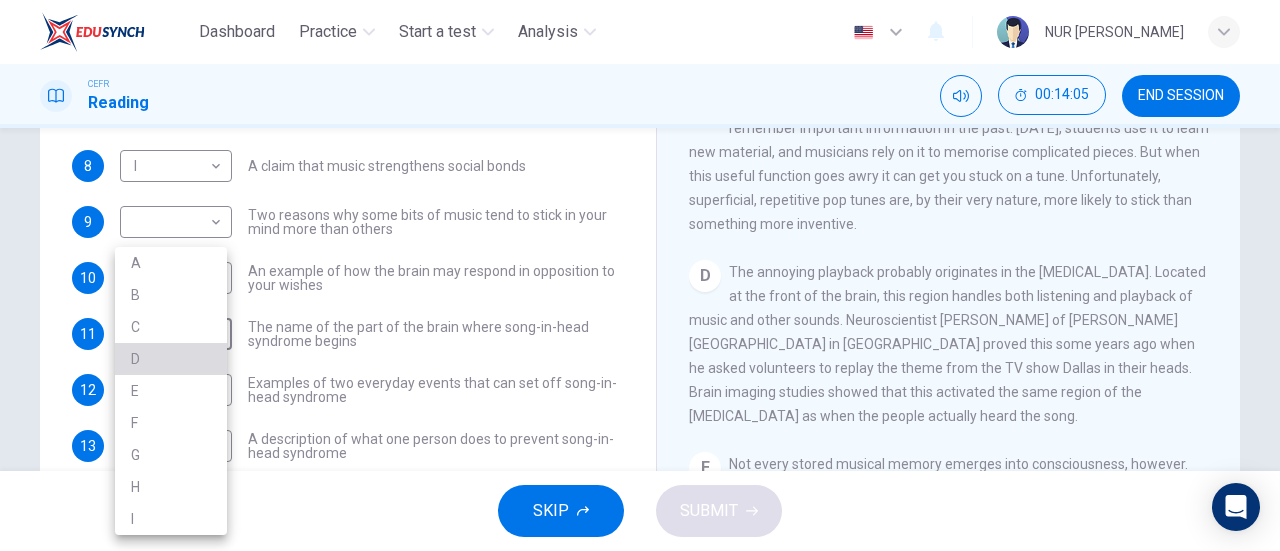 click on "D" at bounding box center (171, 359) 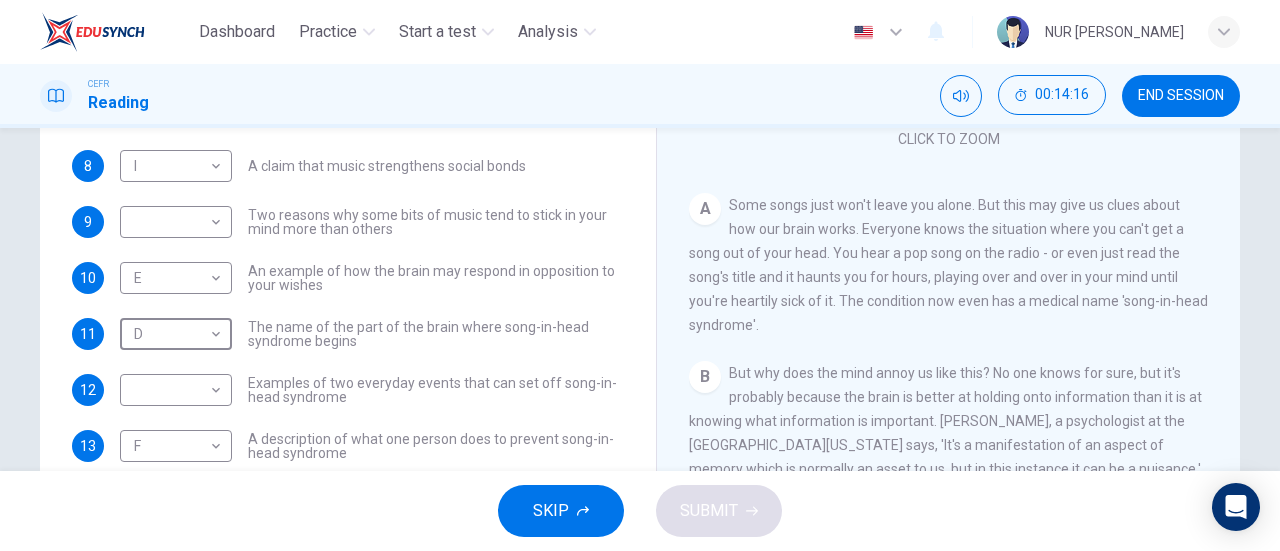 scroll, scrollTop: 160, scrollLeft: 0, axis: vertical 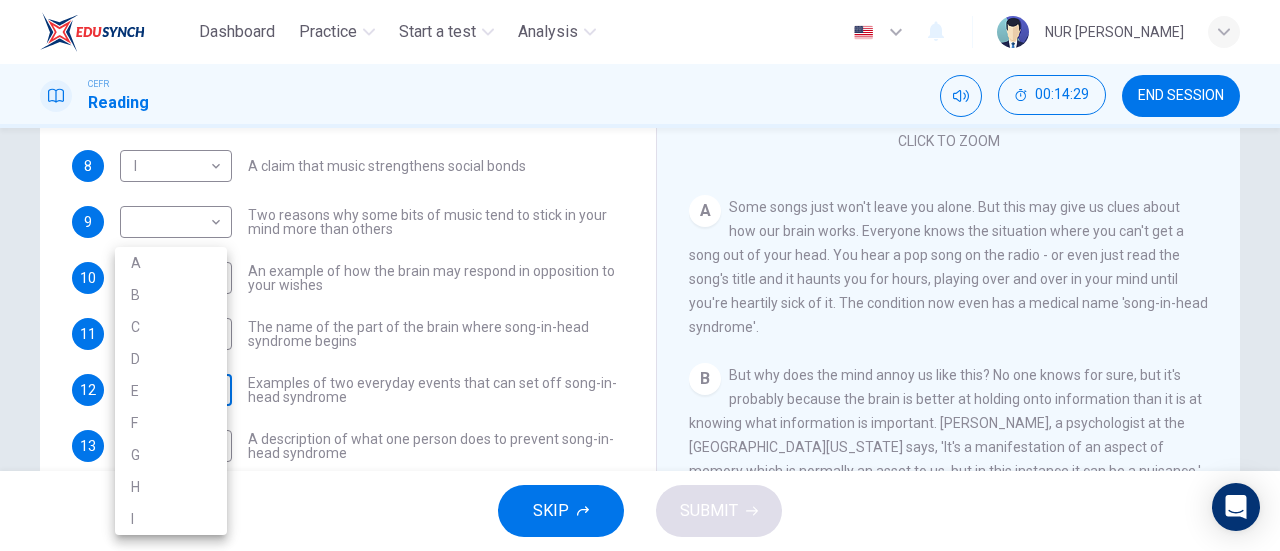 click on "Dashboard Practice Start a test Analysis English en ​ NUR [PERSON_NAME] CEFR Reading 00:14:29 END SESSION Questions 8 - 13 The Reading Passage has nine paragraphs labelled  A-l .
Which paragraph contains the following information?
Write the correct letter  A-l  in the boxes below.
NB  You may use any letter  more than once. 8 I I ​ A claim that music strengthens social bonds 9 ​ ​ Two reasons why some bits of music tend to stick in your mind more than others 10 E E ​ An example of how the brain may respond in opposition to your wishes 11 D D ​ The name of the part of the brain where song-in-head syndrome begins 12 ​ ​ Examples of two everyday events that can set off song-in-head syndrome 13 F F ​ A description of what one person does to prevent song-in-head syndrome A Song on the Brain CLICK TO ZOOM Click to Zoom A B C D E F G H I SKIP SUBMIT EduSynch - Online Language Proficiency Testing
Dashboard Practice Start a test Analysis Notifications © Copyright  2025" at bounding box center [640, 275] 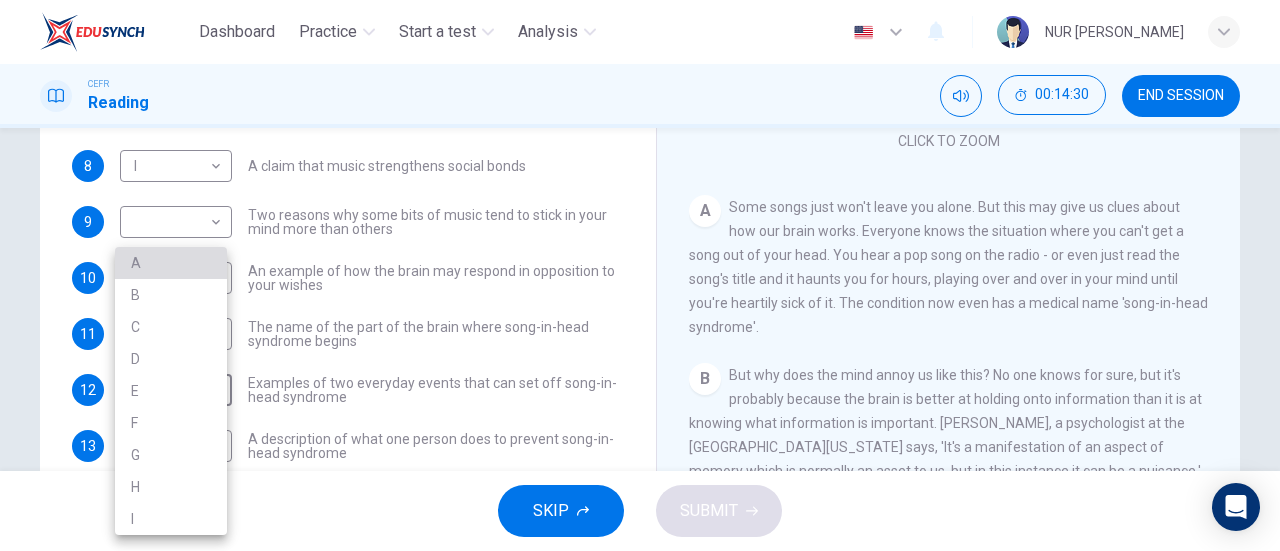click on "A" at bounding box center [171, 263] 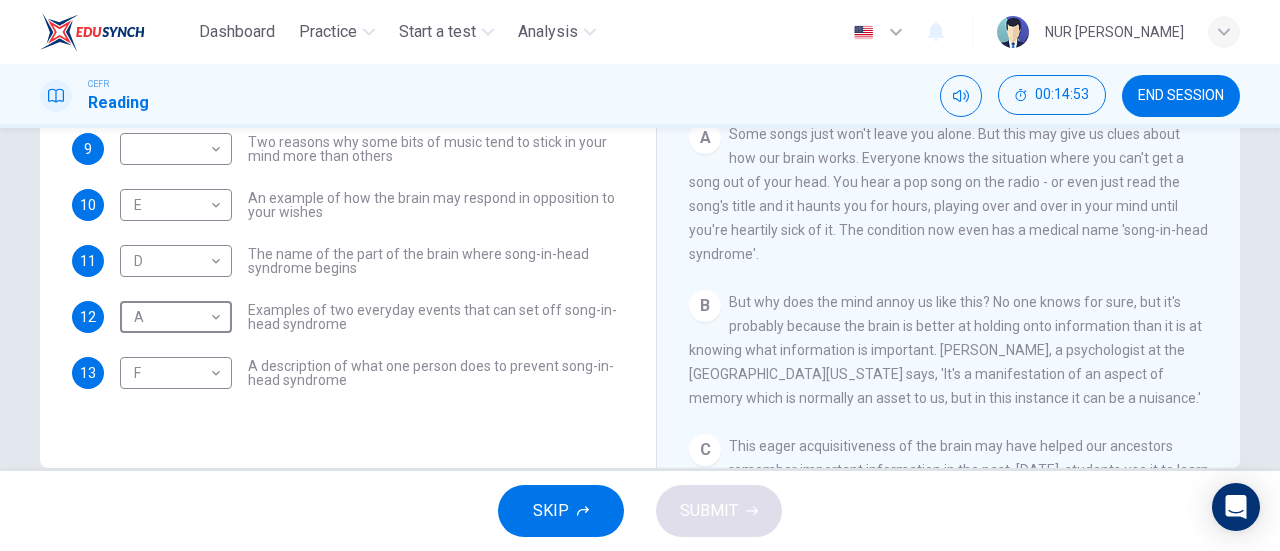 scroll, scrollTop: 388, scrollLeft: 0, axis: vertical 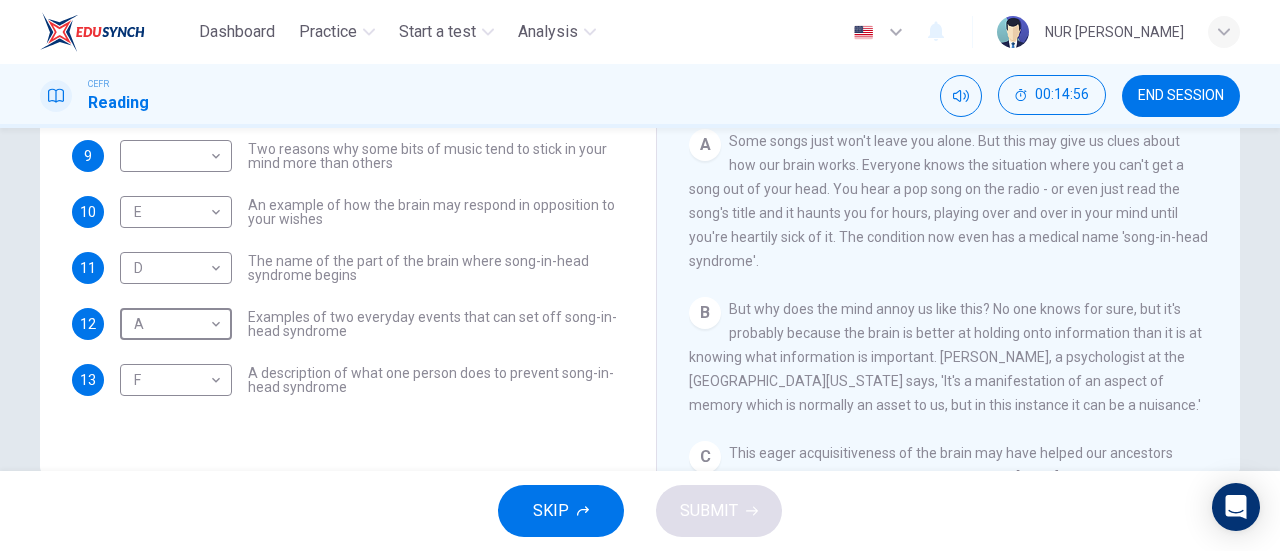 click on "SKIP SUBMIT" at bounding box center (640, 511) 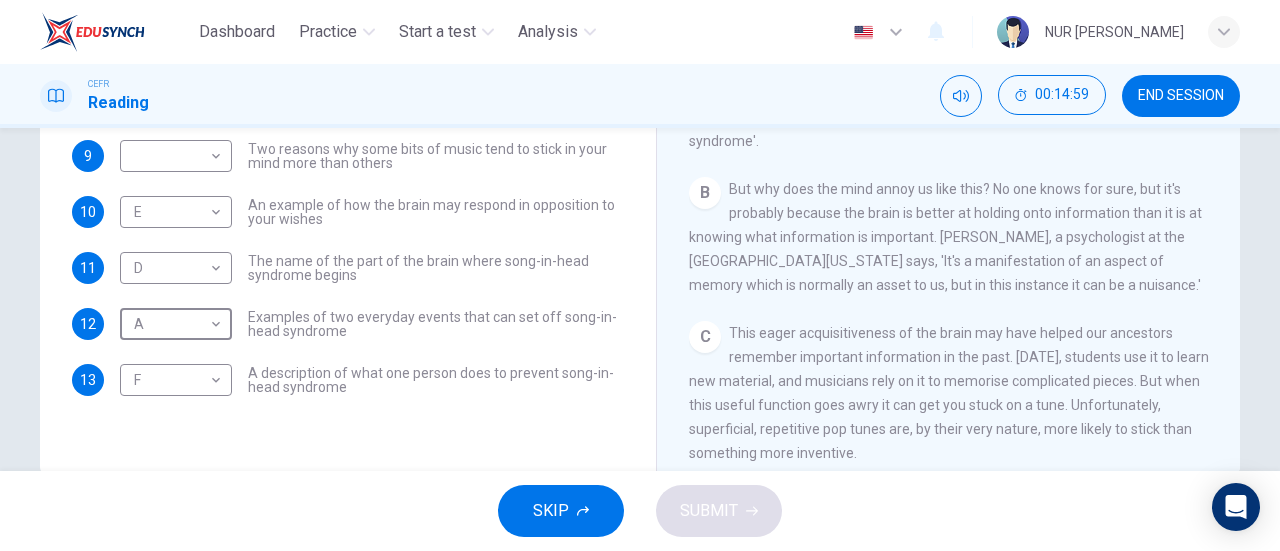 scroll, scrollTop: 320, scrollLeft: 0, axis: vertical 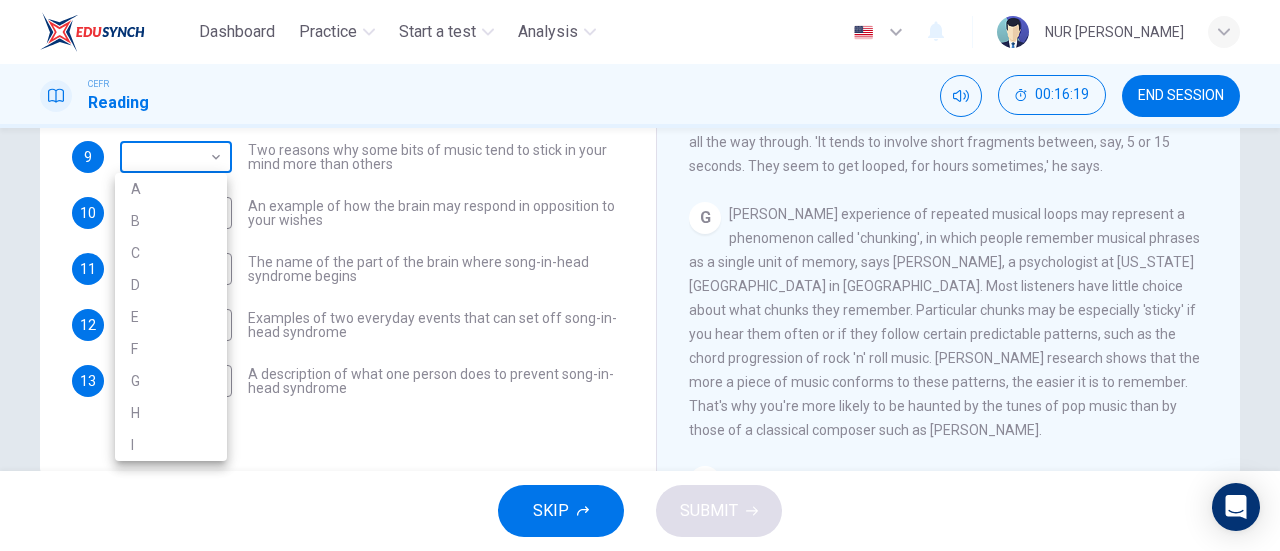 click on "Dashboard Practice Start a test Analysis English en ​ NUR [PERSON_NAME] CEFR Reading 00:16:19 END SESSION Questions 8 - 13 The Reading Passage has nine paragraphs labelled  A-l .
Which paragraph contains the following information?
Write the correct letter  A-l  in the boxes below.
NB  You may use any letter  more than once. 8 I I ​ A claim that music strengthens social bonds 9 ​ ​ Two reasons why some bits of music tend to stick in your mind more than others 10 E E ​ An example of how the brain may respond in opposition to your wishes 11 D D ​ The name of the part of the brain where song-in-head syndrome begins 12 A A ​ Examples of two everyday events that can set off song-in-head syndrome 13 F F ​ A description of what one person does to prevent song-in-head syndrome A Song on the Brain CLICK TO ZOOM Click to Zoom A B C D E F G H I SKIP SUBMIT EduSynch - Online Language Proficiency Testing
Dashboard Practice Start a test Analysis Notifications © Copyright  2025" at bounding box center [640, 275] 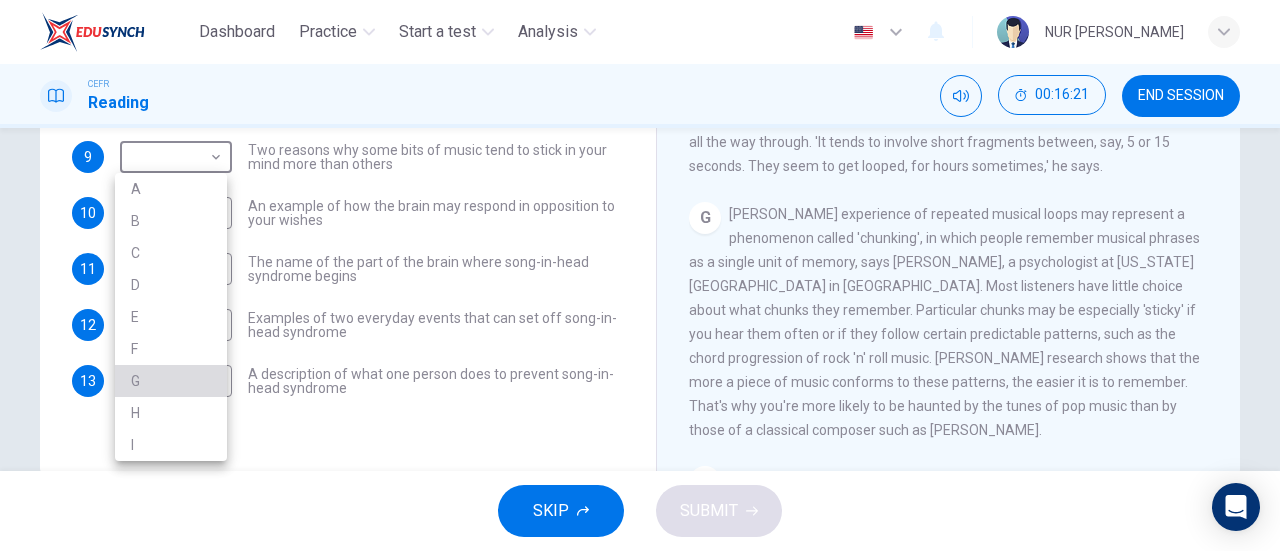 click on "G" at bounding box center [171, 381] 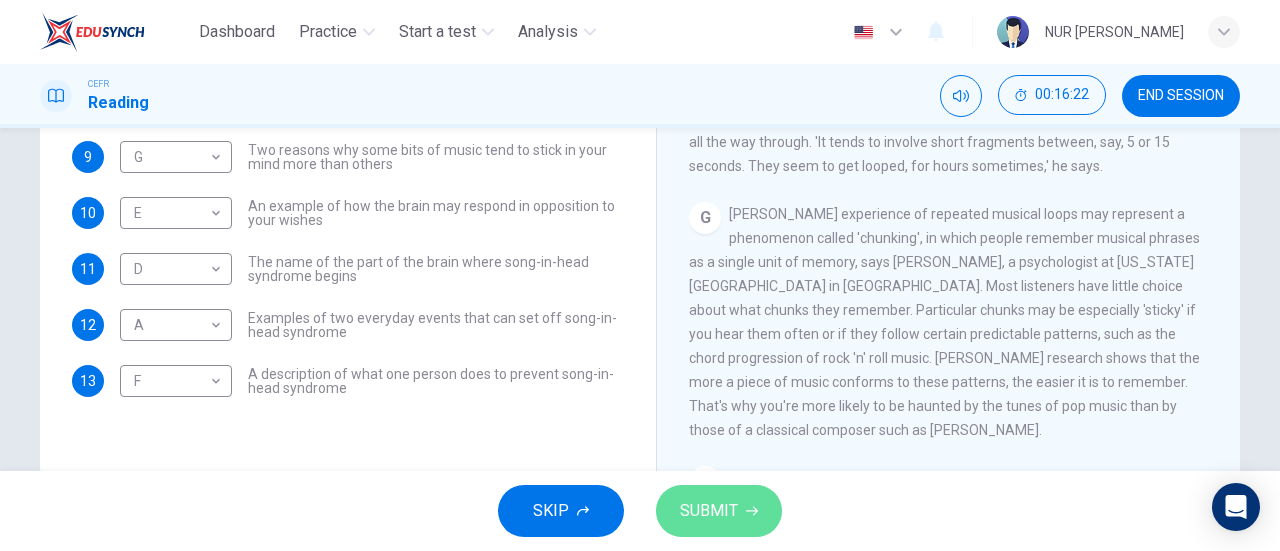 click on "SUBMIT" at bounding box center [709, 511] 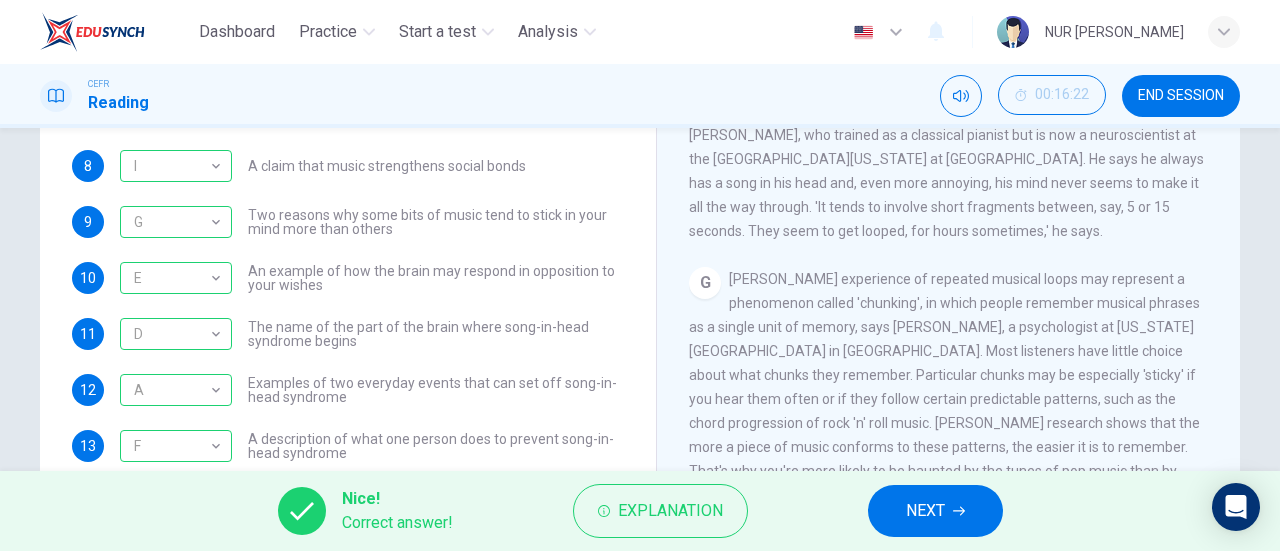 scroll, scrollTop: 326, scrollLeft: 0, axis: vertical 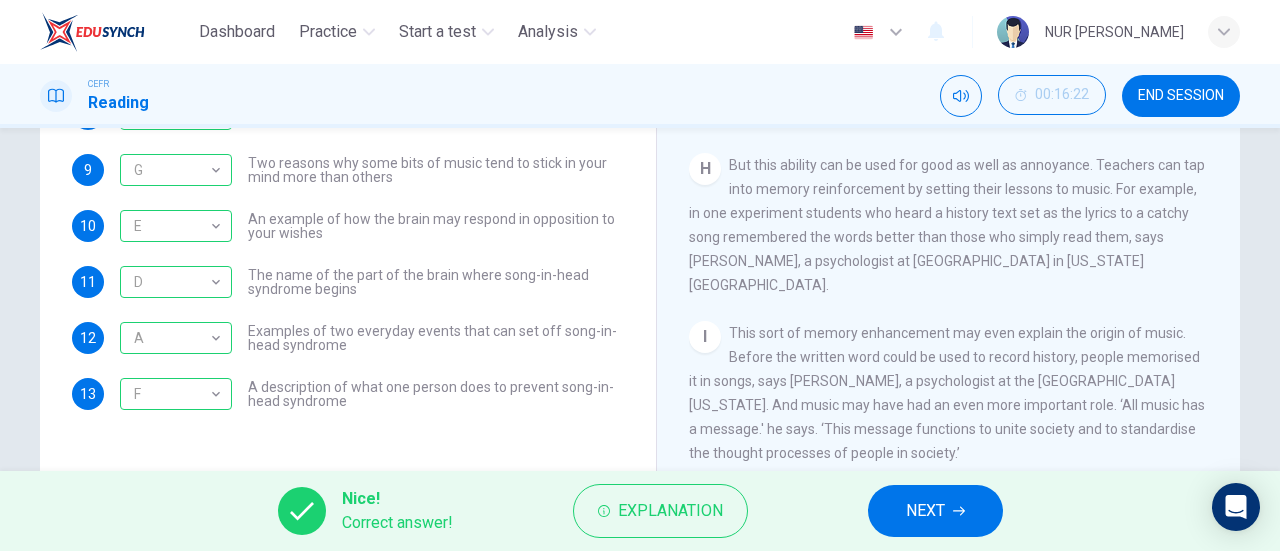 drag, startPoint x: 878, startPoint y: 431, endPoint x: 947, endPoint y: 431, distance: 69 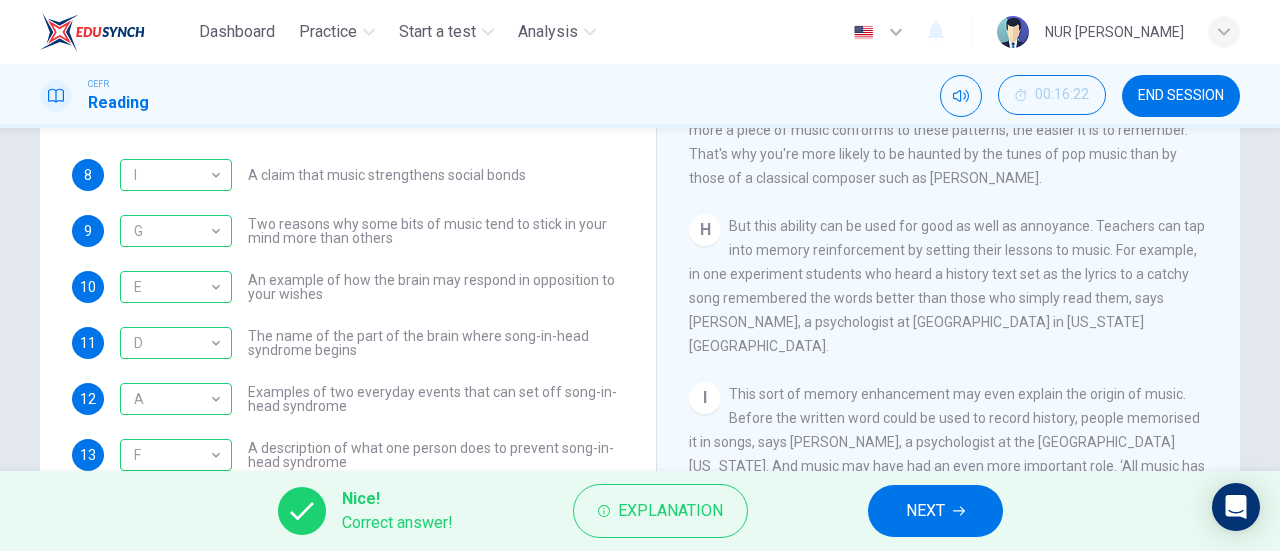 scroll, scrollTop: 311, scrollLeft: 0, axis: vertical 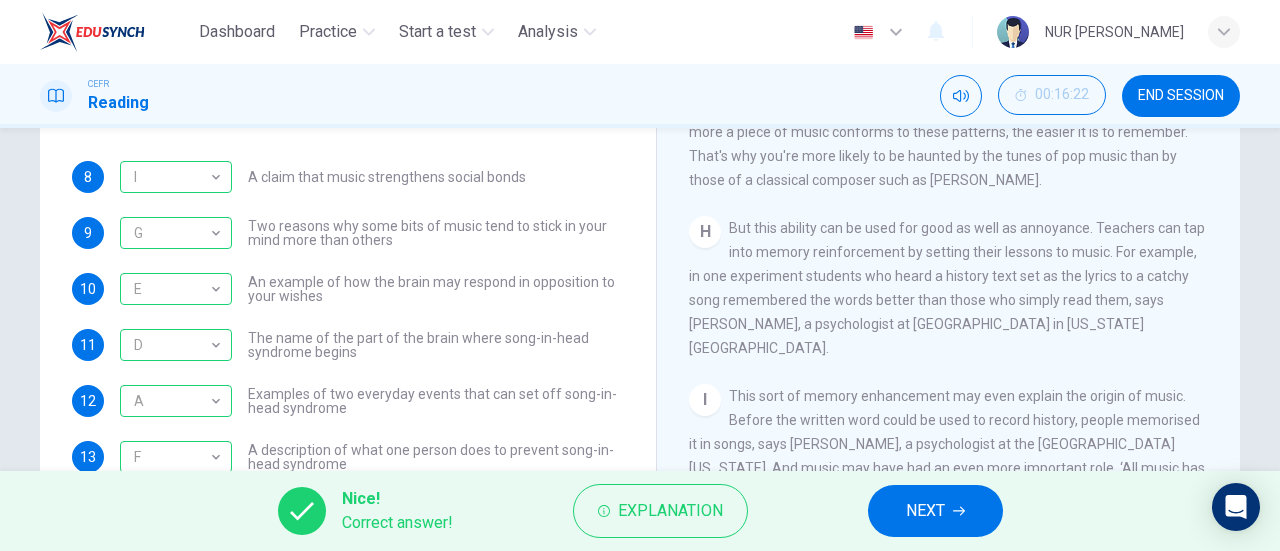 drag, startPoint x: 524, startPoint y: 178, endPoint x: 356, endPoint y: 176, distance: 168.0119 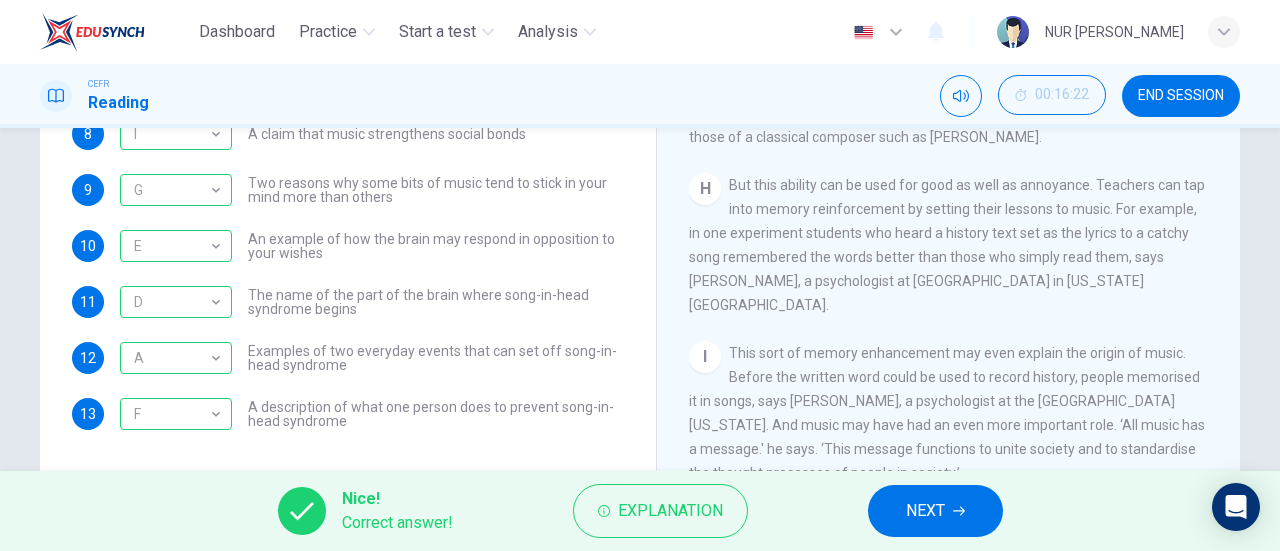 scroll, scrollTop: 367, scrollLeft: 0, axis: vertical 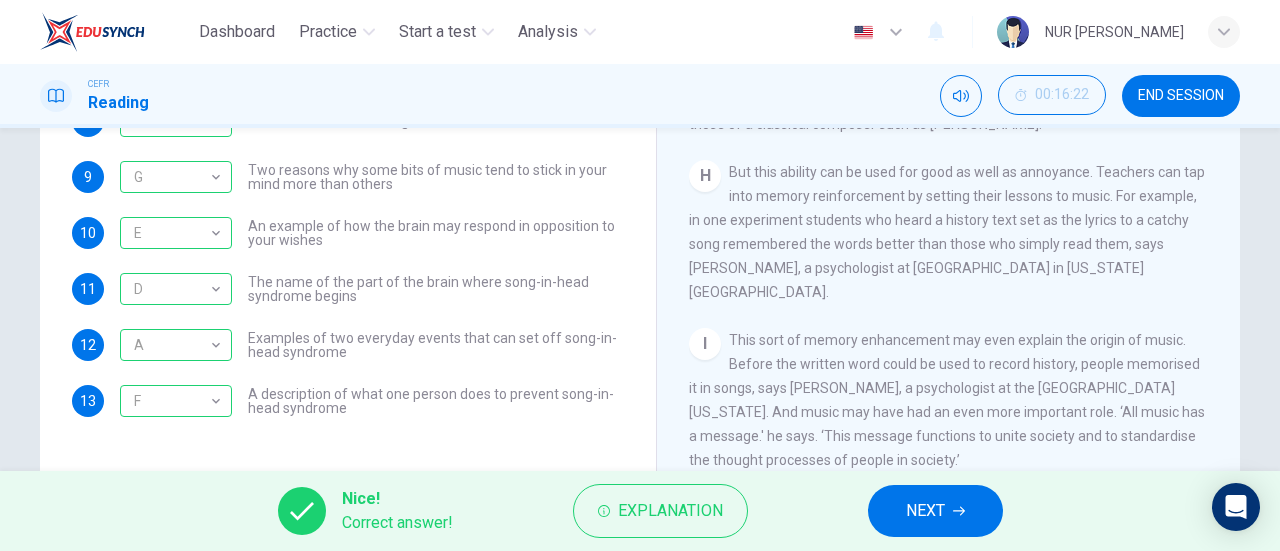 drag, startPoint x: 890, startPoint y: 432, endPoint x: 980, endPoint y: 431, distance: 90.005554 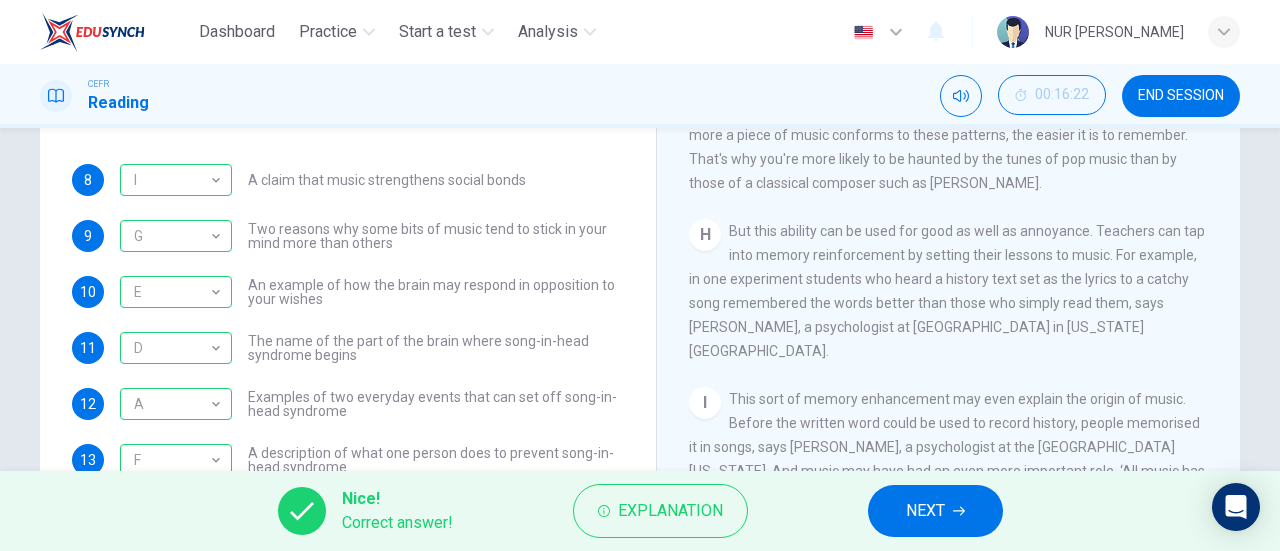 scroll, scrollTop: 303, scrollLeft: 0, axis: vertical 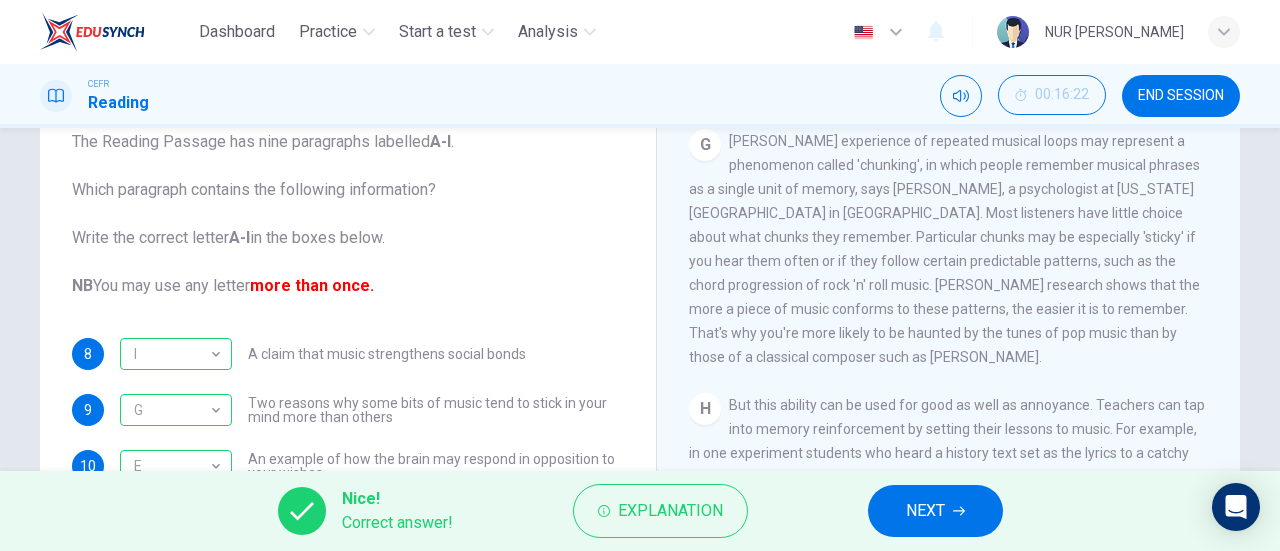 drag, startPoint x: 944, startPoint y: 316, endPoint x: 934, endPoint y: 325, distance: 13.453624 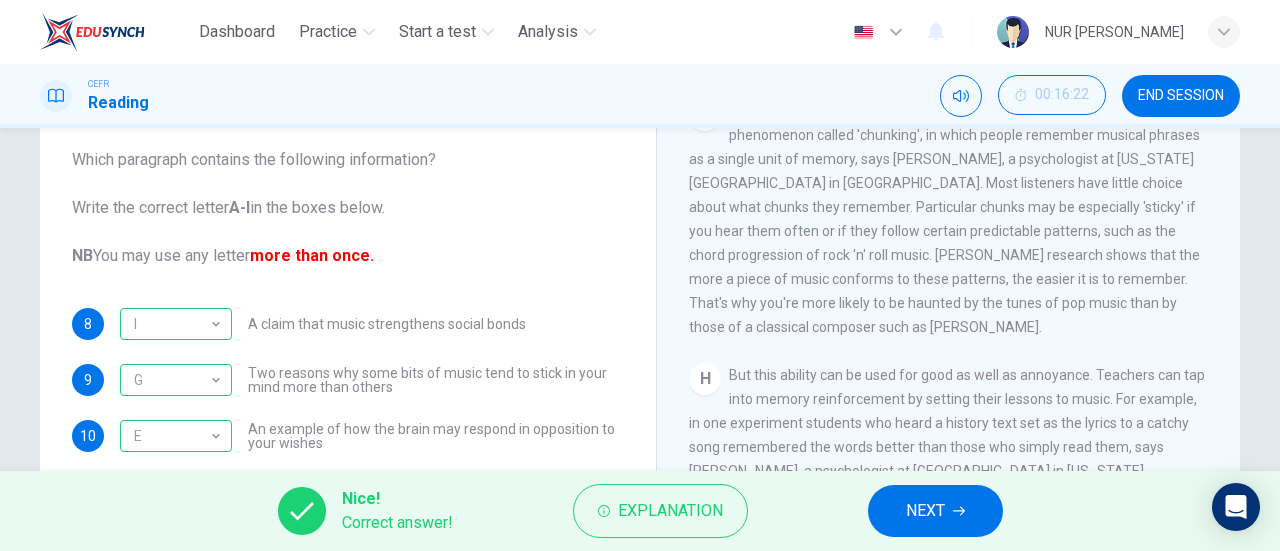 scroll, scrollTop: 169, scrollLeft: 0, axis: vertical 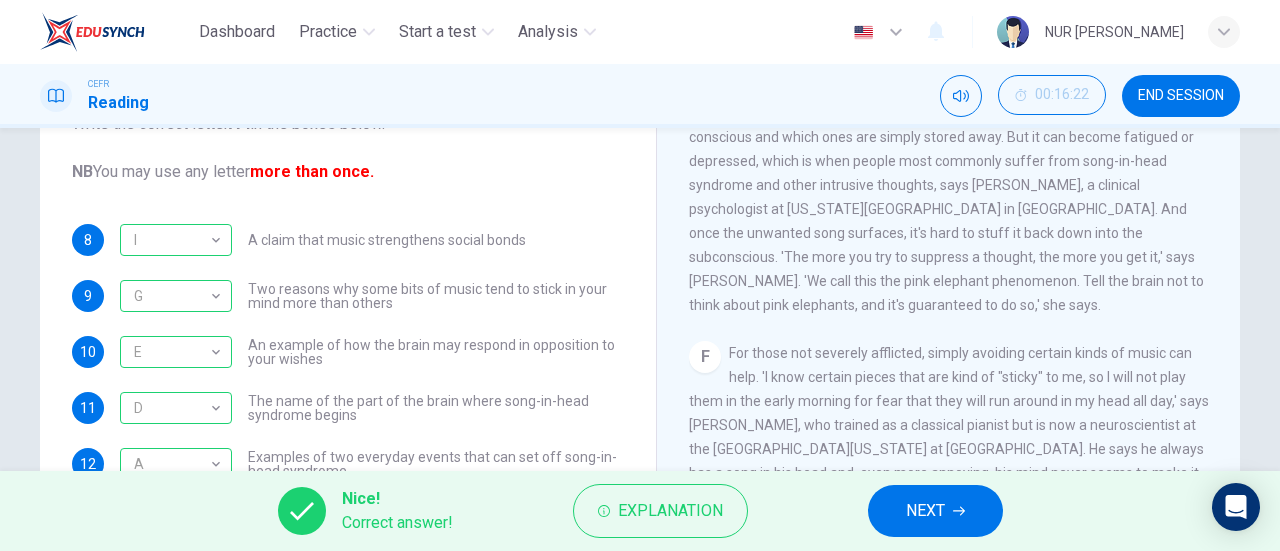 drag, startPoint x: 1217, startPoint y: 357, endPoint x: 1214, endPoint y: 288, distance: 69.065186 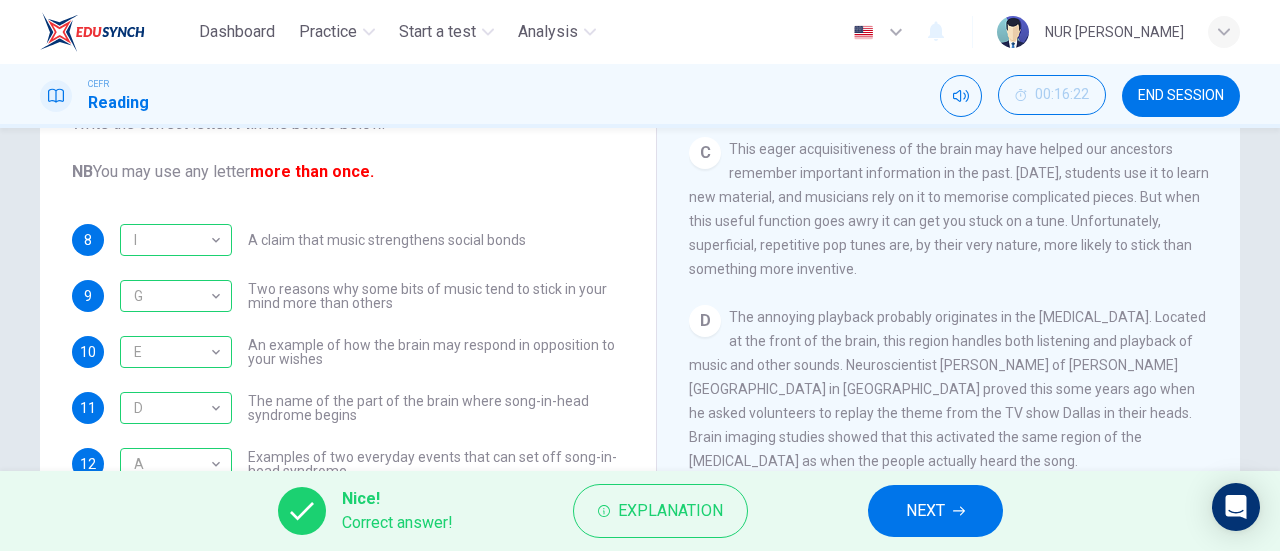 scroll, scrollTop: 624, scrollLeft: 0, axis: vertical 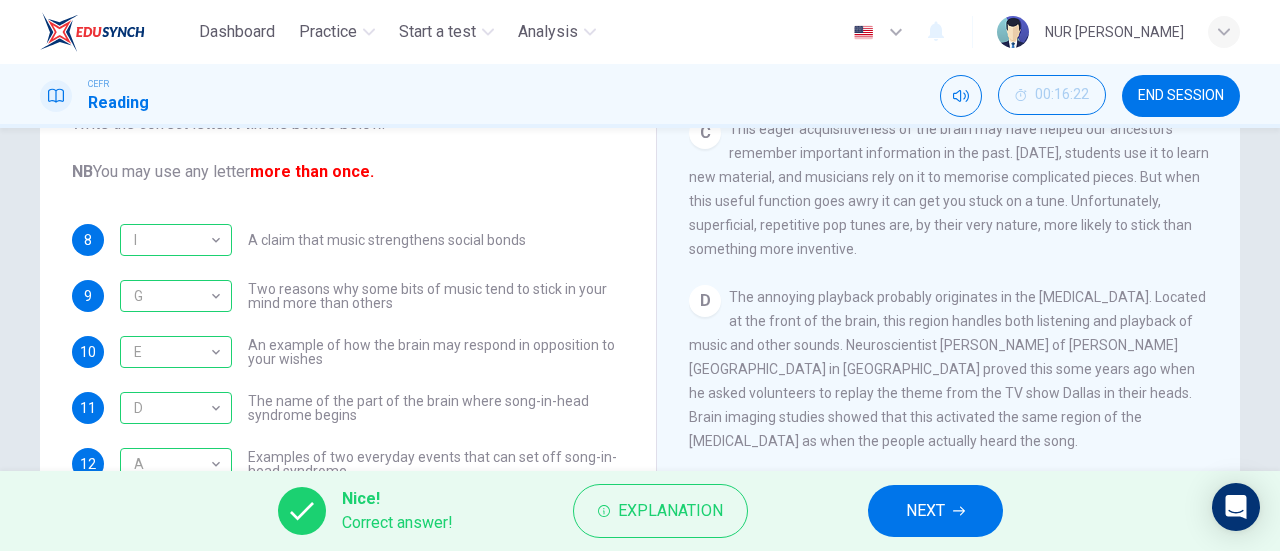 drag, startPoint x: 996, startPoint y: 308, endPoint x: 1157, endPoint y: 313, distance: 161.07762 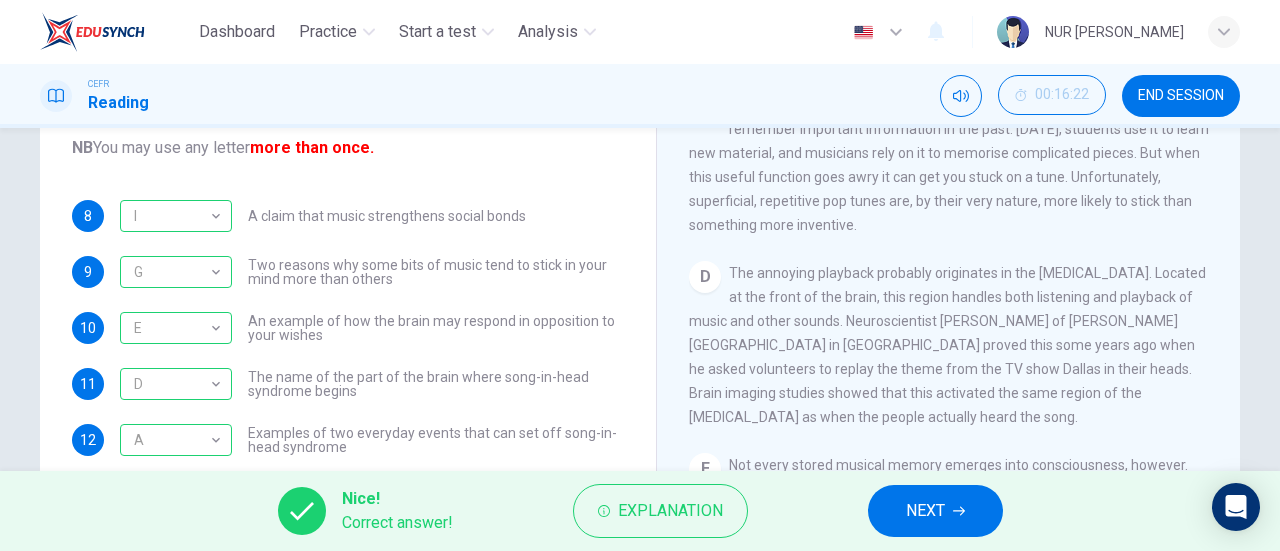 scroll, scrollTop: 269, scrollLeft: 0, axis: vertical 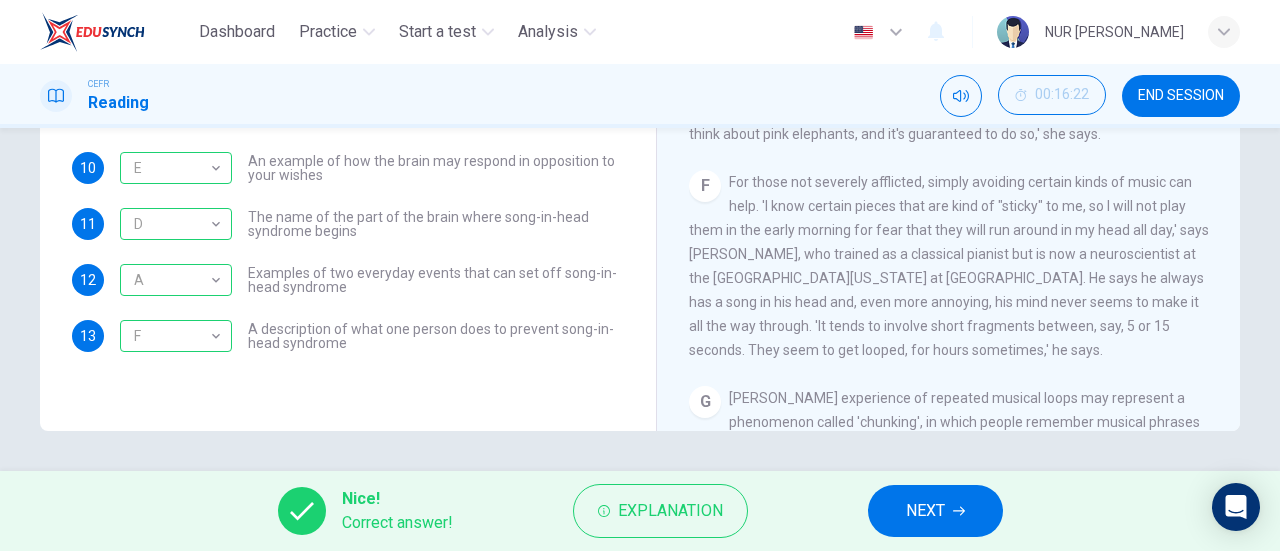drag, startPoint x: 920, startPoint y: 206, endPoint x: 1096, endPoint y: 213, distance: 176.13914 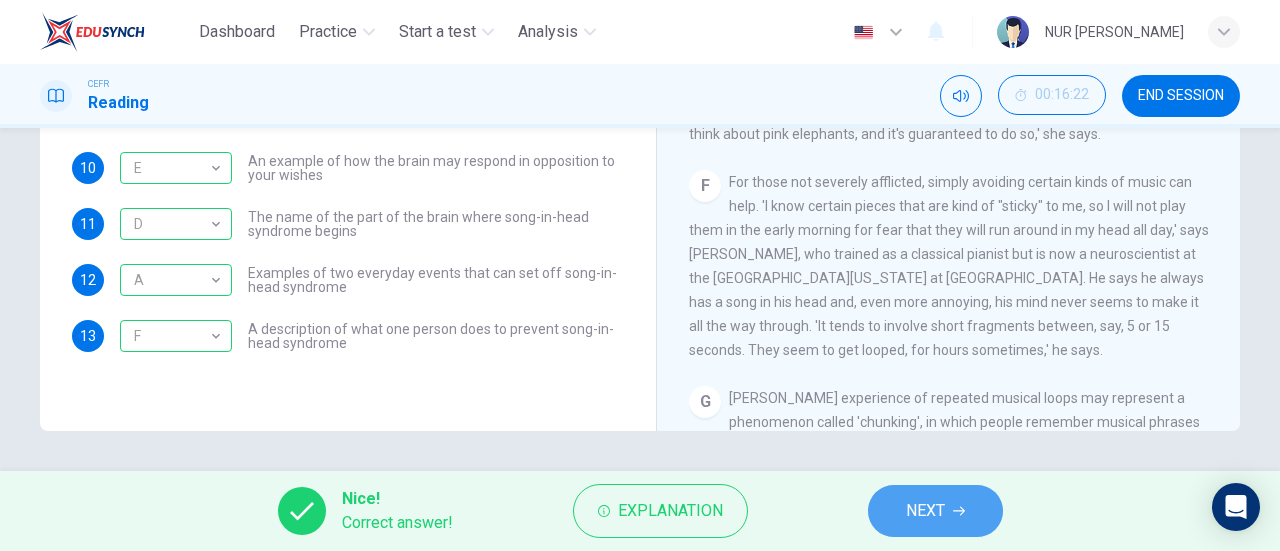 click on "NEXT" at bounding box center (925, 511) 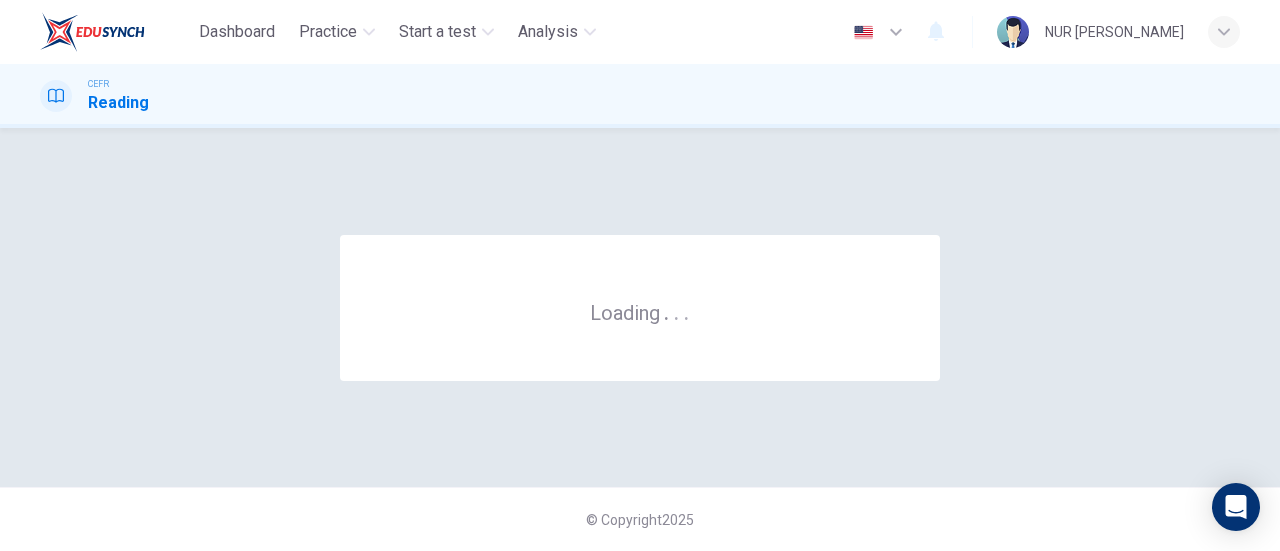 scroll, scrollTop: 0, scrollLeft: 0, axis: both 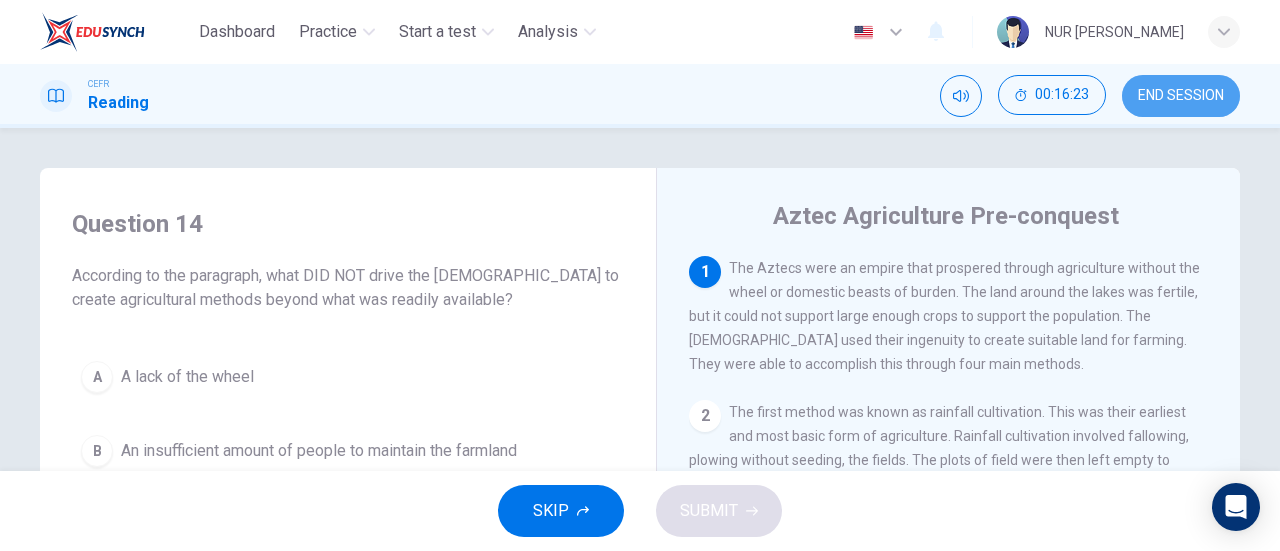 click on "END SESSION" at bounding box center (1181, 96) 